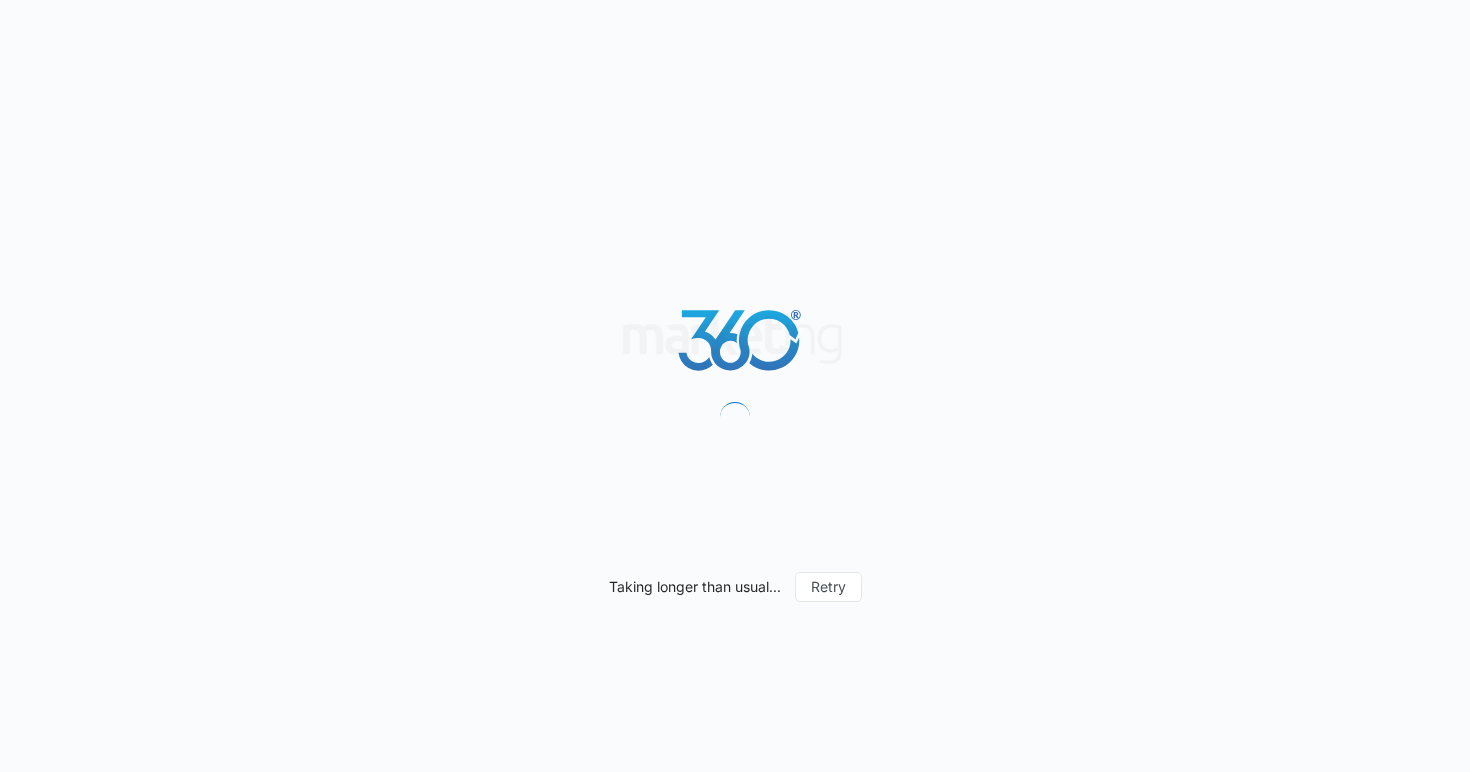 scroll, scrollTop: 0, scrollLeft: 0, axis: both 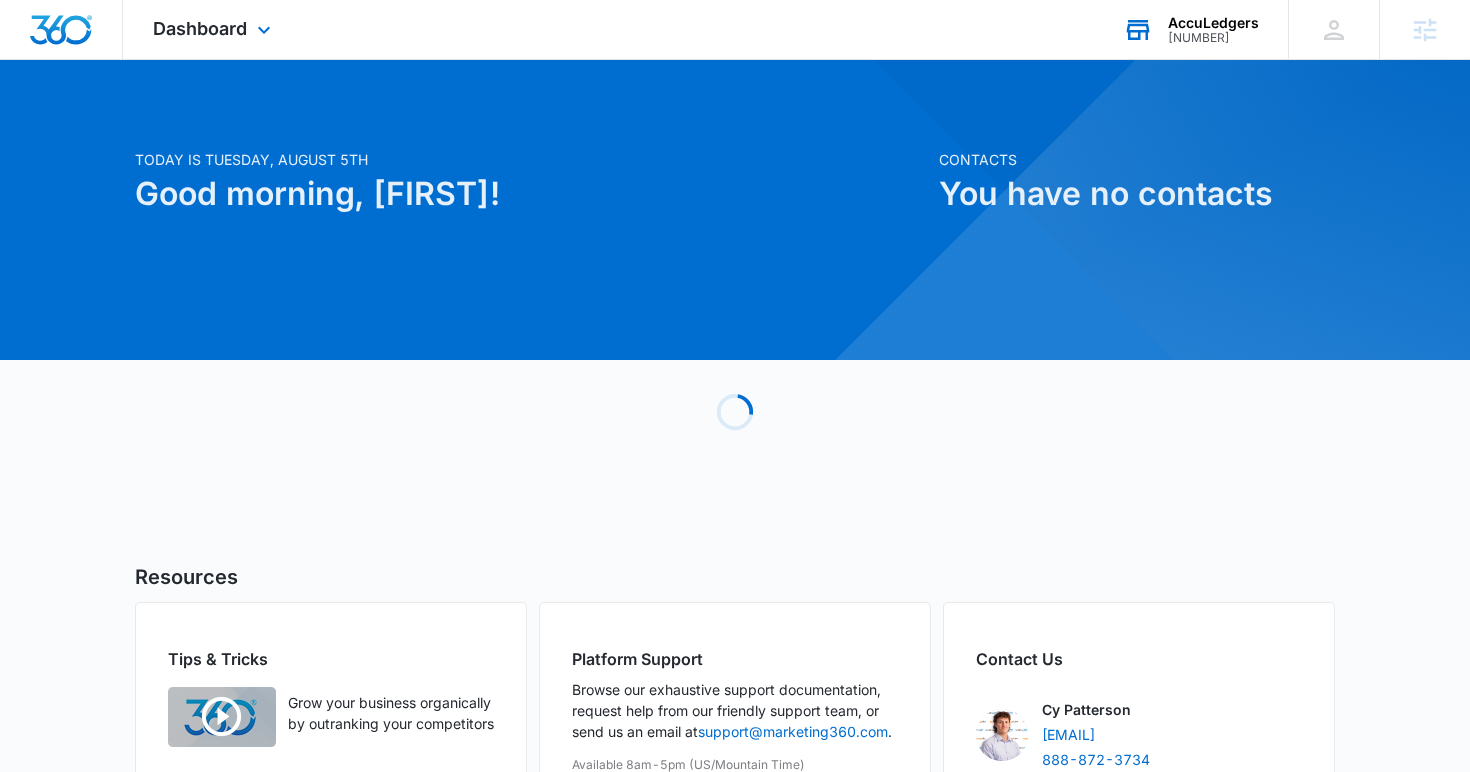 click on "AccuLedgers  M[NUMBER] Your Accounts View All" at bounding box center (1190, 29) 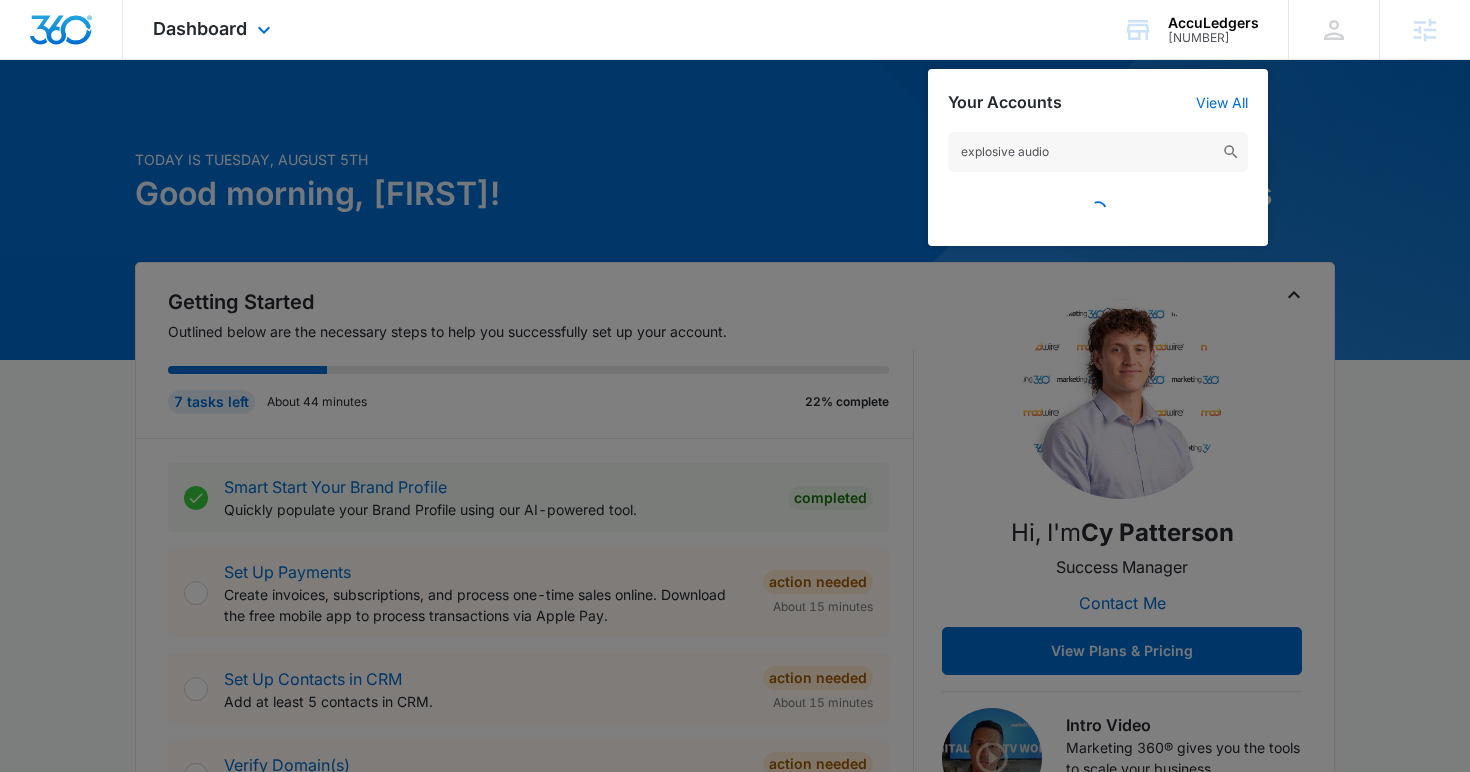 type on "explosive audio" 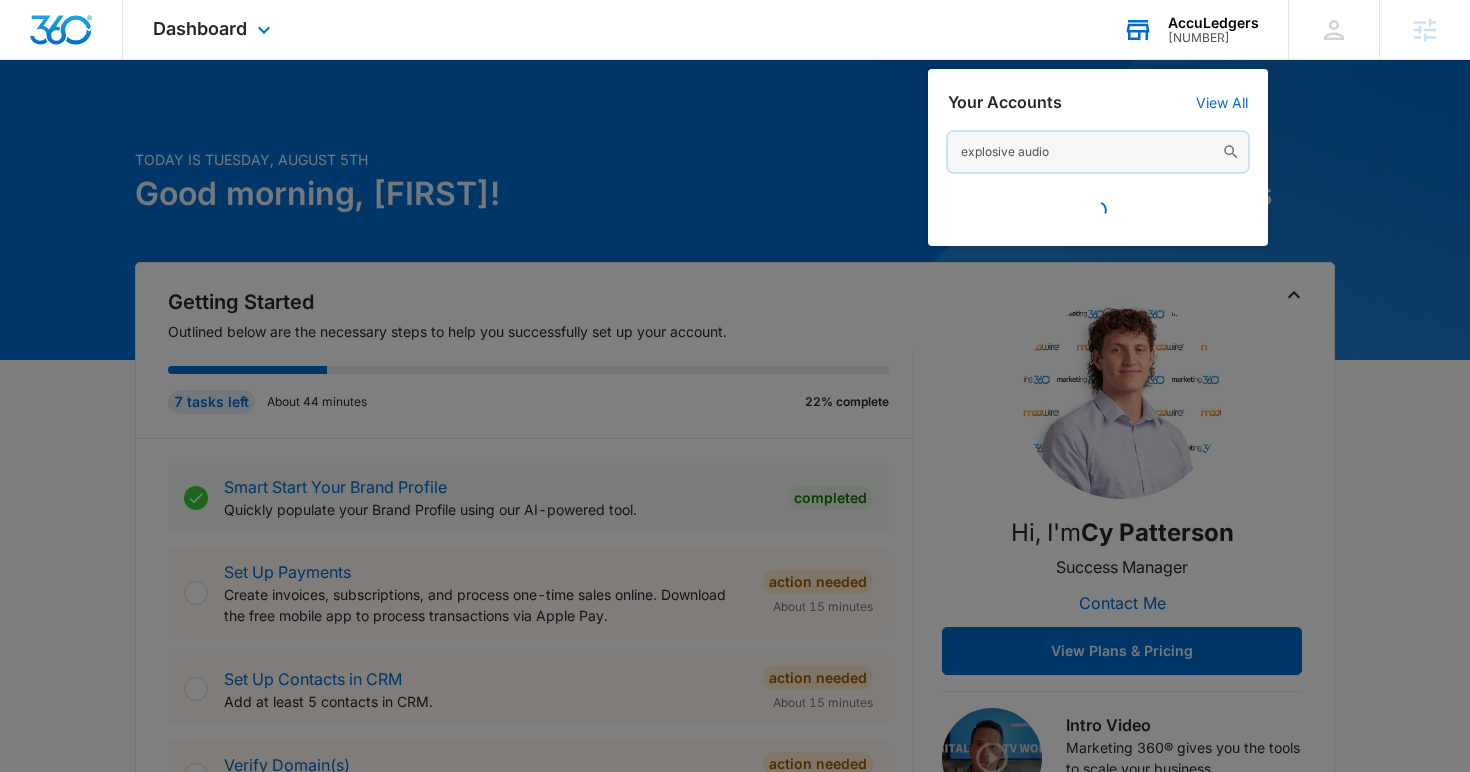 click on "explosive audio" at bounding box center [1098, 152] 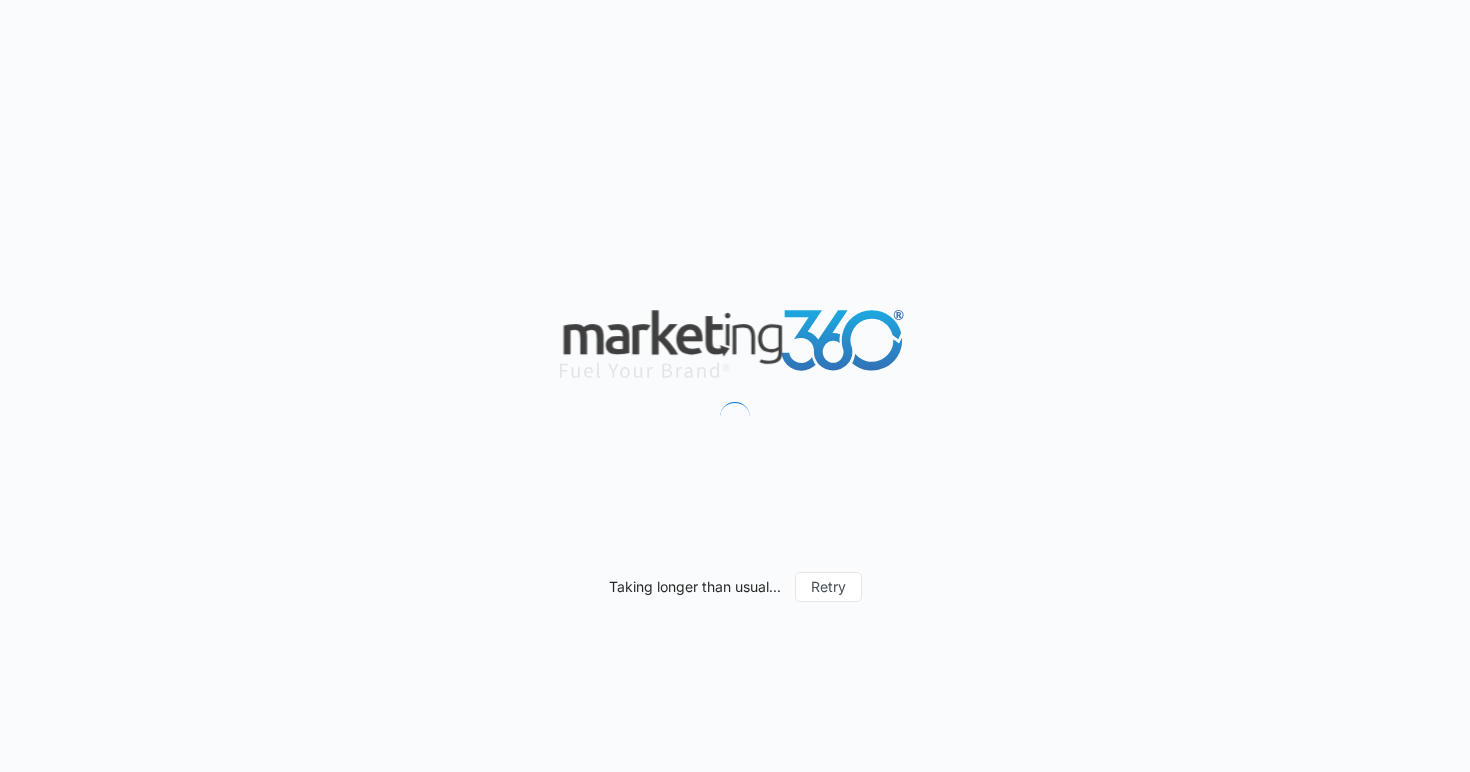 scroll, scrollTop: 0, scrollLeft: 0, axis: both 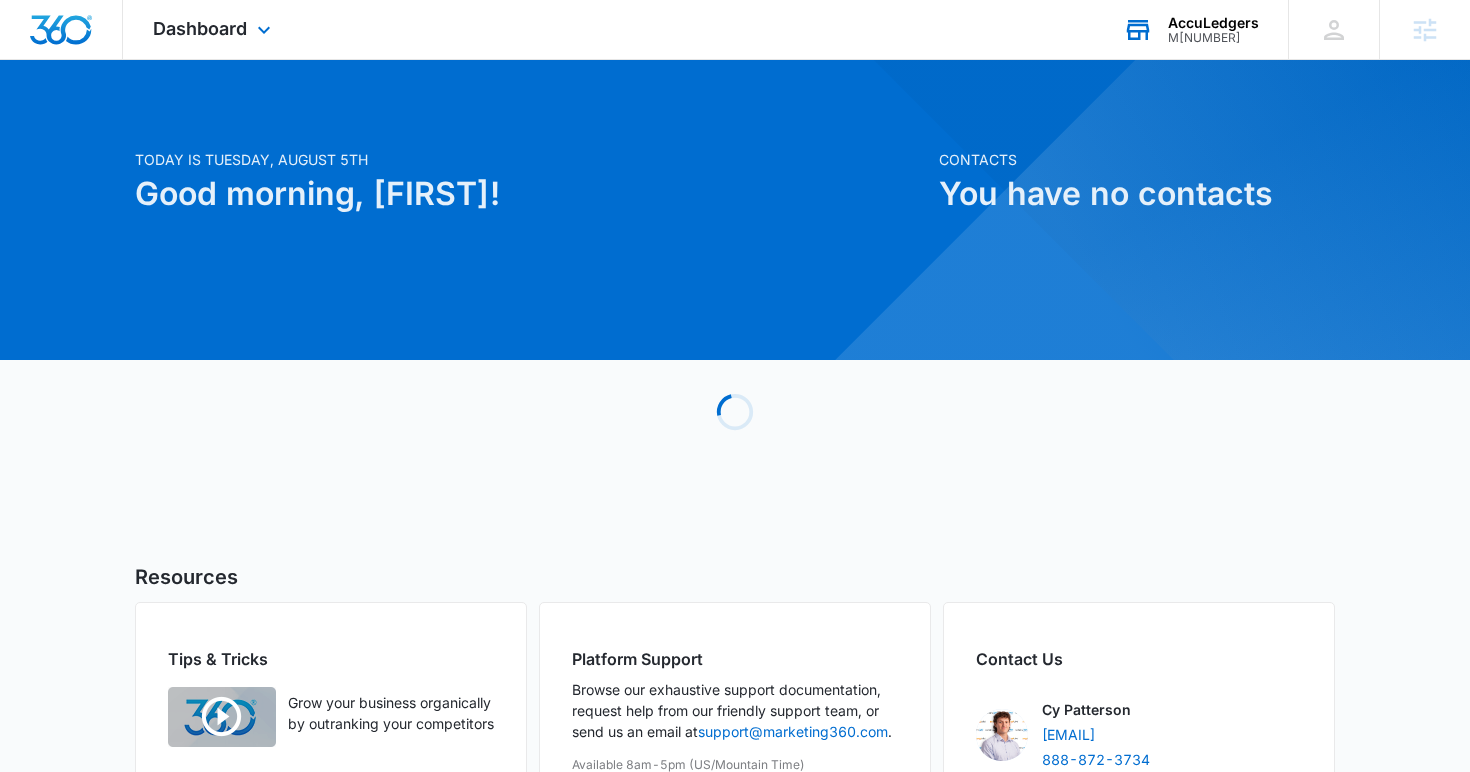click 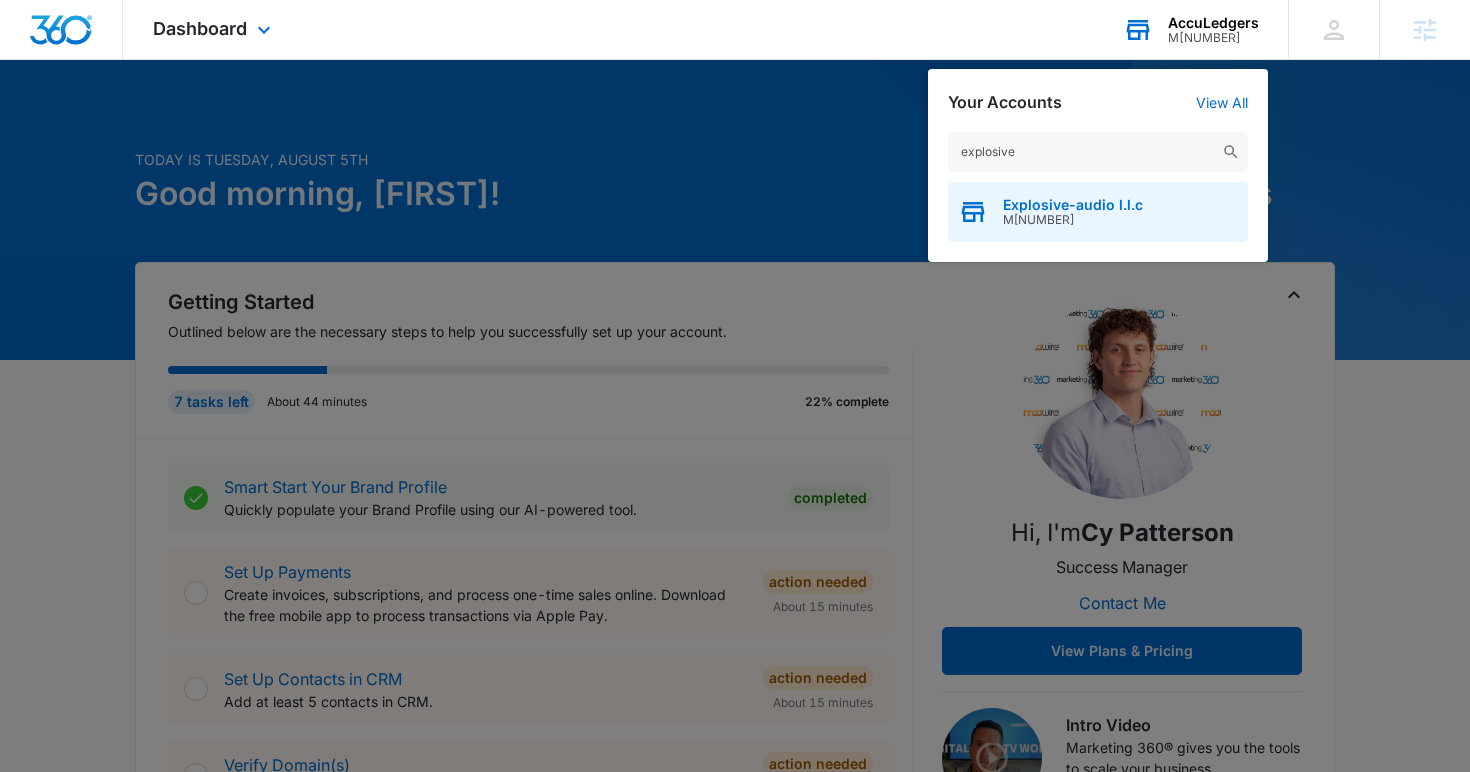 type on "explosive" 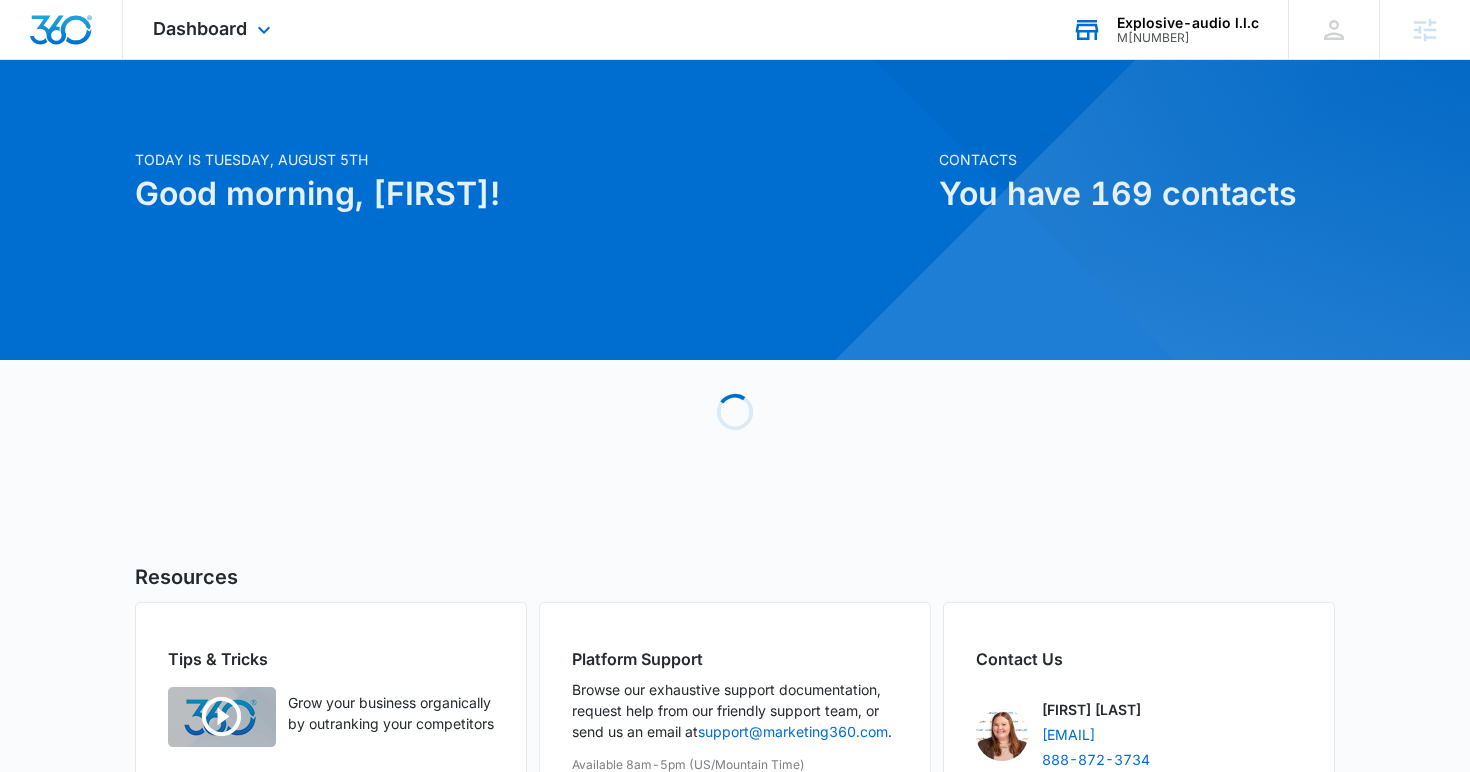 click on "Dashboard Apps Reputation Websites Forms CRM Email Social Shop Content Ads Intelligence Files Brand Settings" at bounding box center [214, 29] 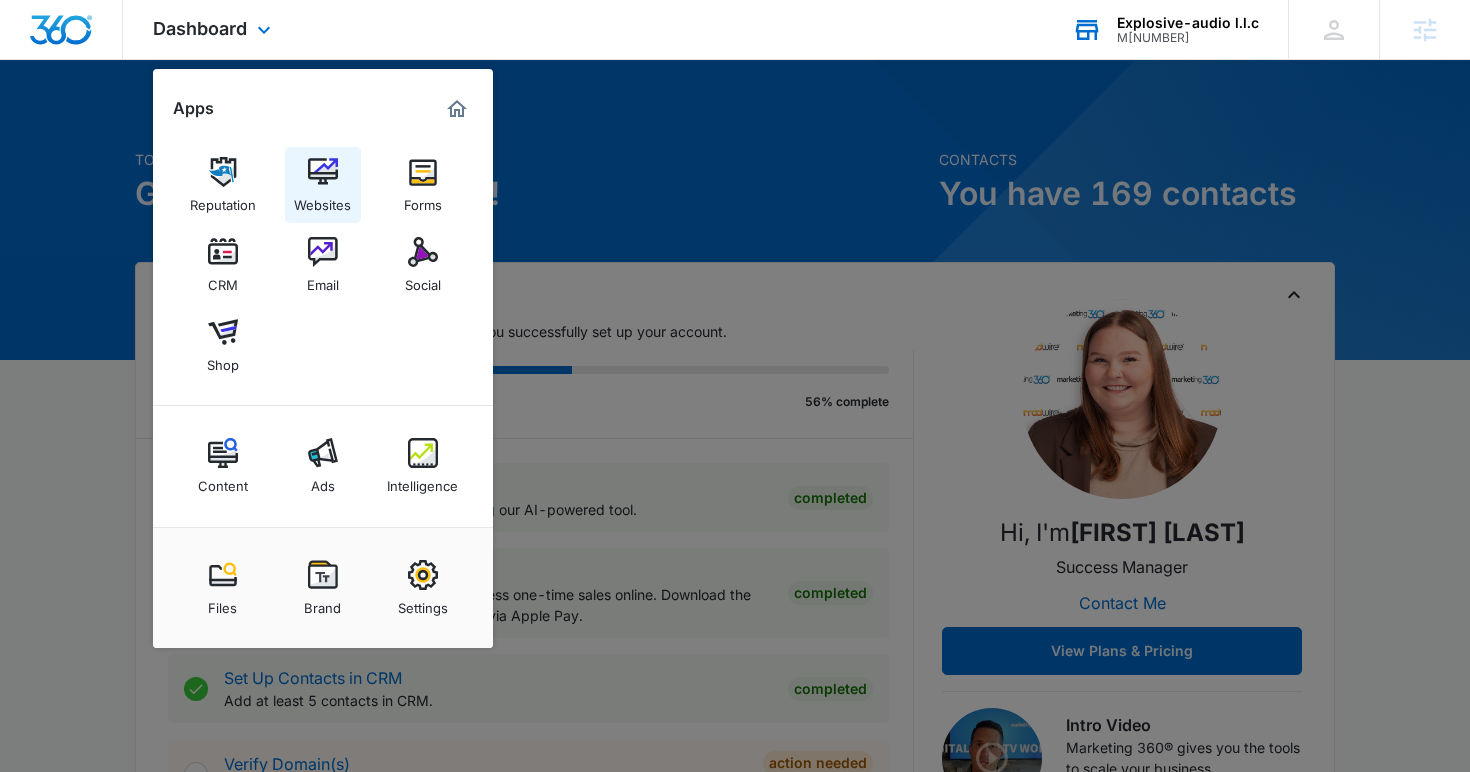 click at bounding box center (323, 172) 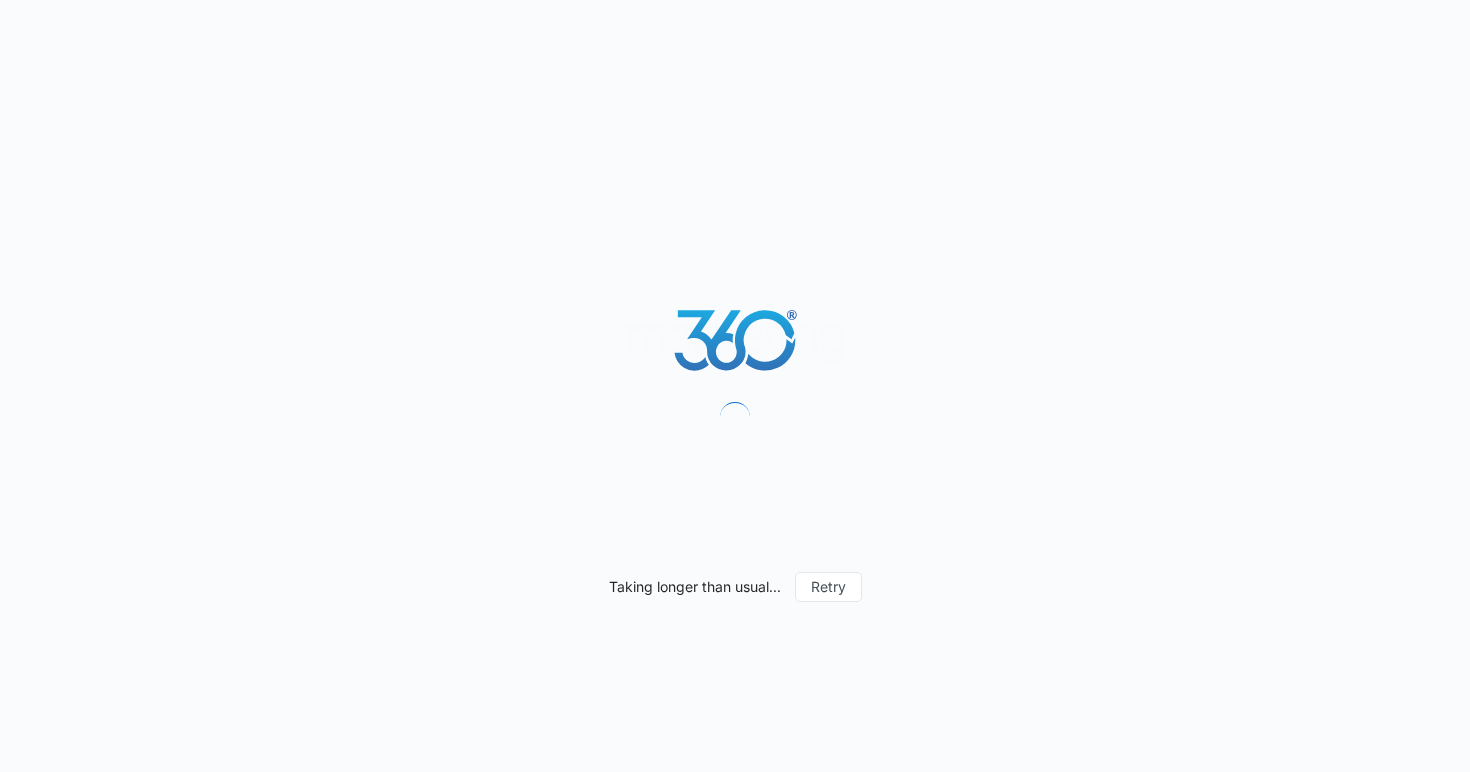 scroll, scrollTop: 0, scrollLeft: 0, axis: both 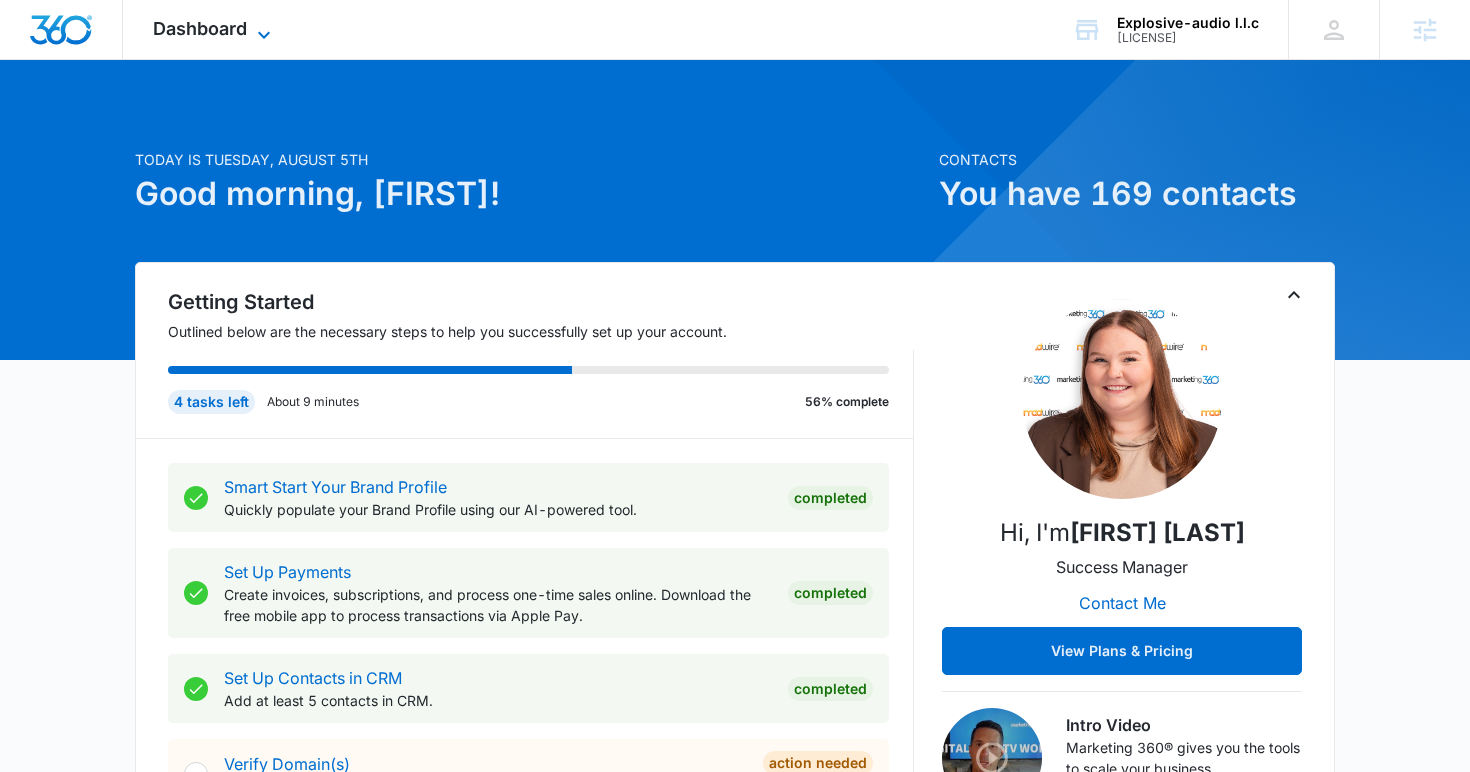 click on "Dashboard" at bounding box center [200, 28] 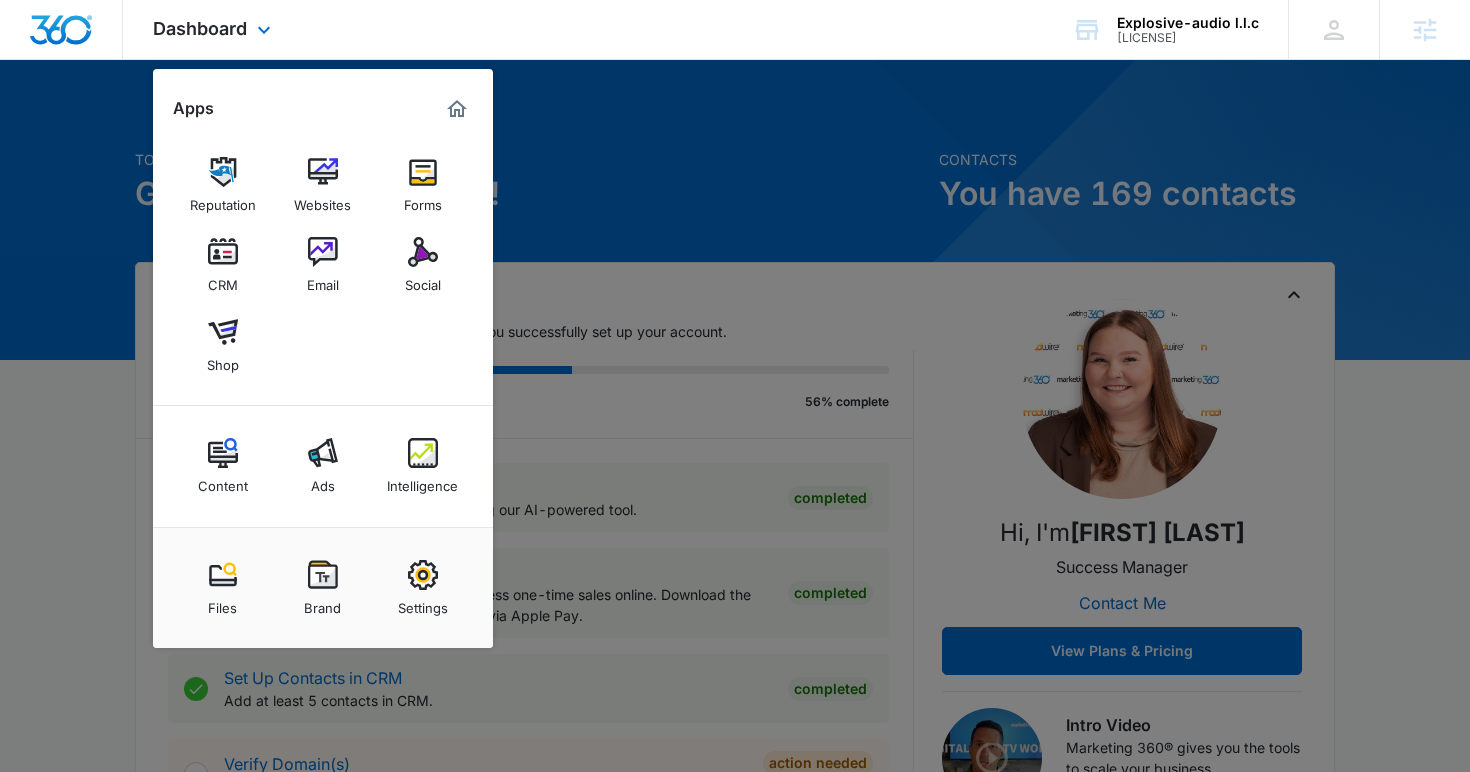 click on "Reputation Websites Forms CRM Email Social Shop" at bounding box center [323, 265] 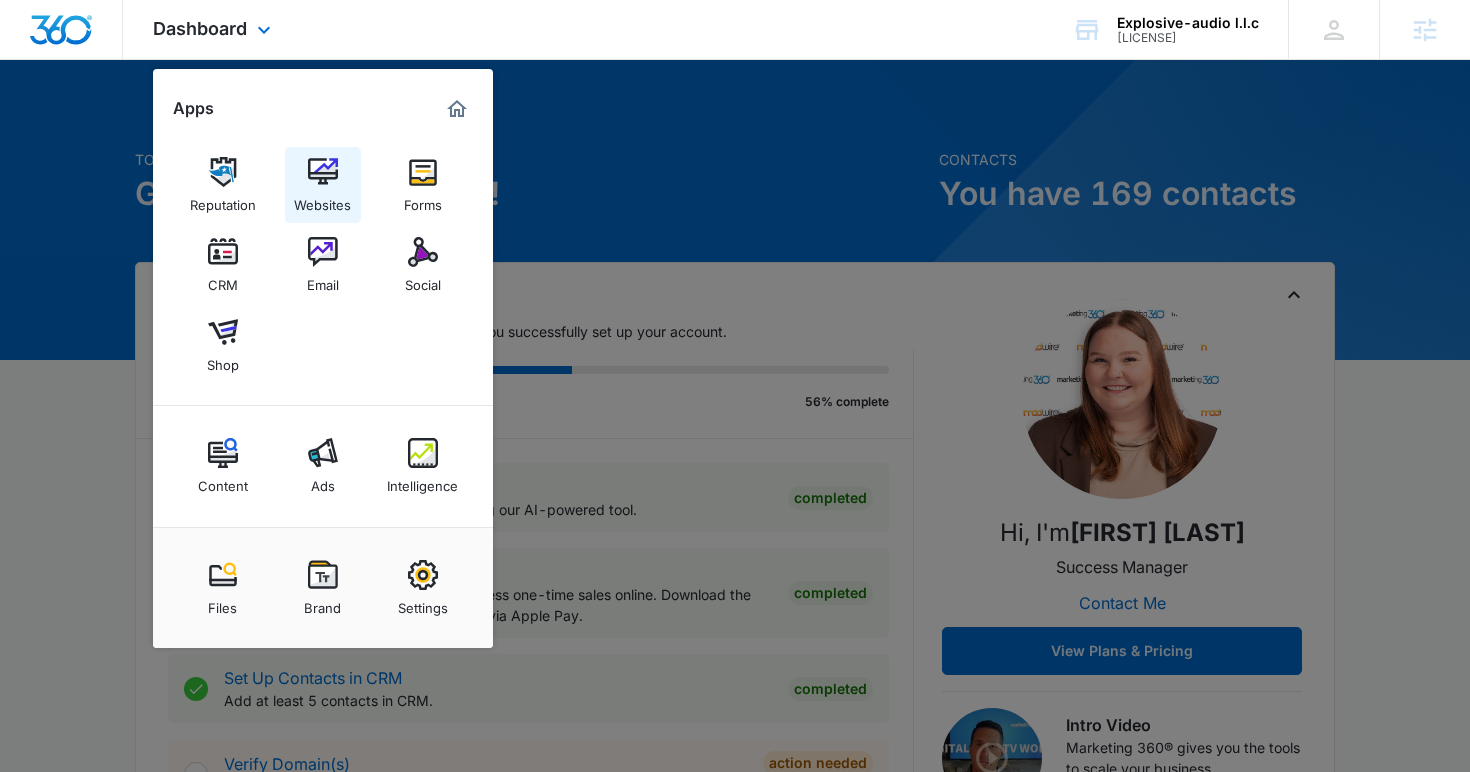 click on "Websites" at bounding box center [322, 200] 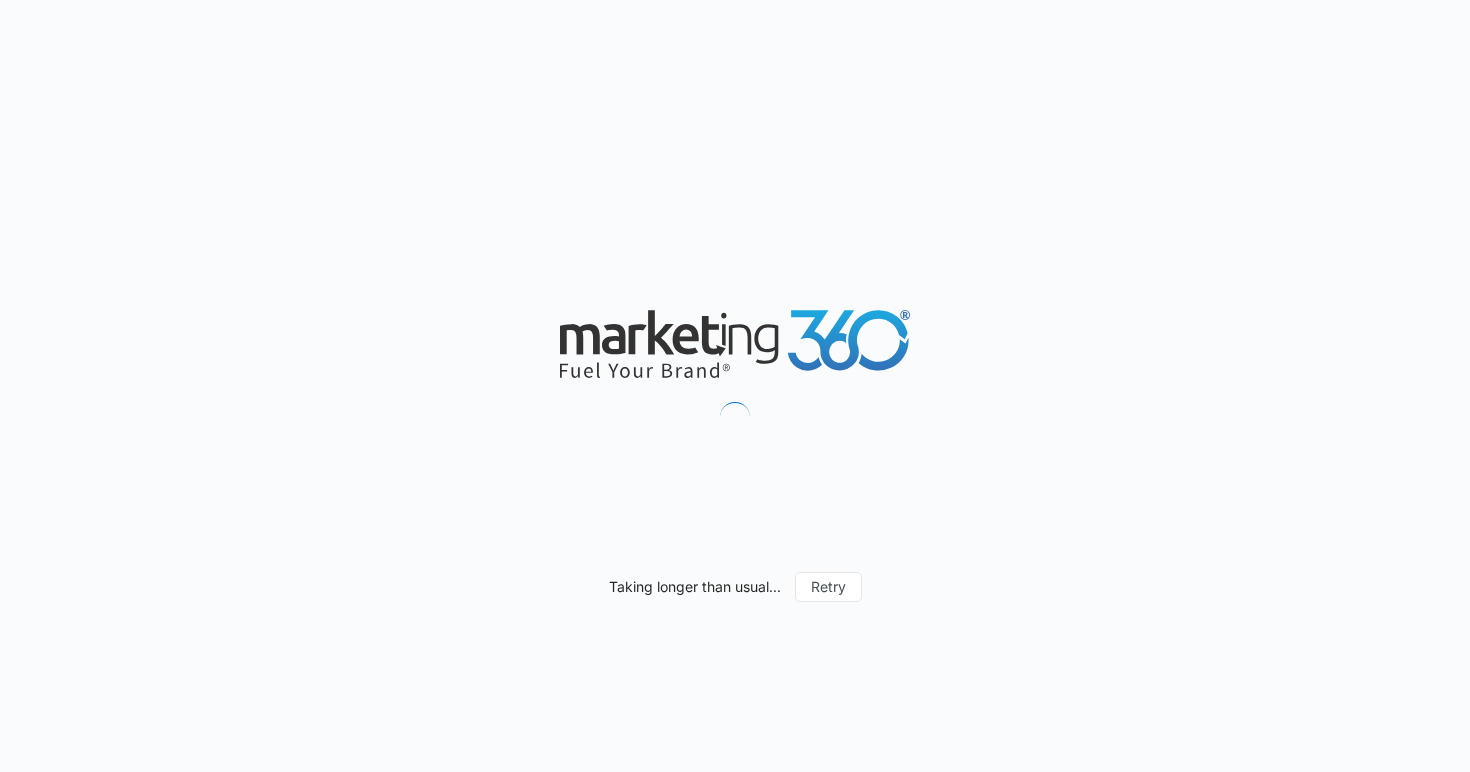scroll, scrollTop: 0, scrollLeft: 0, axis: both 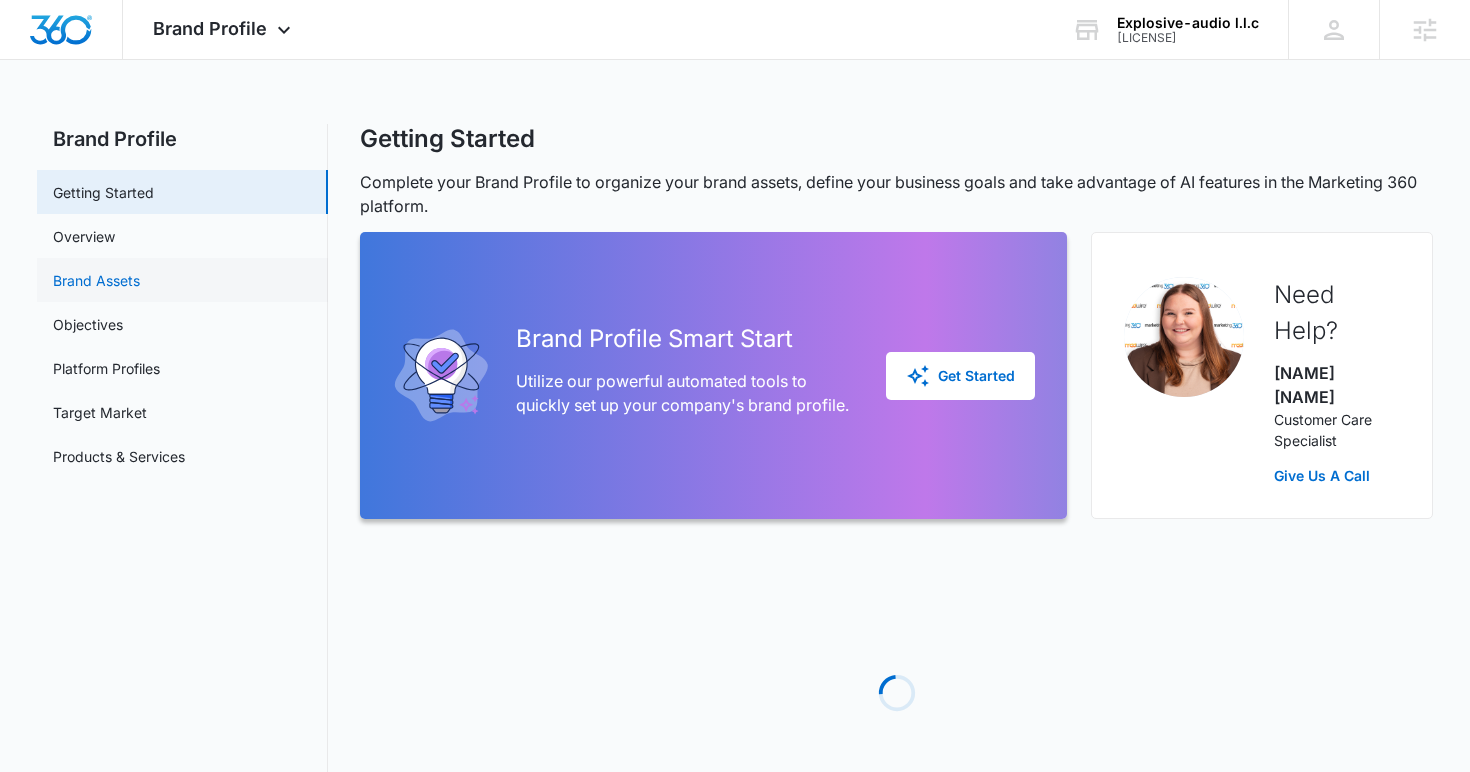 click on "Brand Assets" at bounding box center (96, 280) 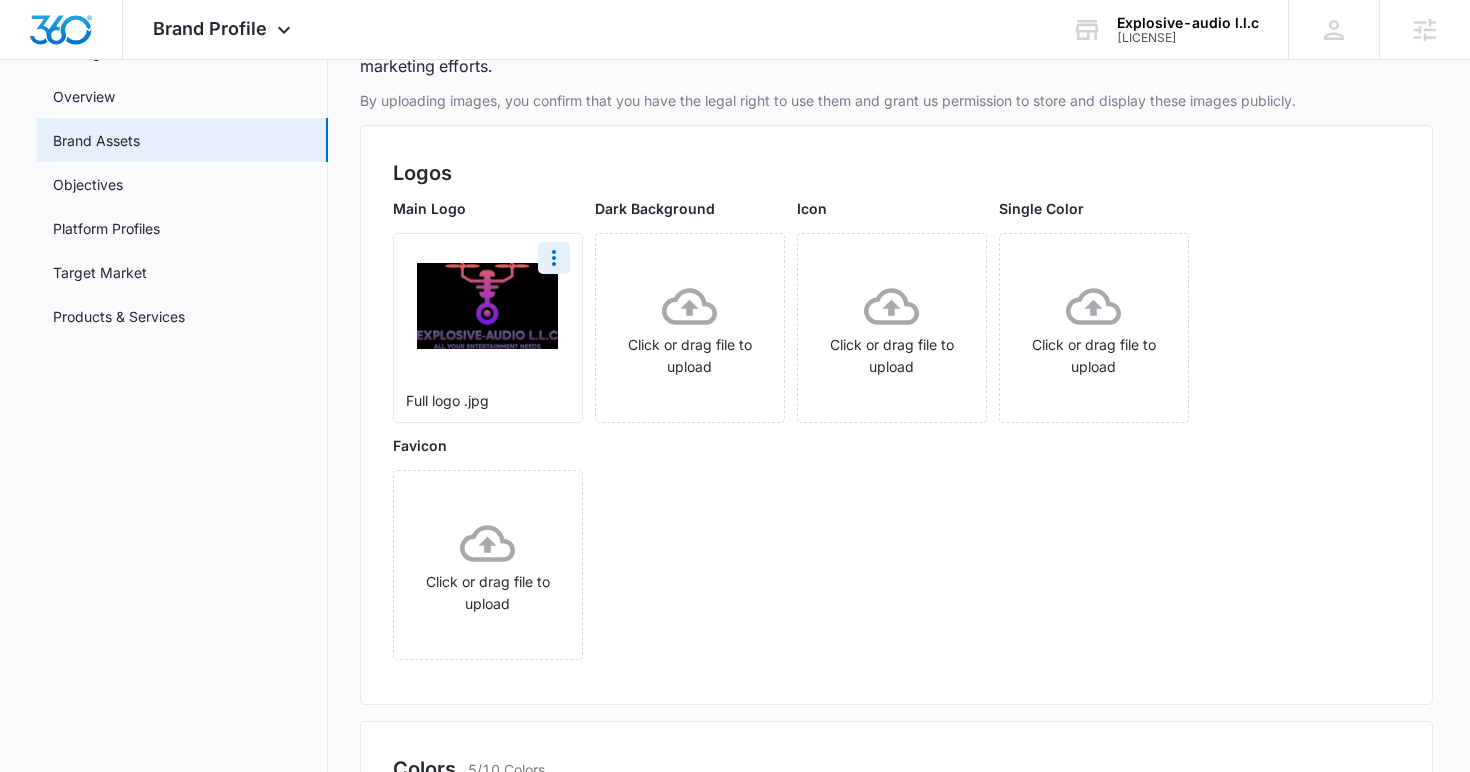 scroll, scrollTop: 310, scrollLeft: 0, axis: vertical 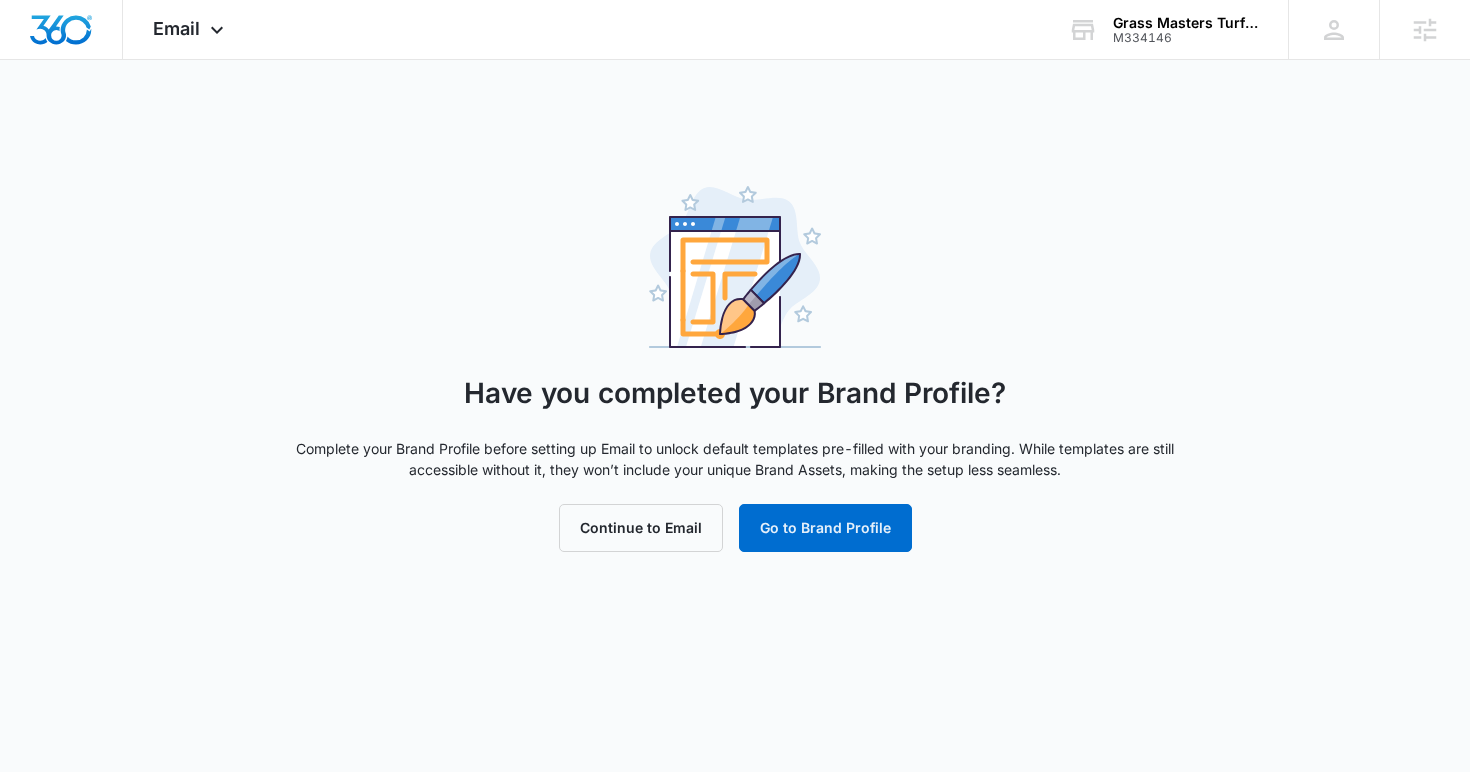 click on "Complete your Brand Profile before setting up Email to unlock default templates pre-filled with your branding. While templates are still accessible without it, they won’t include your unique Brand Assets, making the setup less seamless." at bounding box center (735, 459) 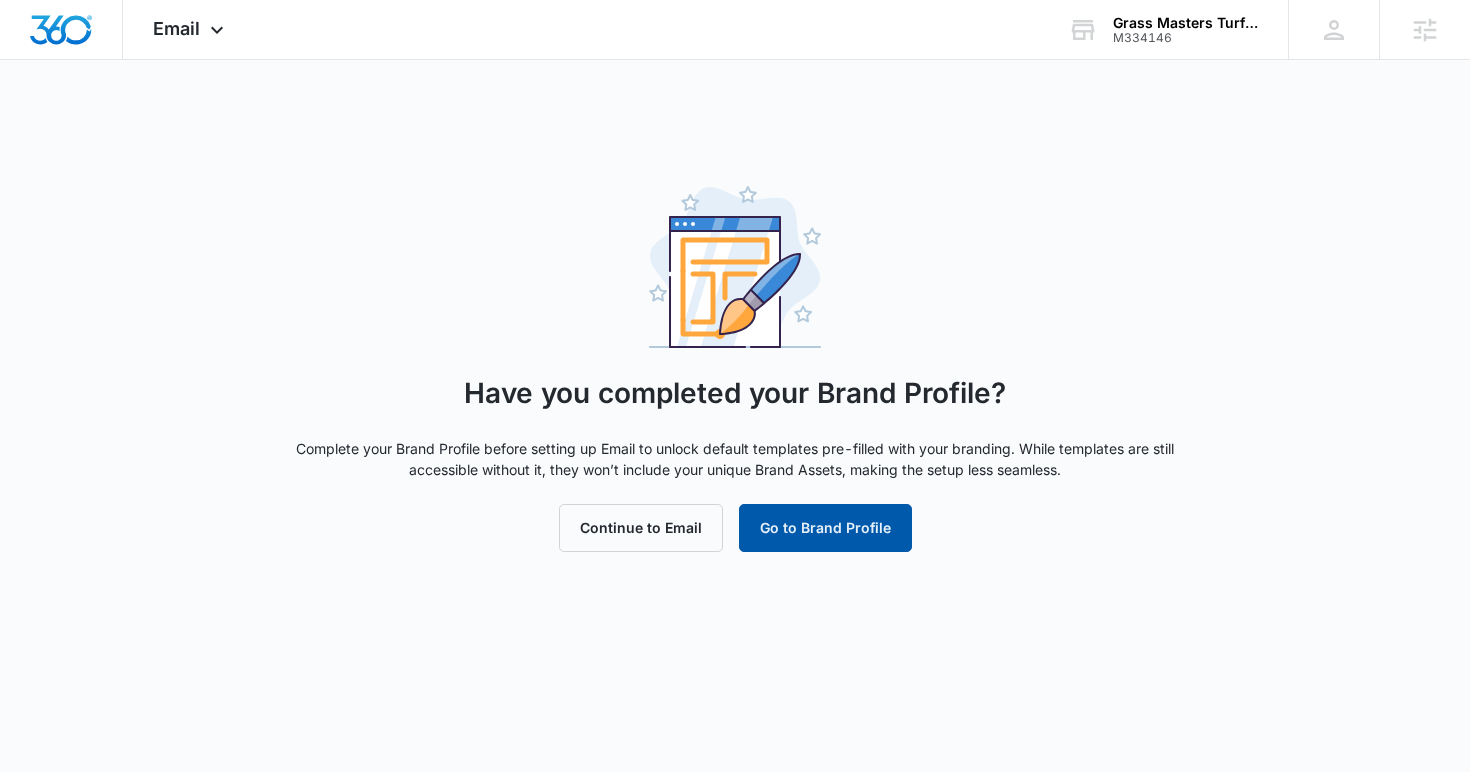 click on "Go to Brand Profile" at bounding box center [825, 528] 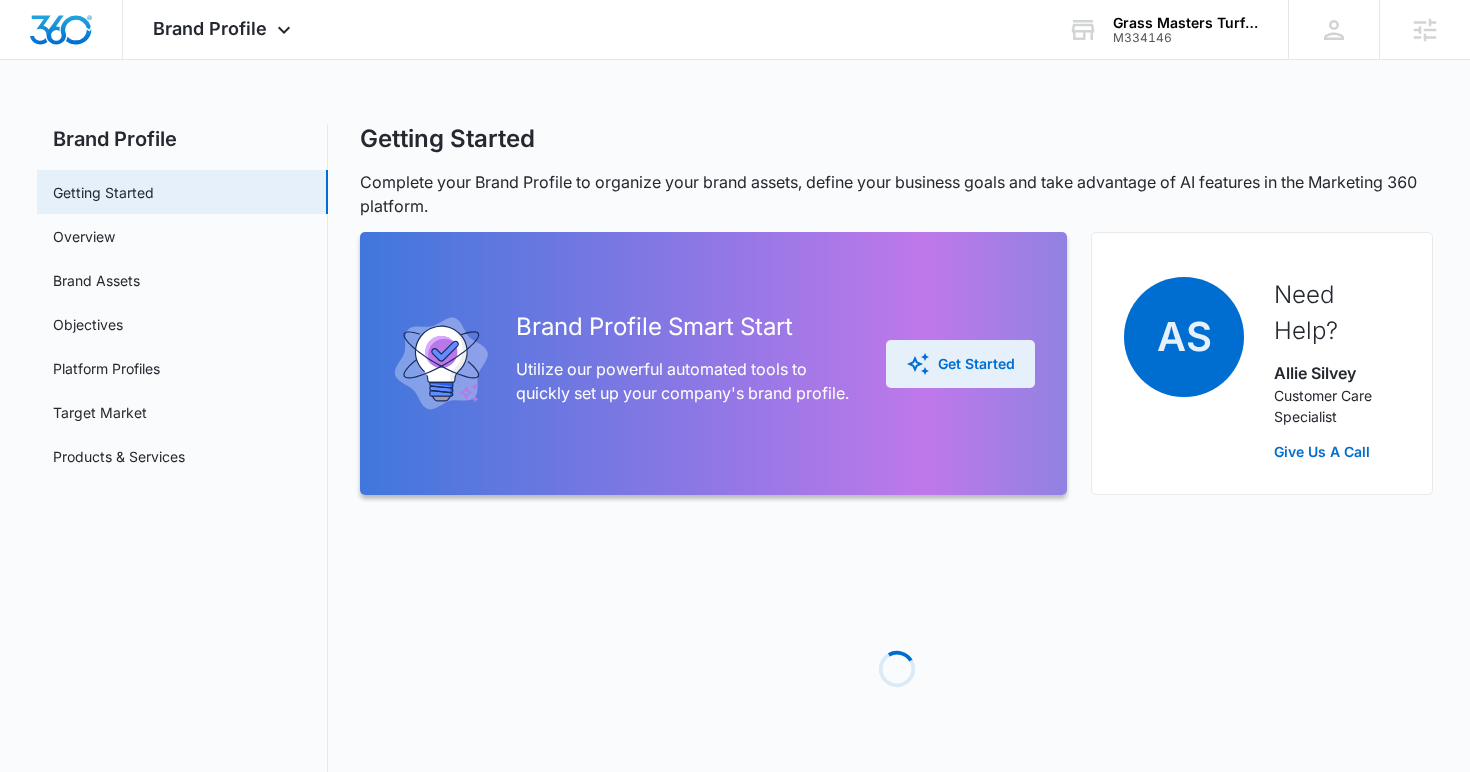 click 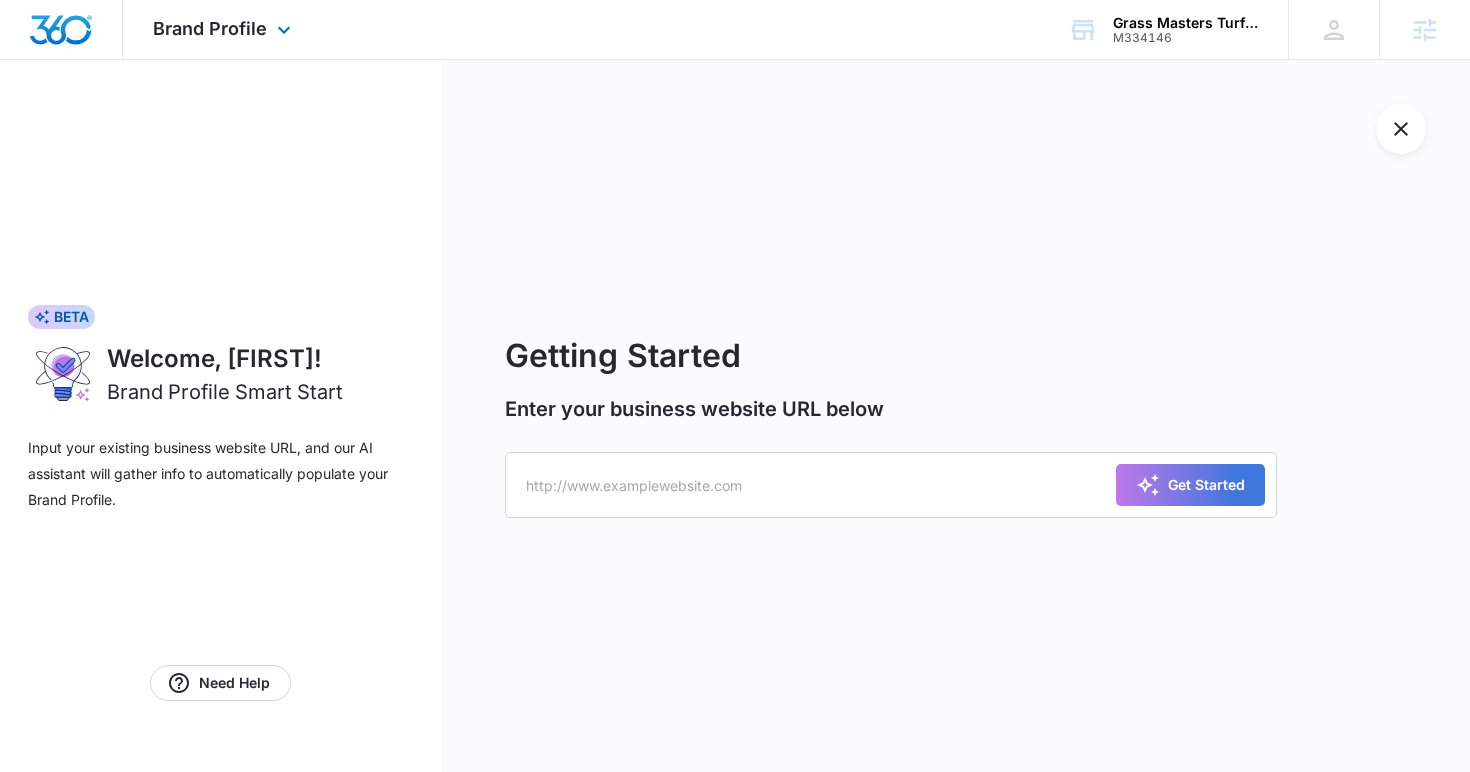 click at bounding box center (61, 30) 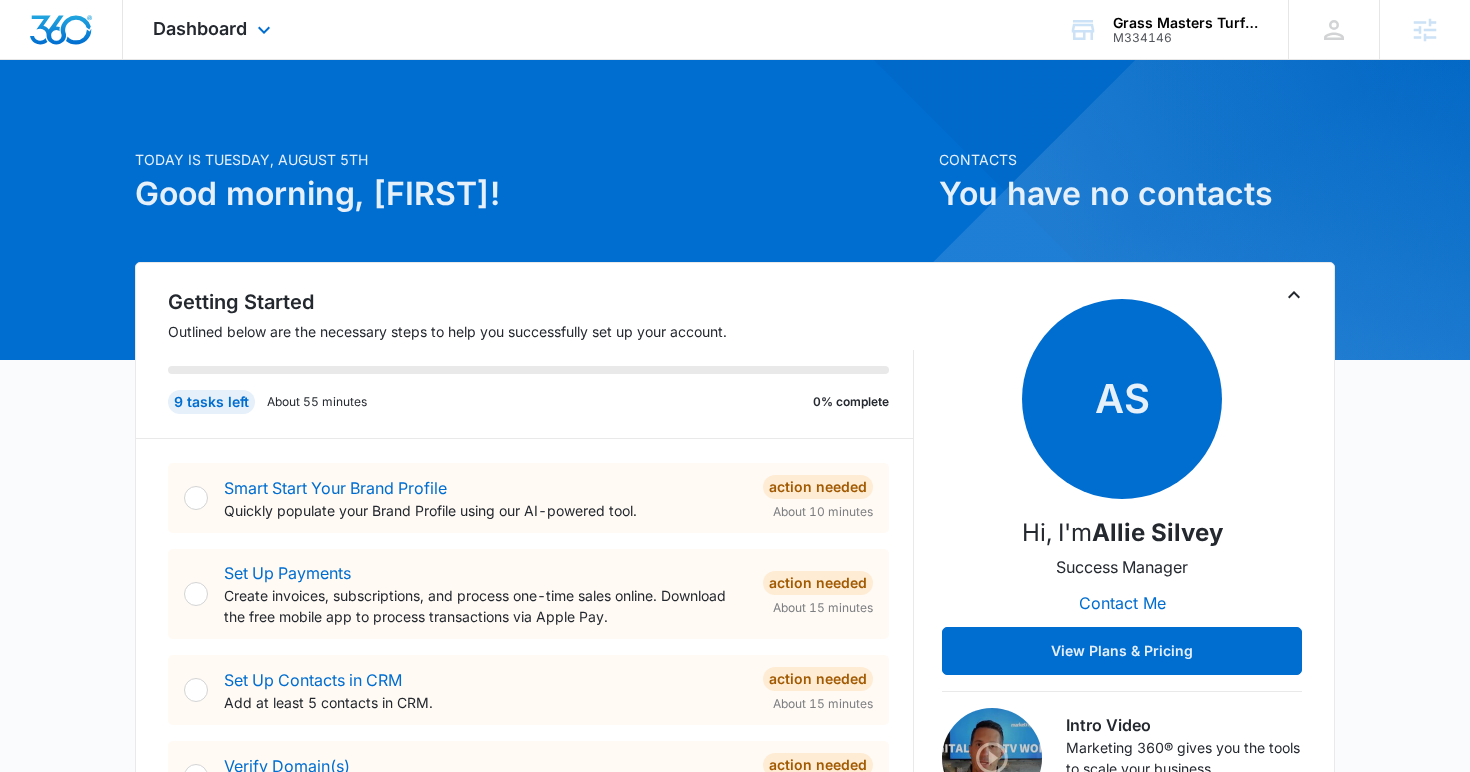 click on "Dashboard Apps Reputation Websites Forms CRM Email Social Shop Content Ads Intelligence Files Brand Settings" at bounding box center (214, 29) 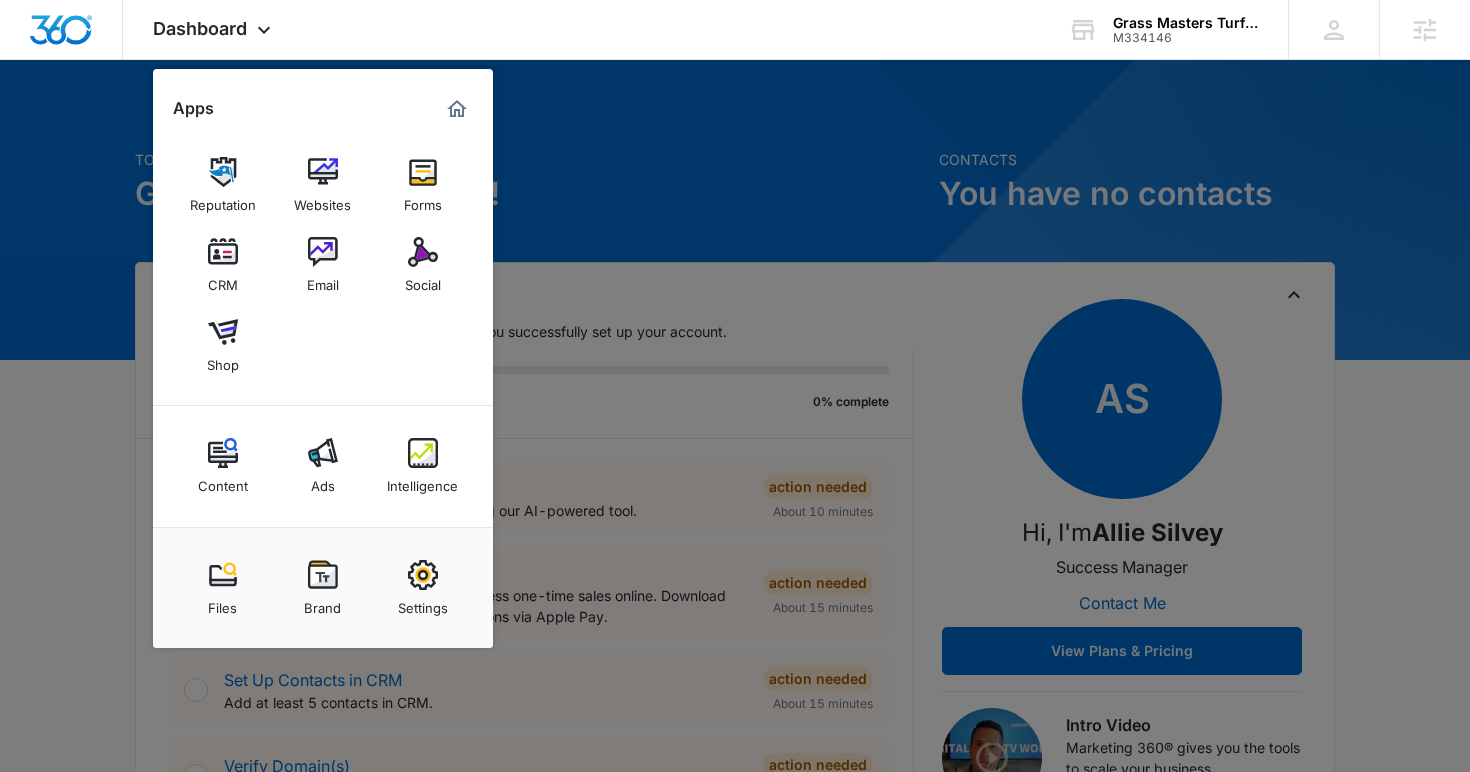 click at bounding box center [735, 386] 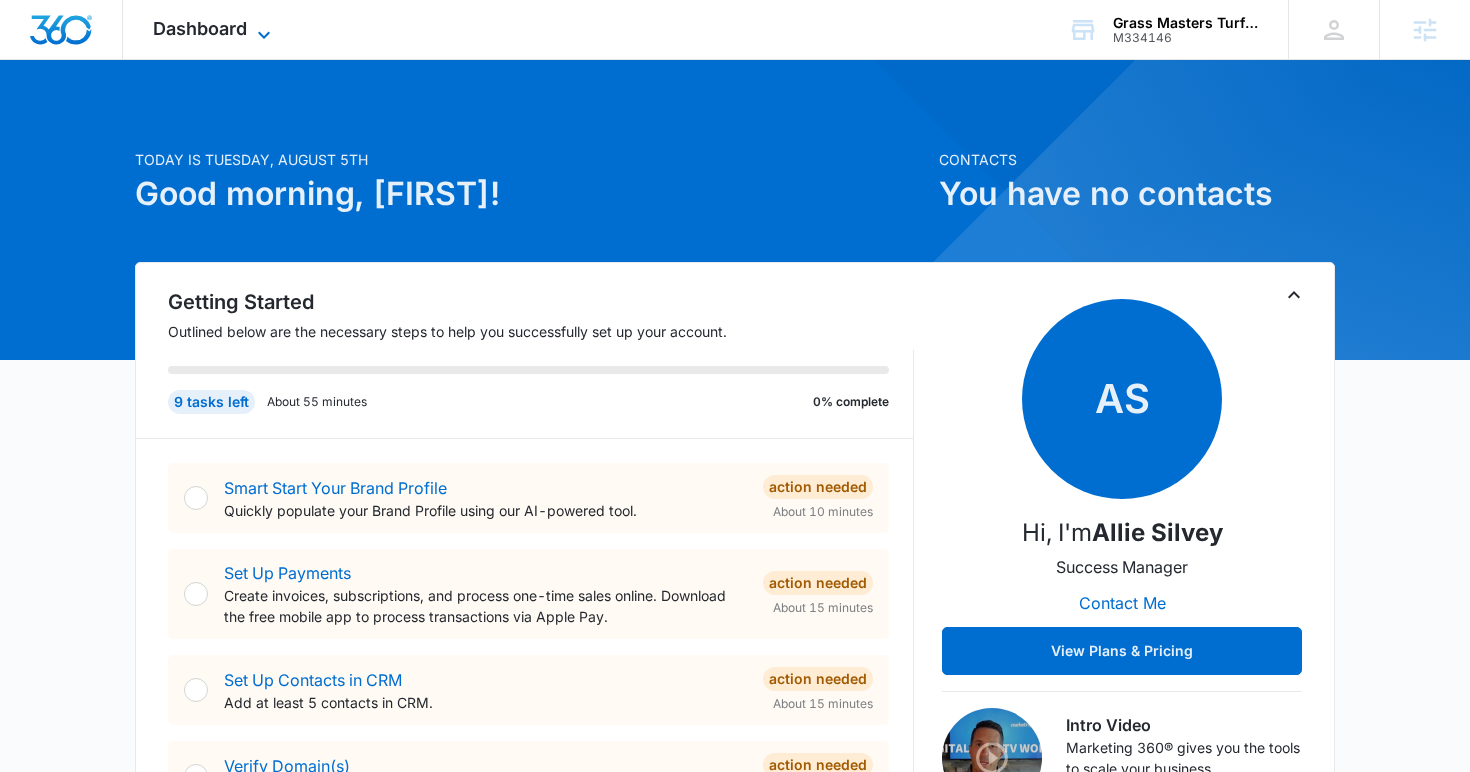 click on "Dashboard" at bounding box center [200, 28] 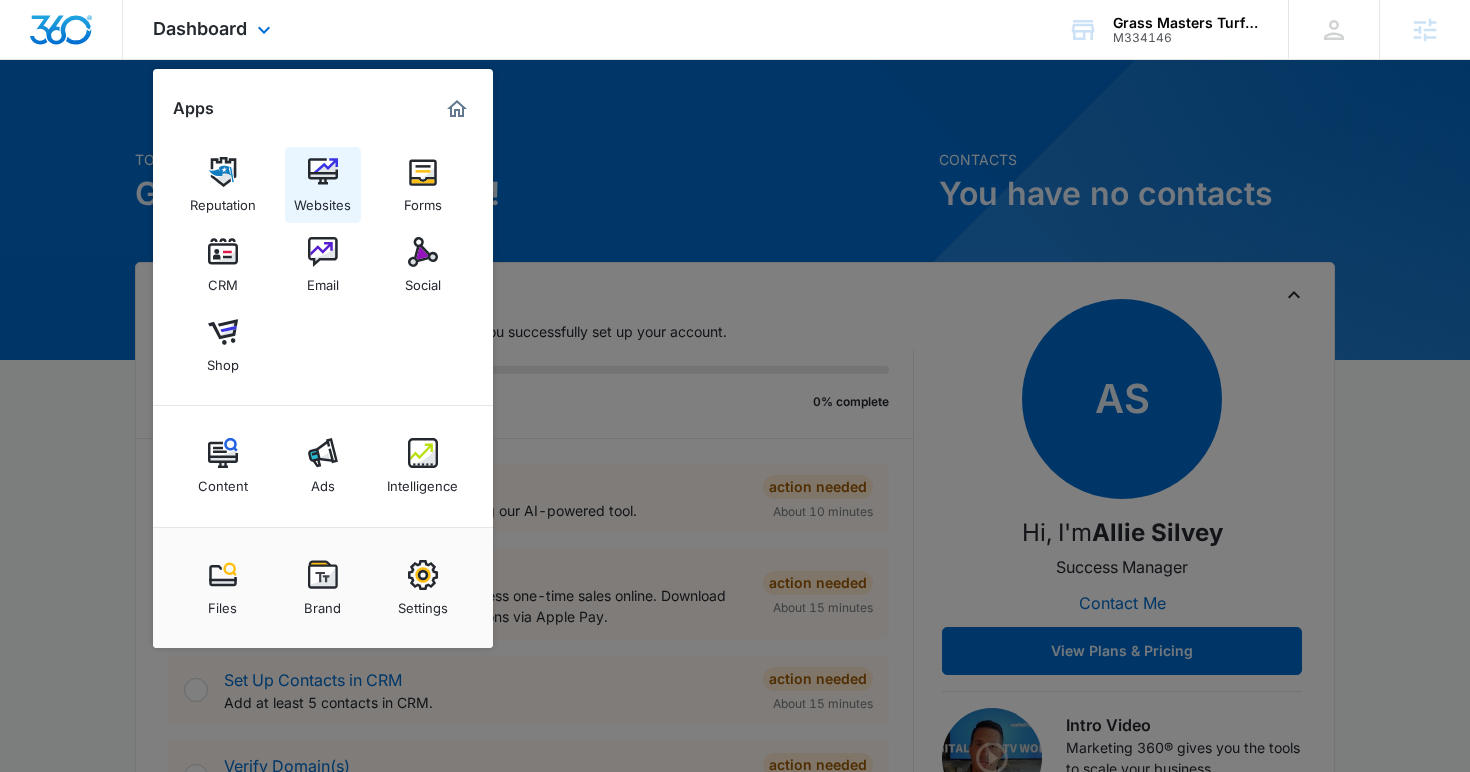 click on "Websites" at bounding box center [323, 185] 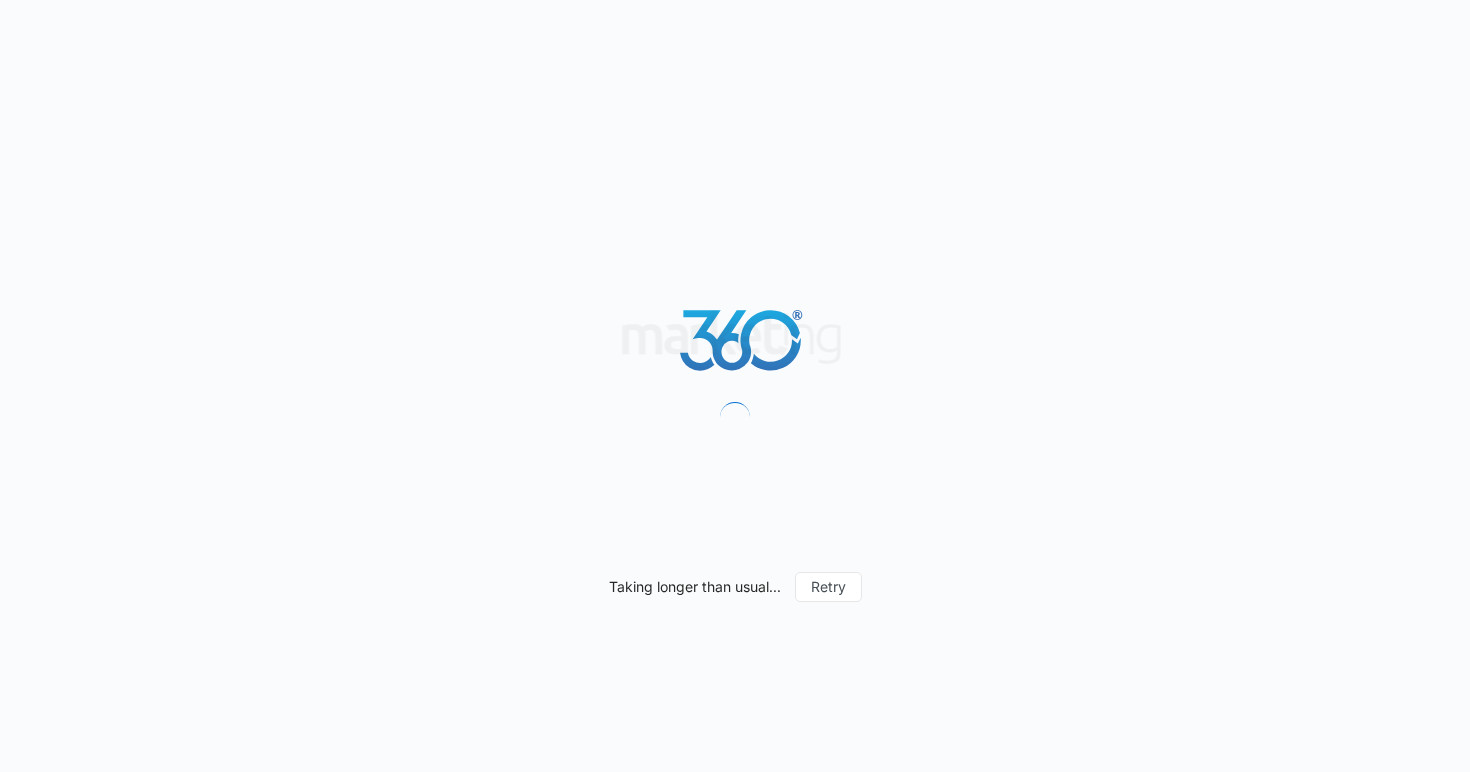 scroll, scrollTop: 0, scrollLeft: 0, axis: both 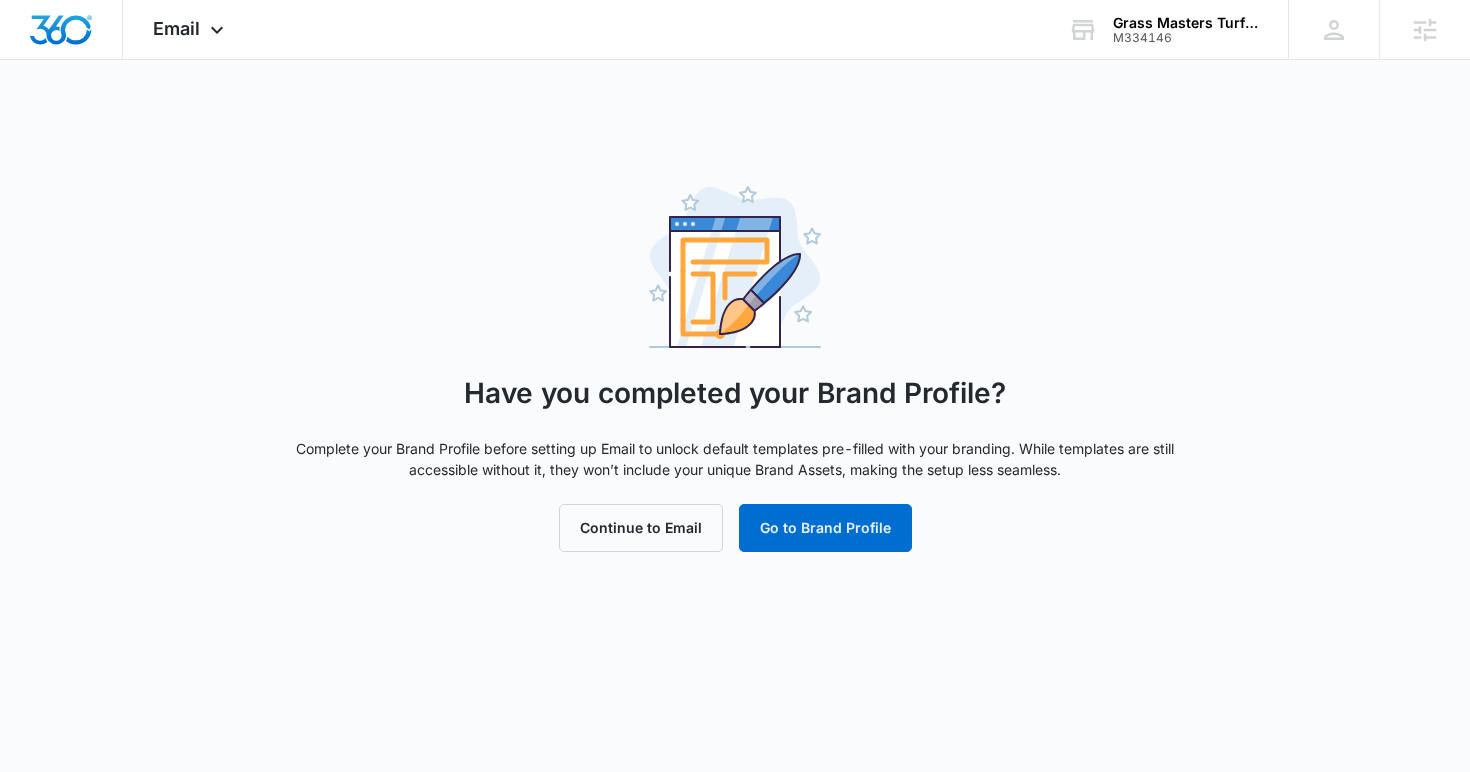 click on "Have you completed your Brand Profile? Complete your Brand Profile before setting up Email to unlock default templates pre-filled with your branding. While templates are still accessible without it, they won’t include your unique Brand Assets, making the setup less seamless. Continue to Email Go to Brand Profile" at bounding box center (735, 369) 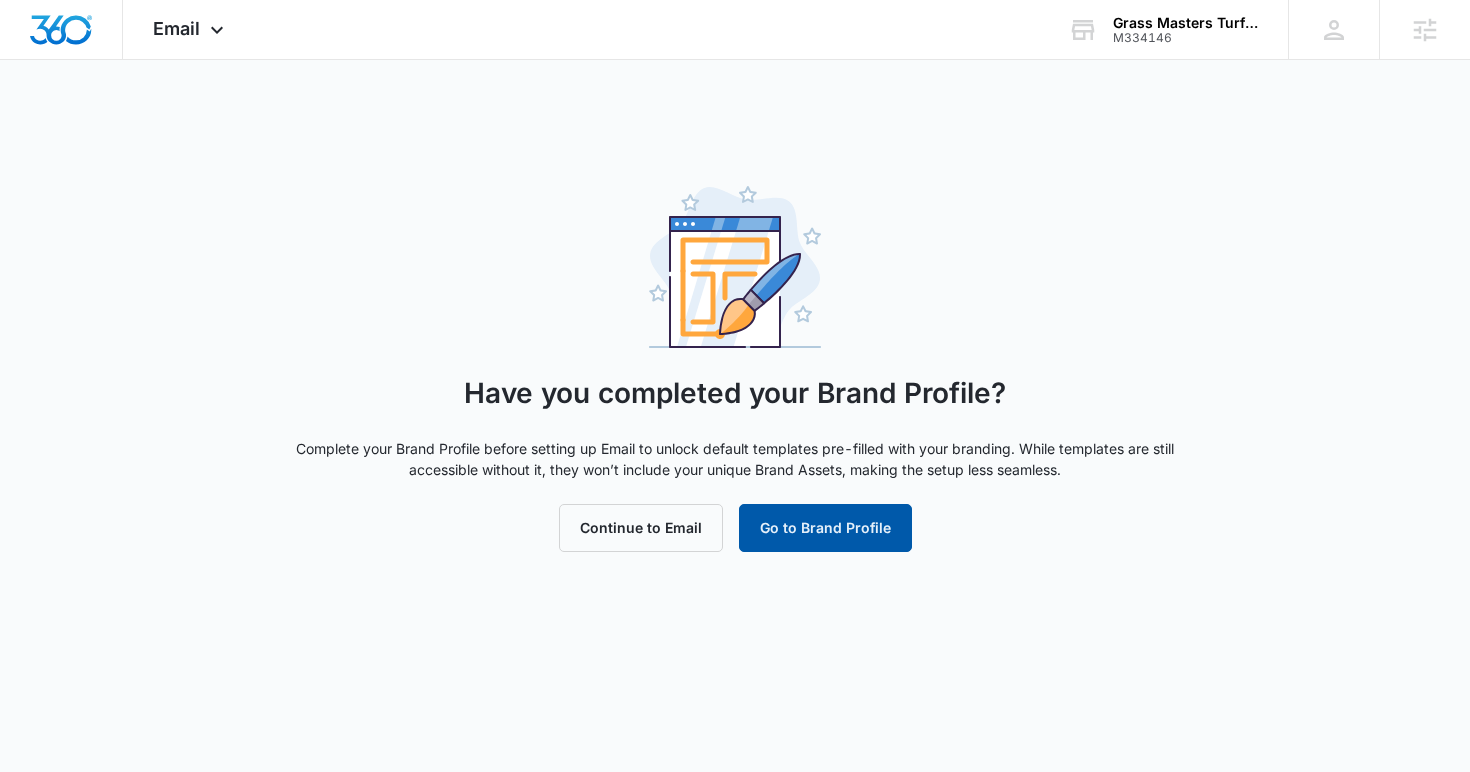 click on "Go to Brand Profile" at bounding box center (825, 528) 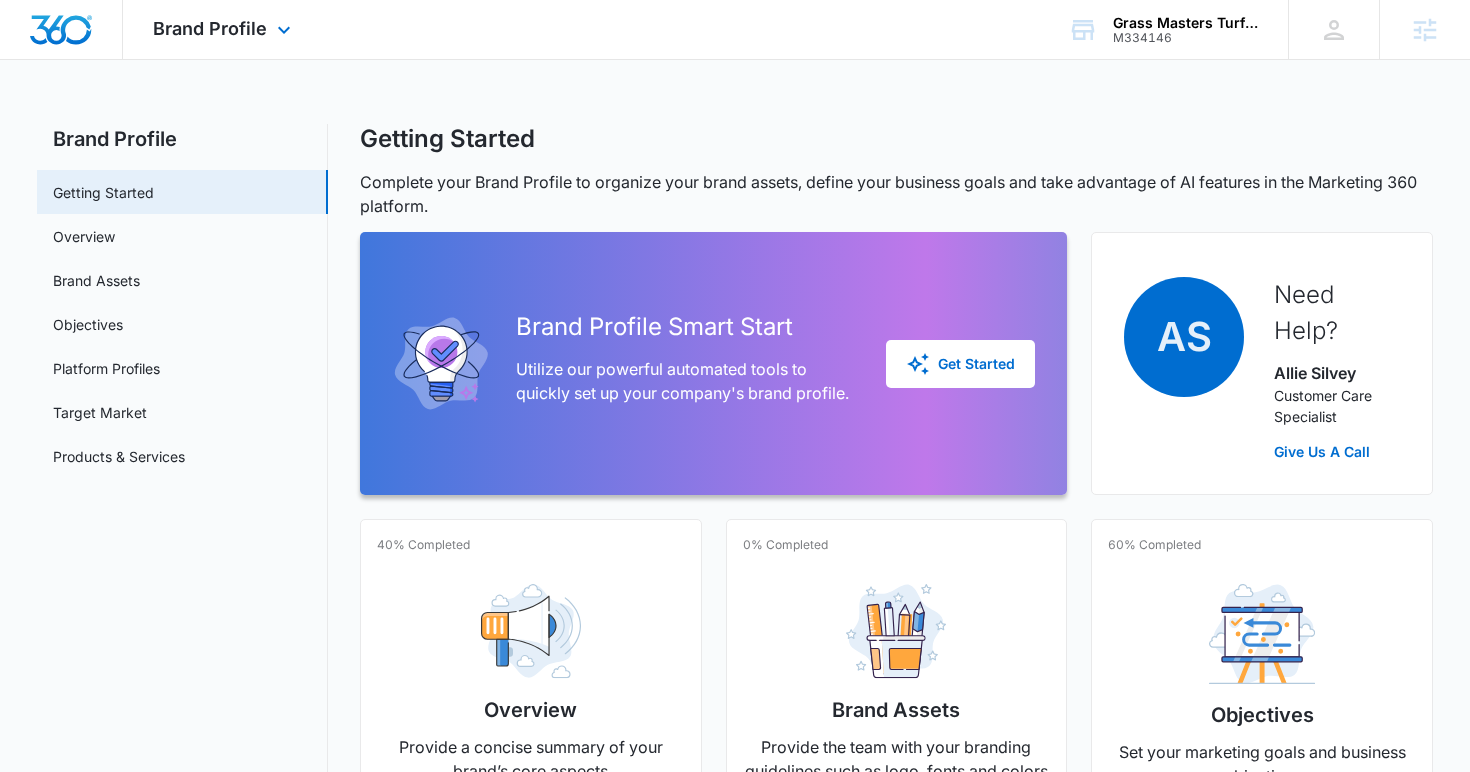 click on "Brand Profile Apps Reputation Websites Forms CRM Email Social Shop Content Ads Intelligence Files Brand Settings" at bounding box center [224, 29] 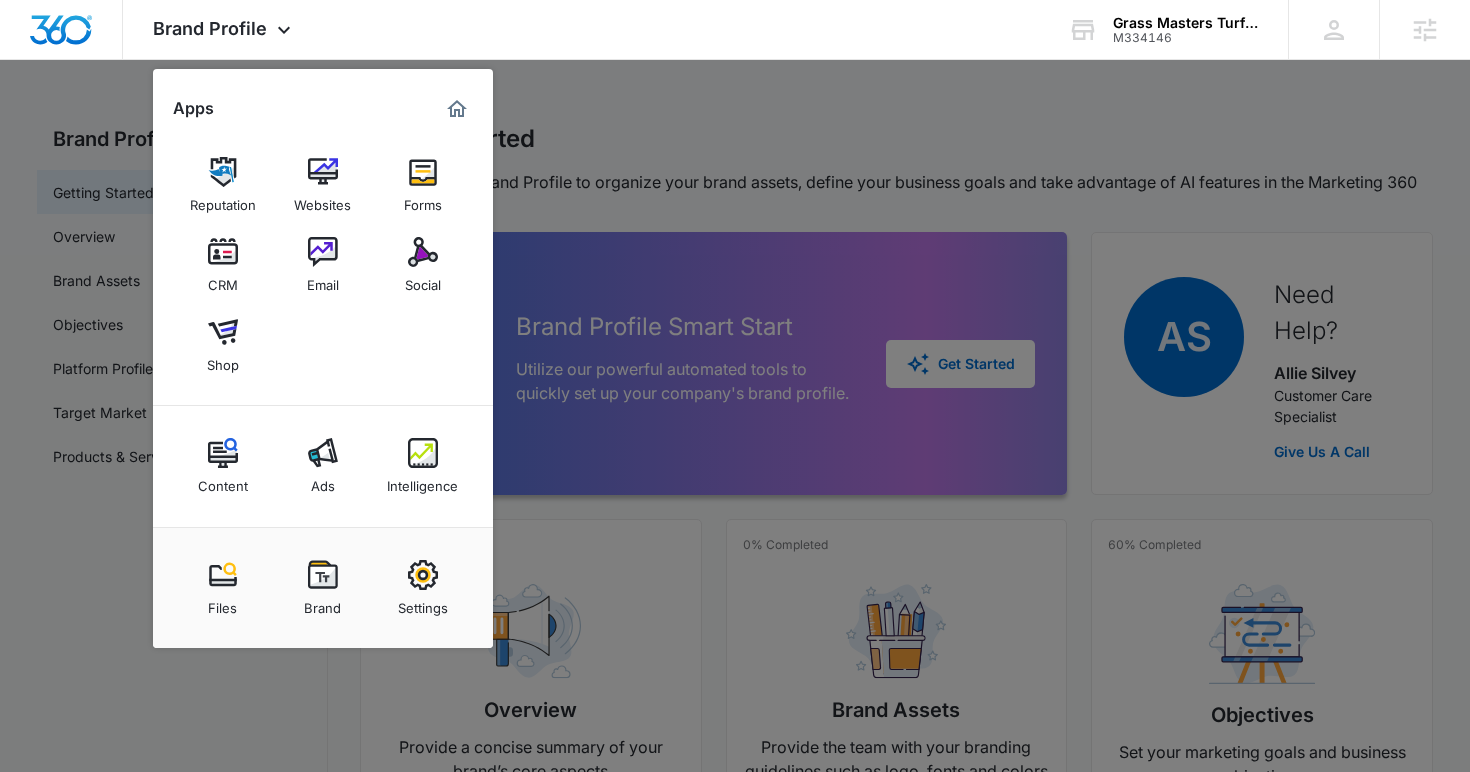 click at bounding box center (735, 386) 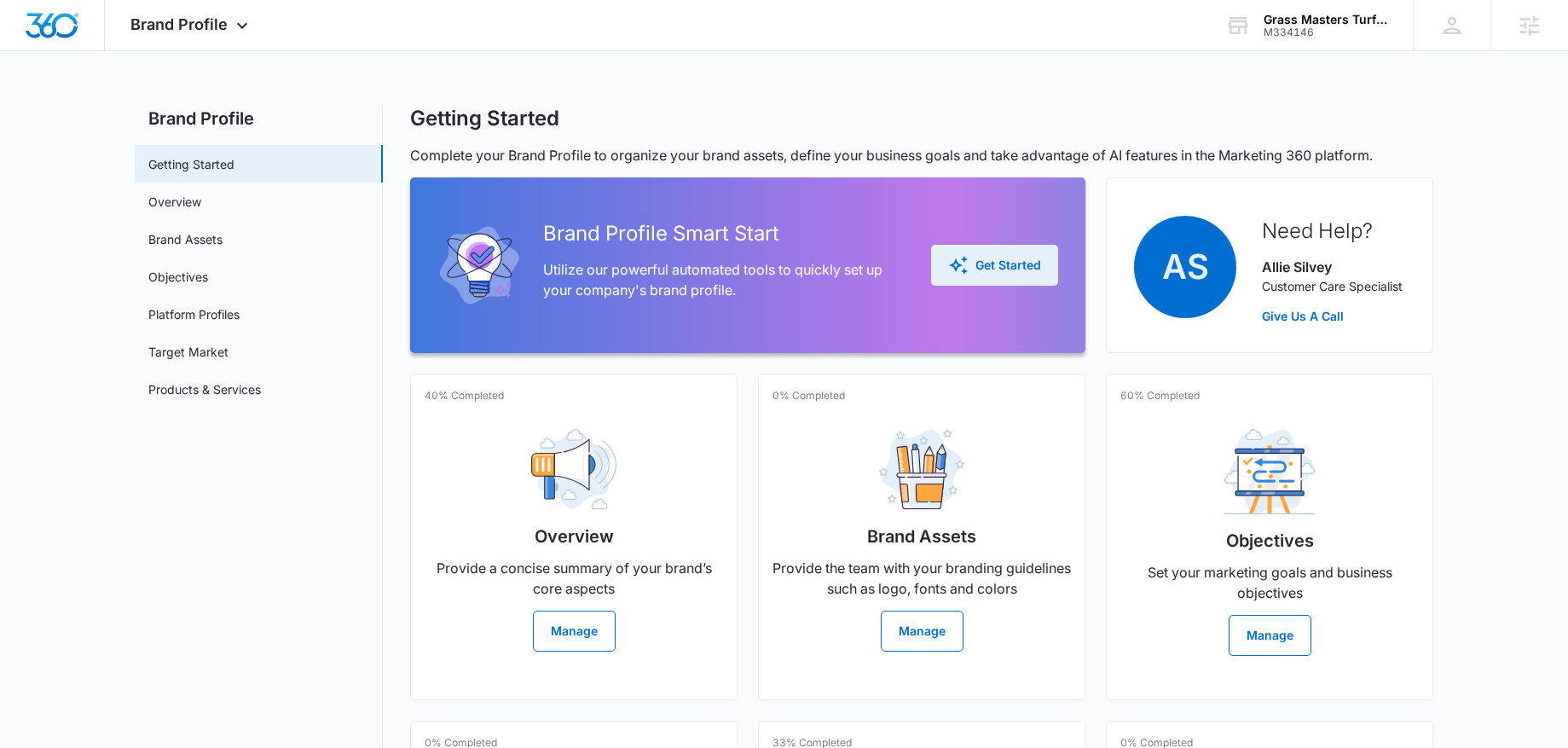 click on "Get Started" at bounding box center (994, 265) 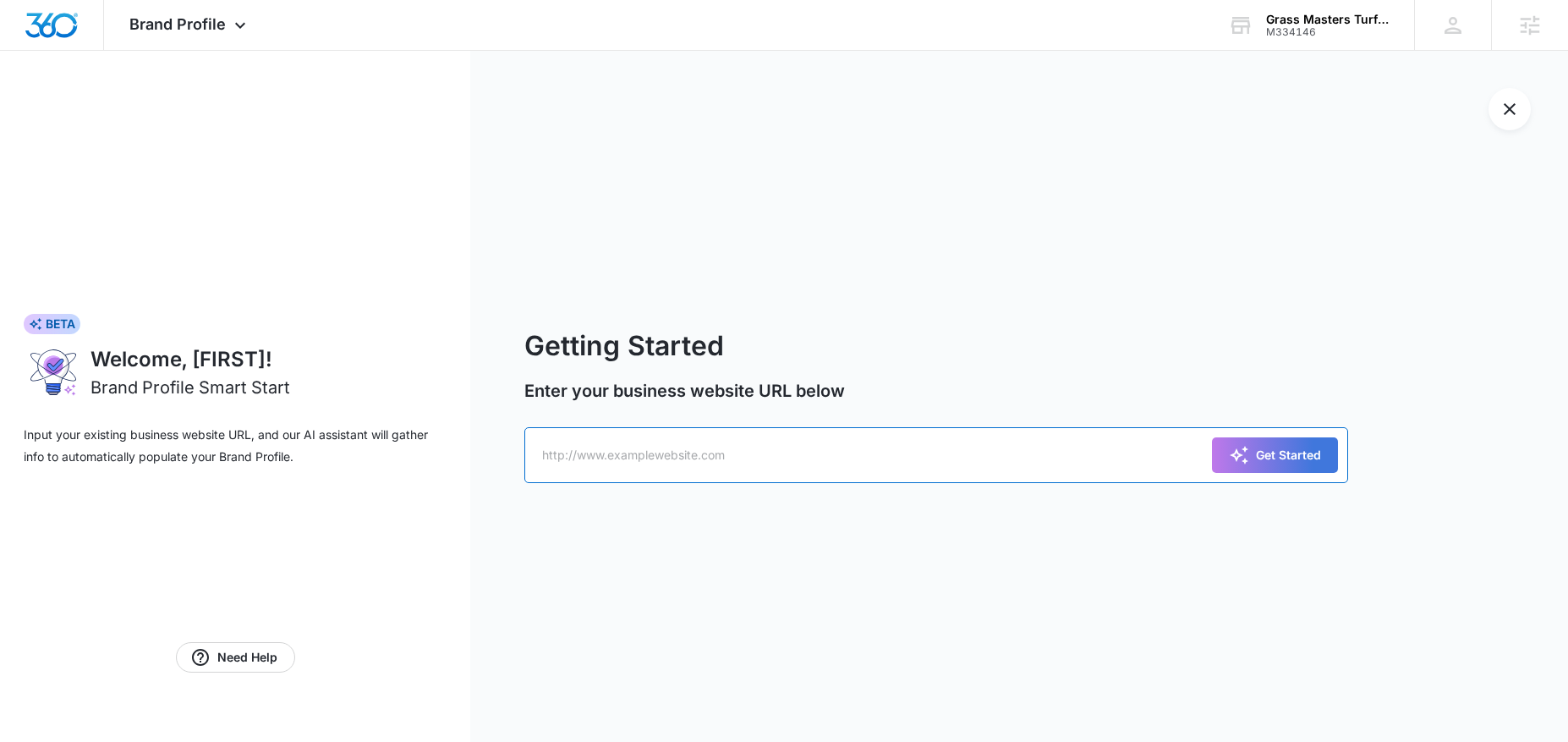 click at bounding box center [935, 455] 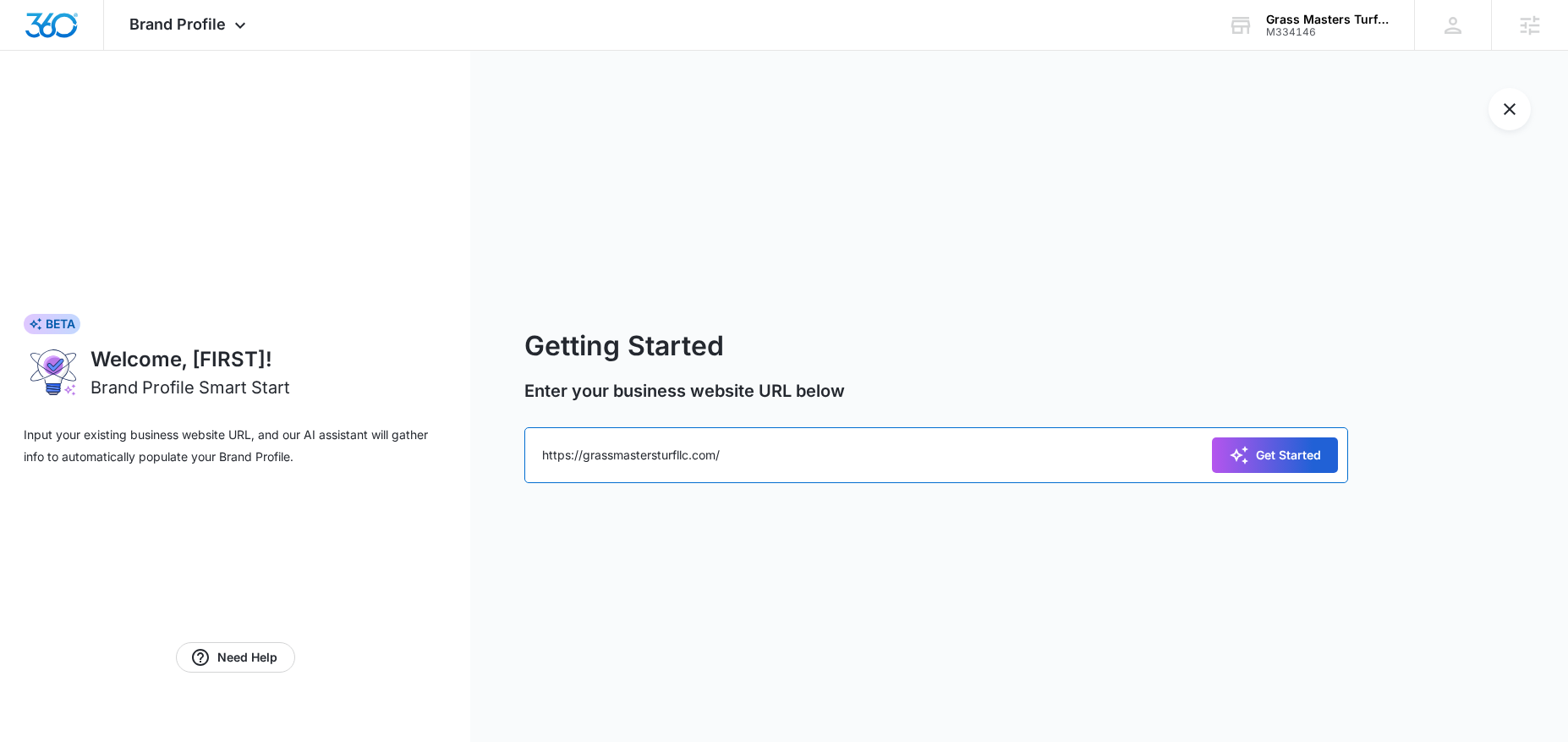 type on "https://grassmastersturfllc.com/" 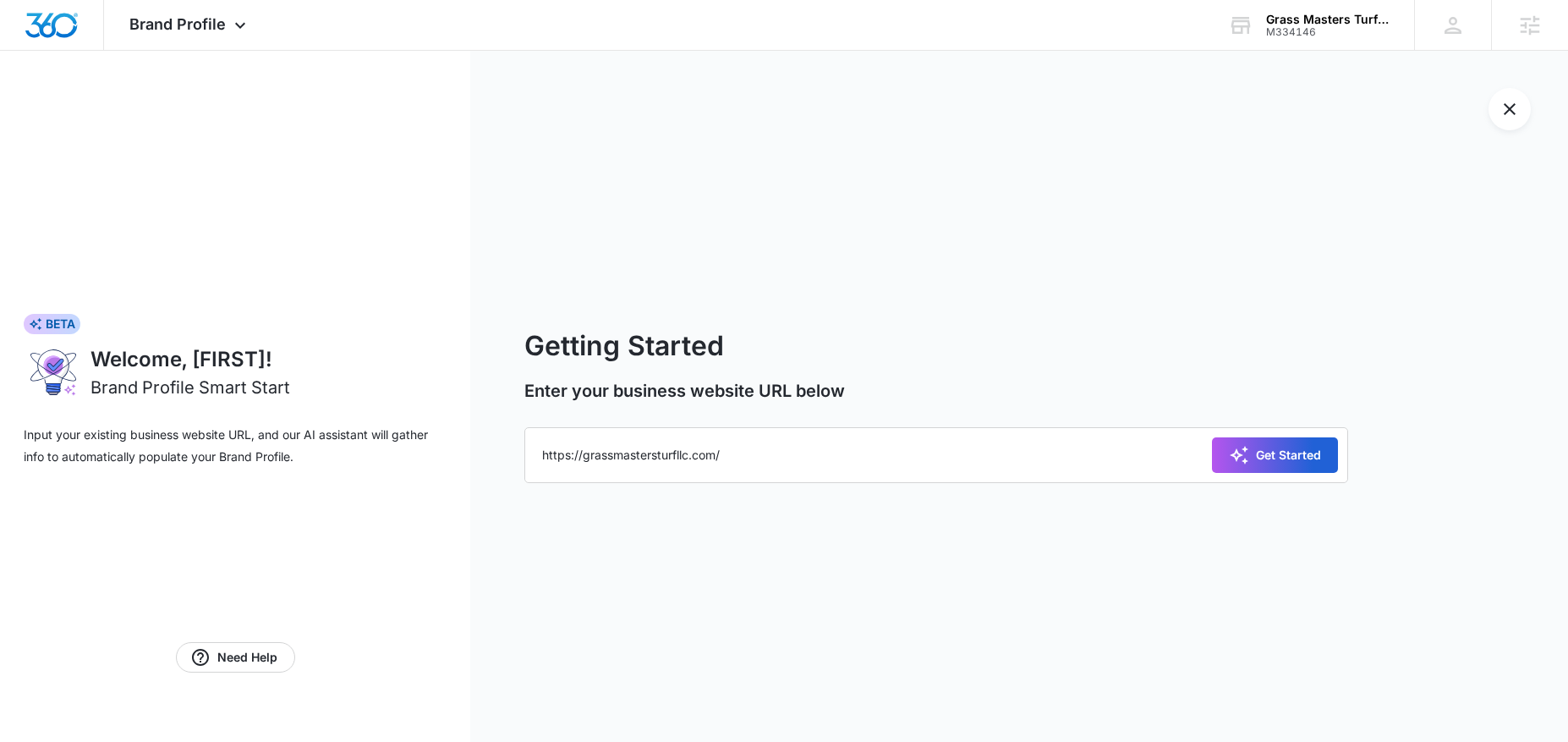 click on "Get Started" at bounding box center [1275, 455] 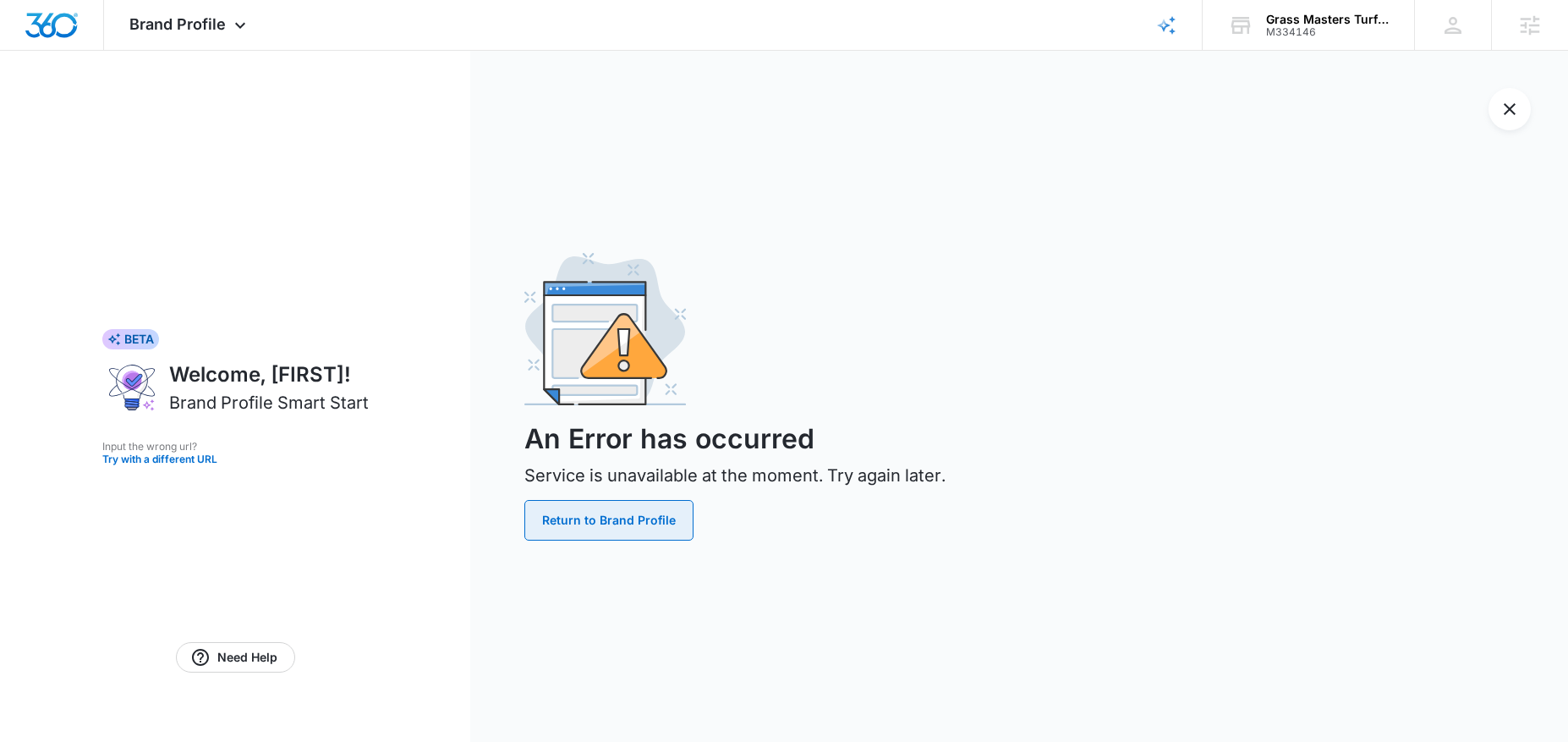click on "Return to Brand Profile" at bounding box center [609, 520] 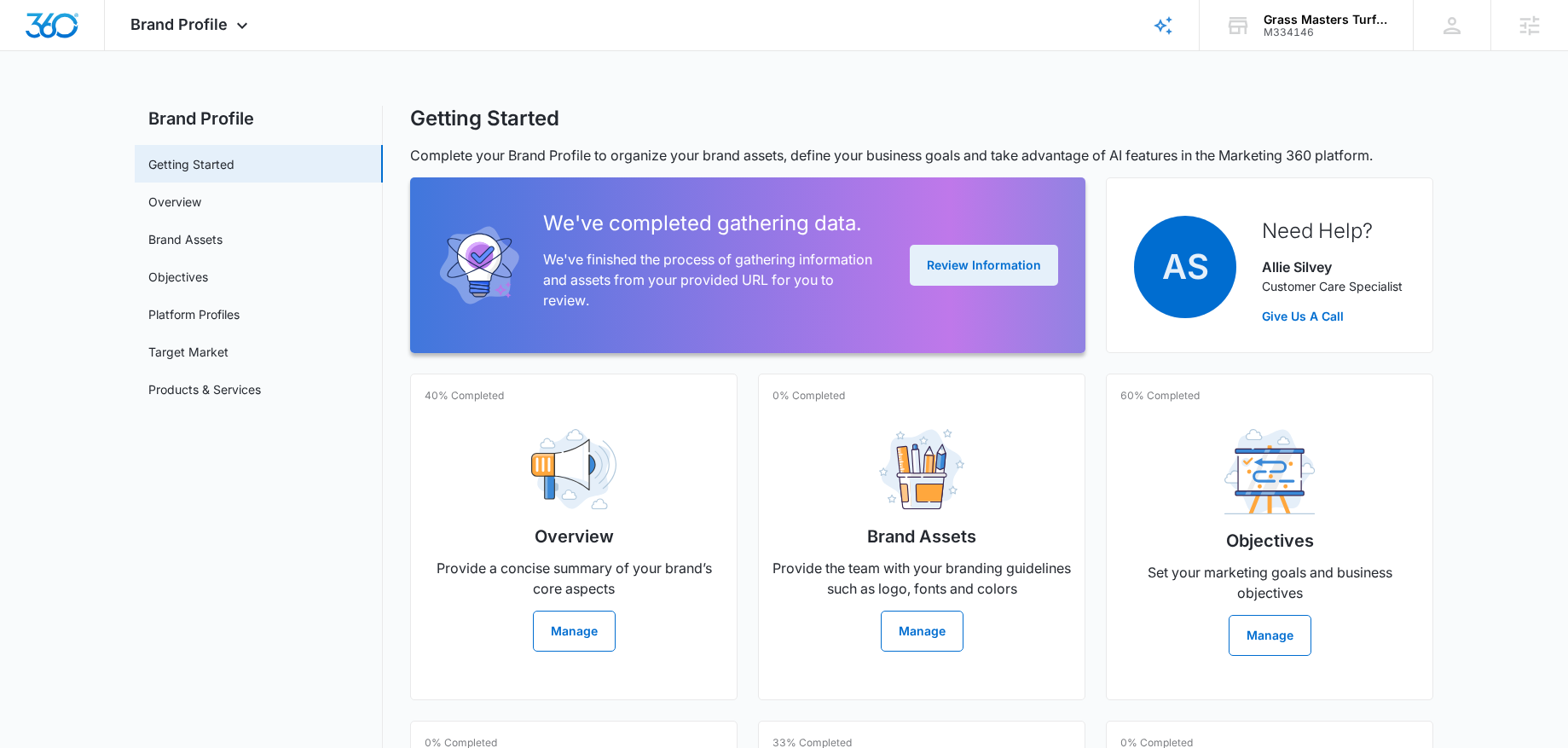 click on "Review Information" at bounding box center (984, 265) 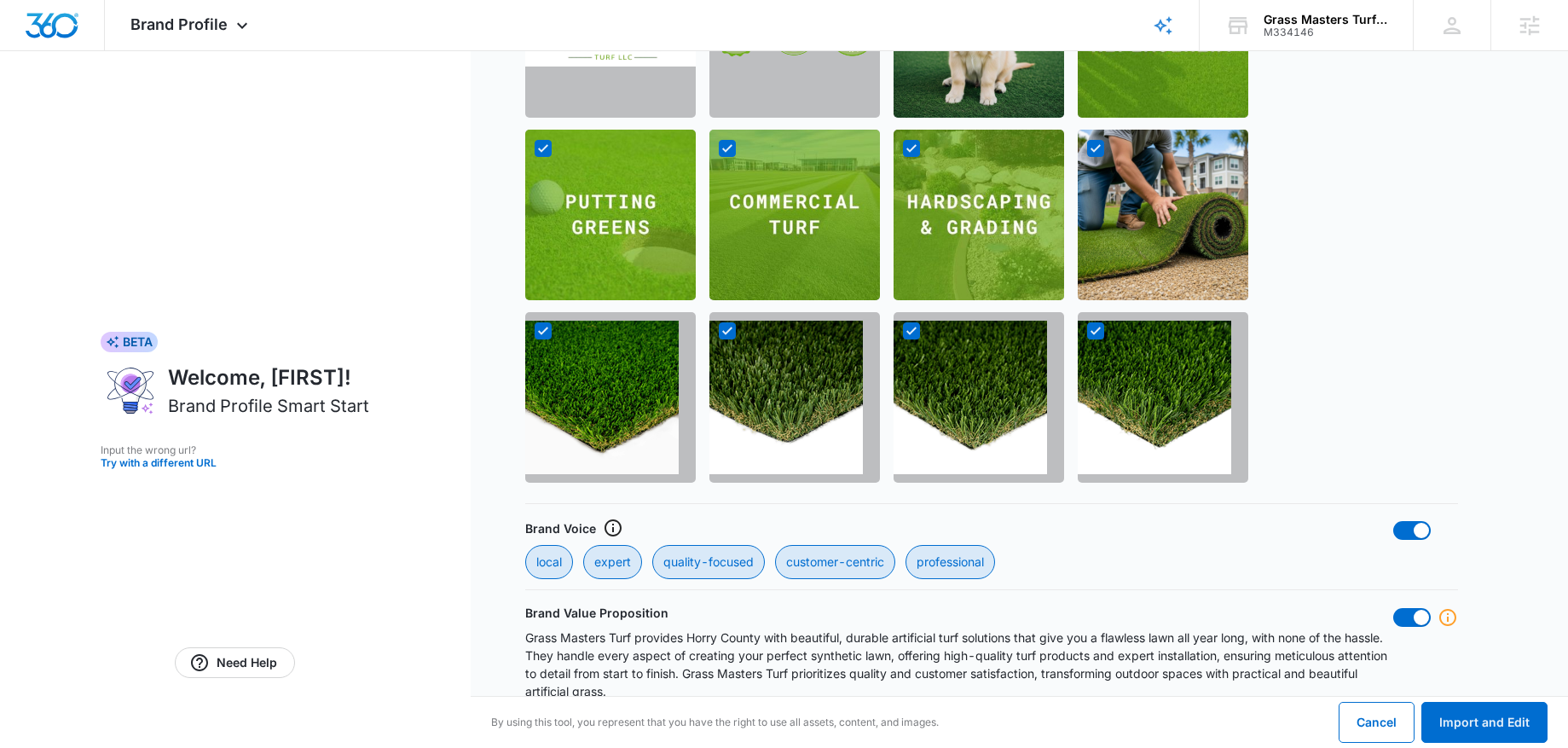 scroll, scrollTop: 1393, scrollLeft: 0, axis: vertical 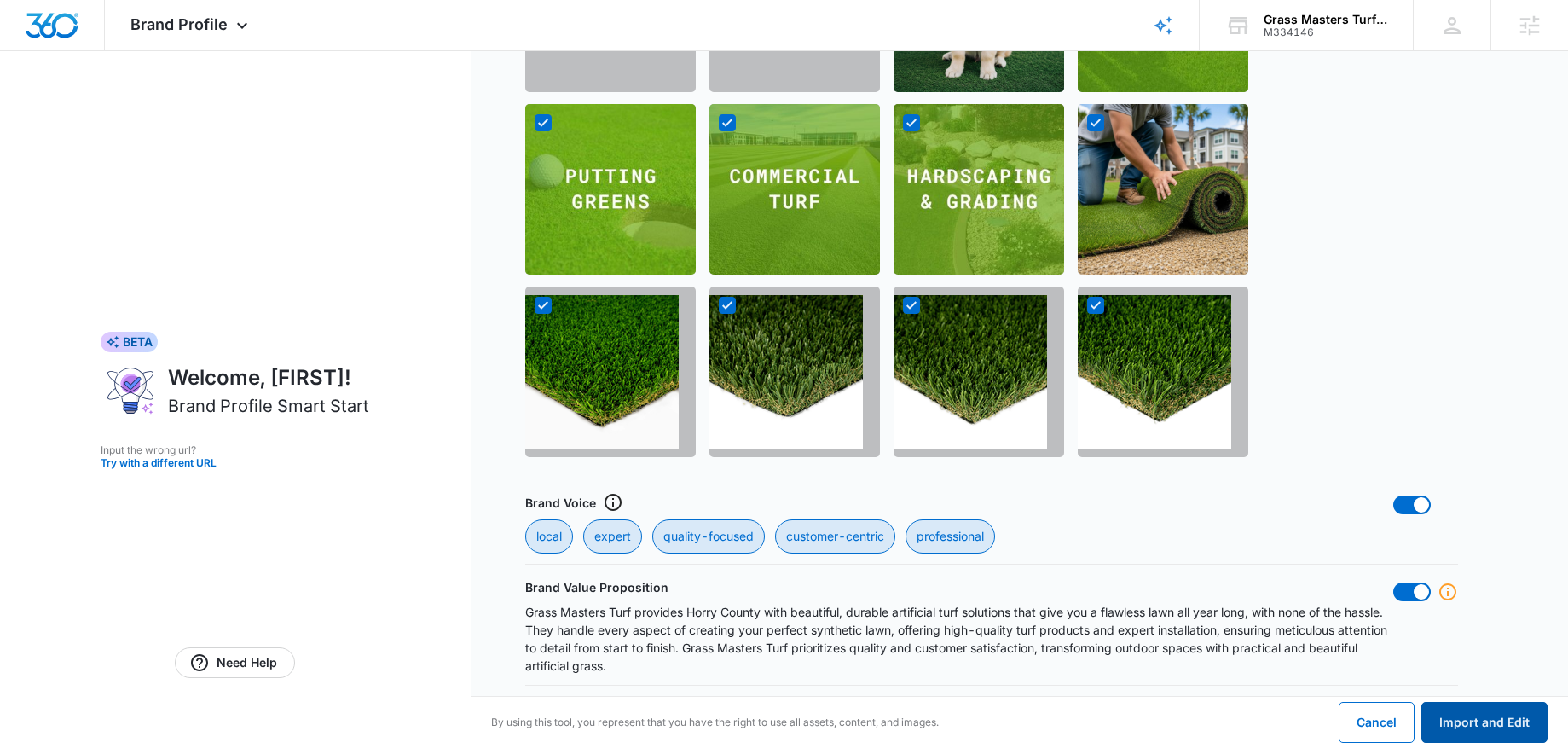 click on "Import and Edit" at bounding box center [1484, 722] 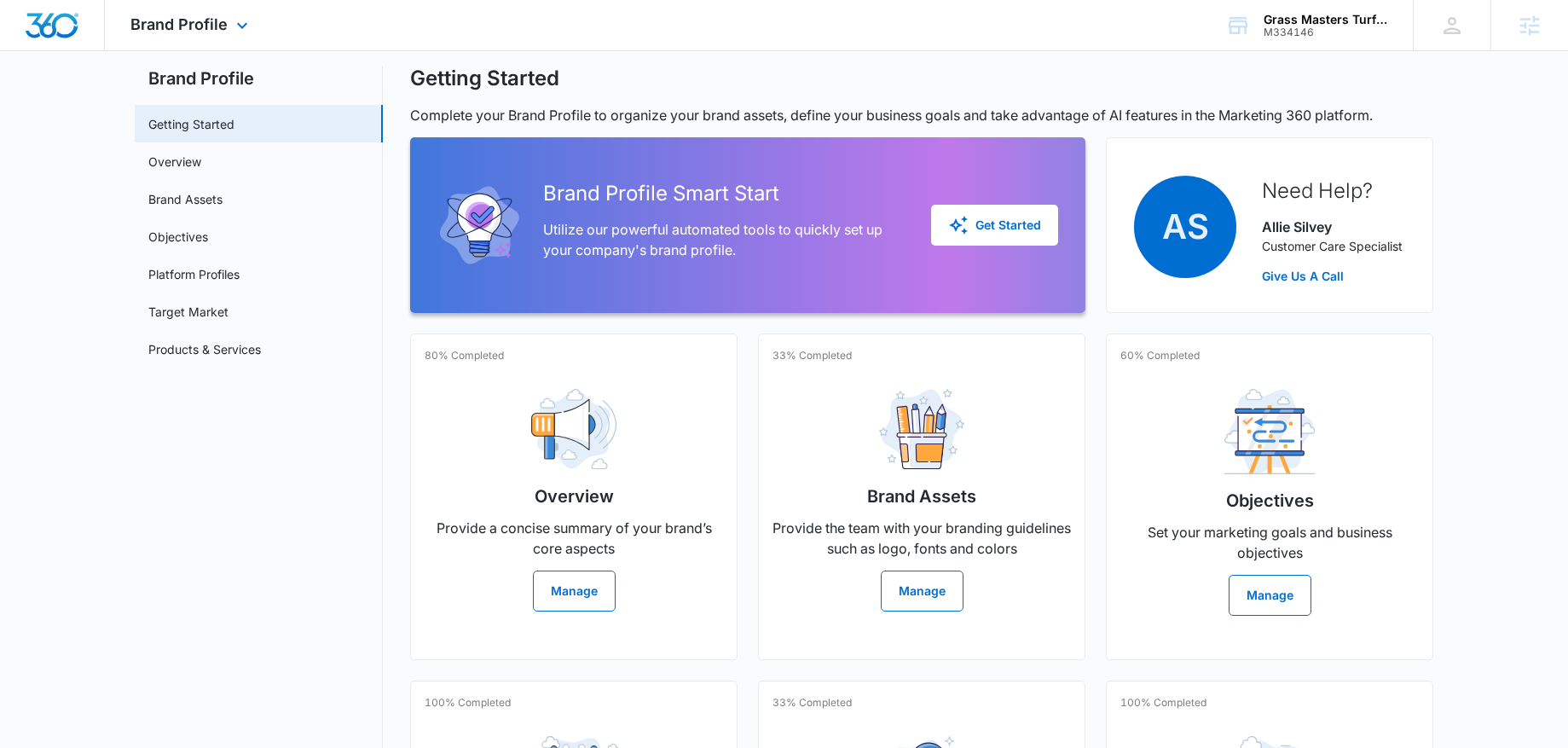scroll, scrollTop: 131, scrollLeft: 0, axis: vertical 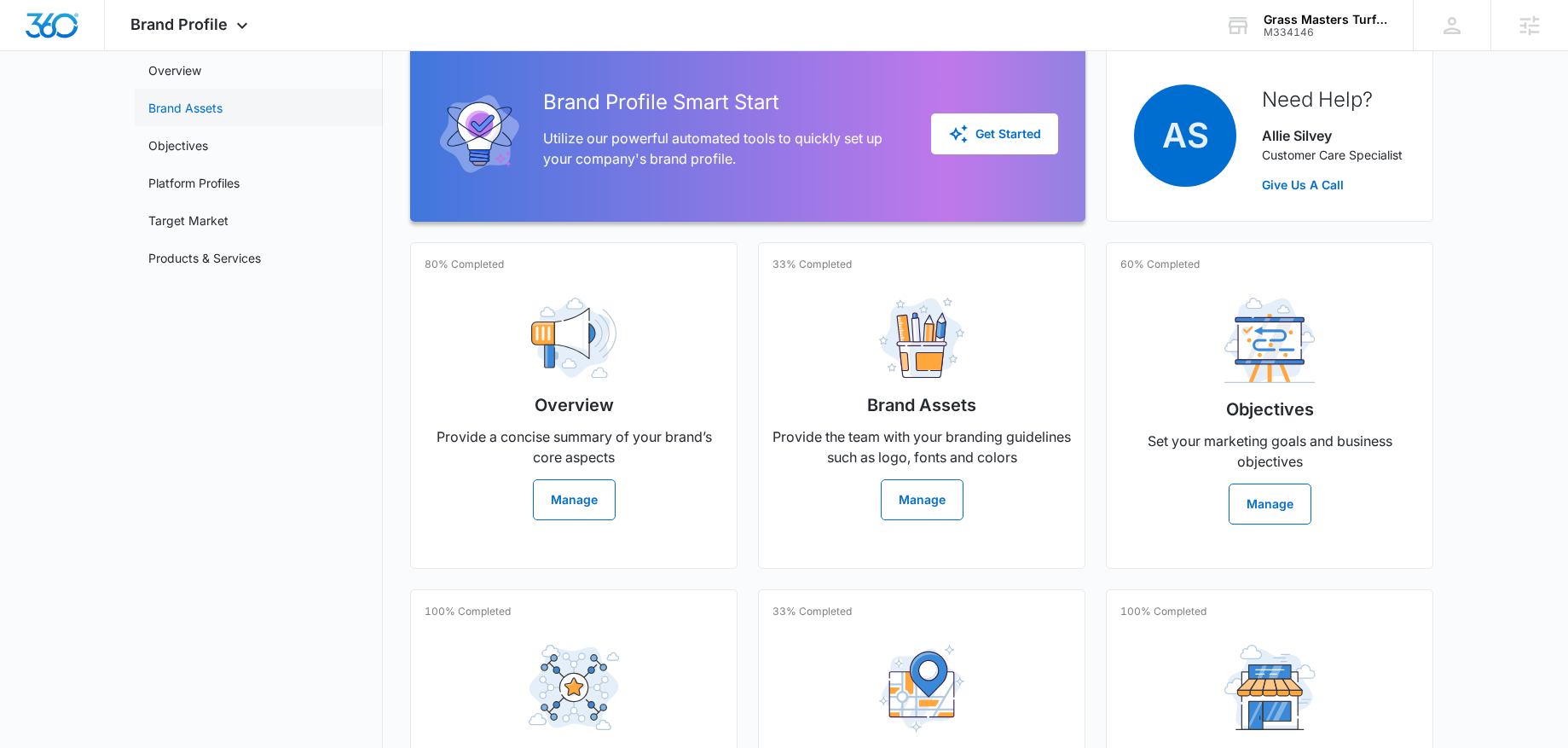 click on "Brand Assets" at bounding box center (185, 107) 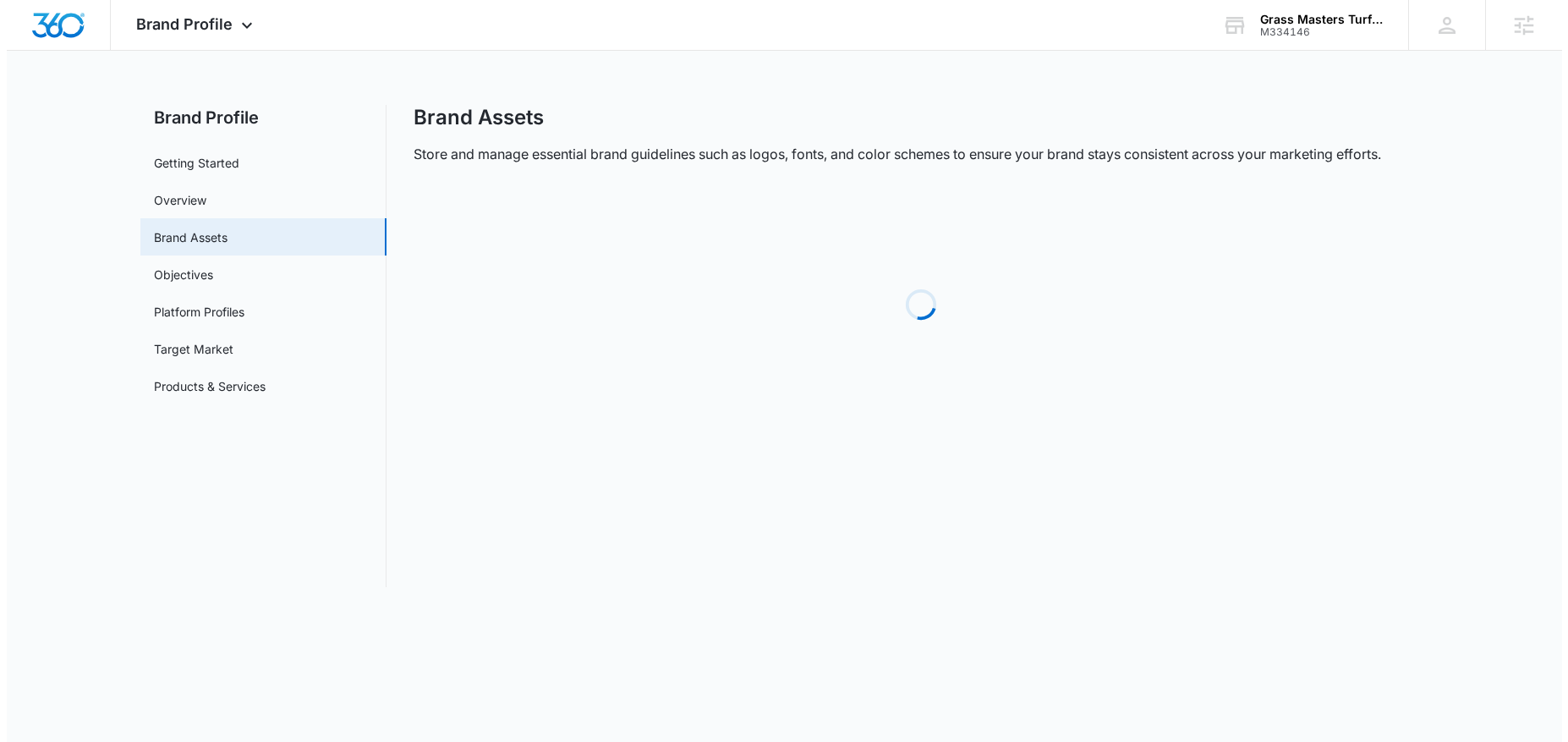 scroll, scrollTop: 0, scrollLeft: 0, axis: both 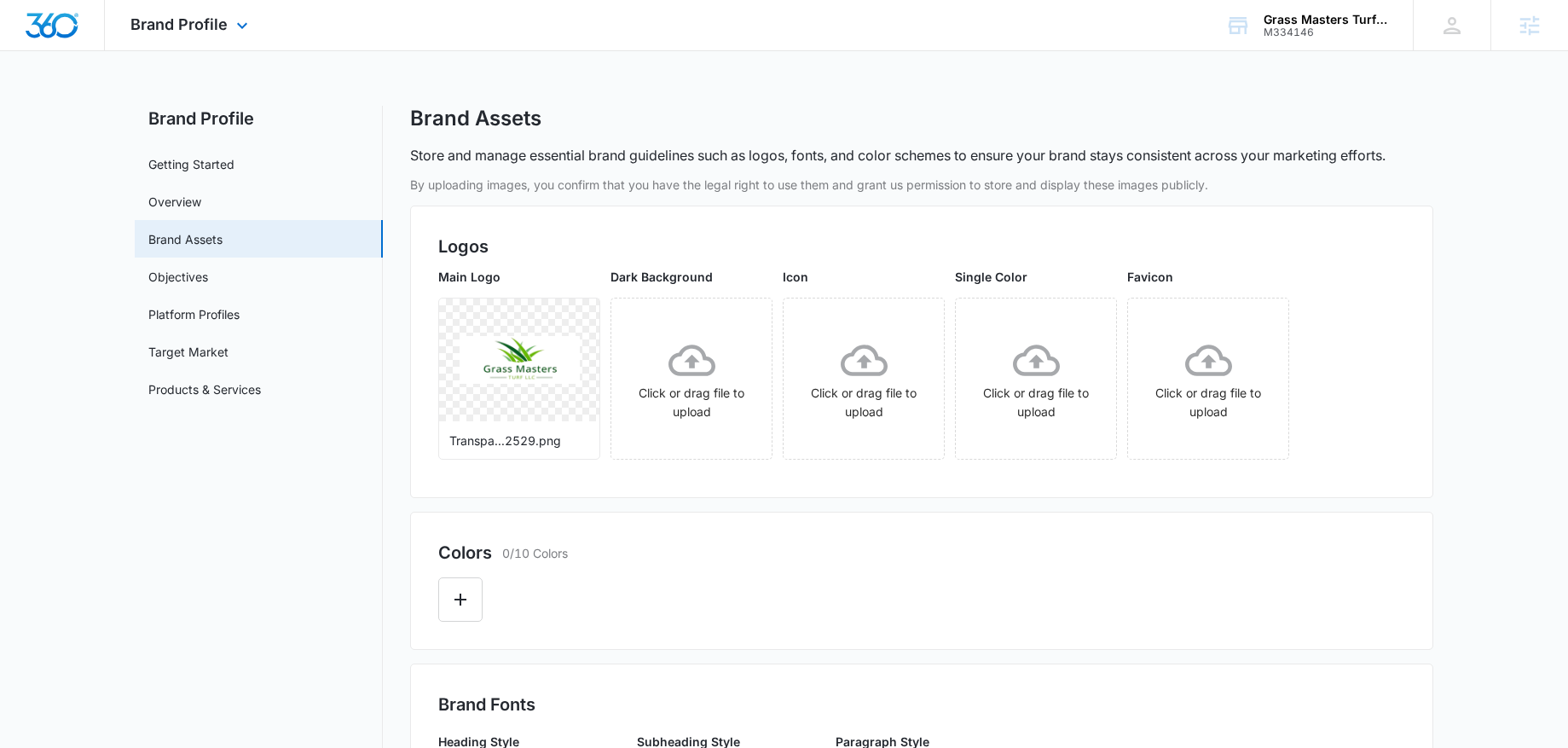 click on "Brand Profile Apps Reputation Websites Forms CRM Email Social Shop Content Ads Intelligence Files Brand Settings" at bounding box center (191, 25) 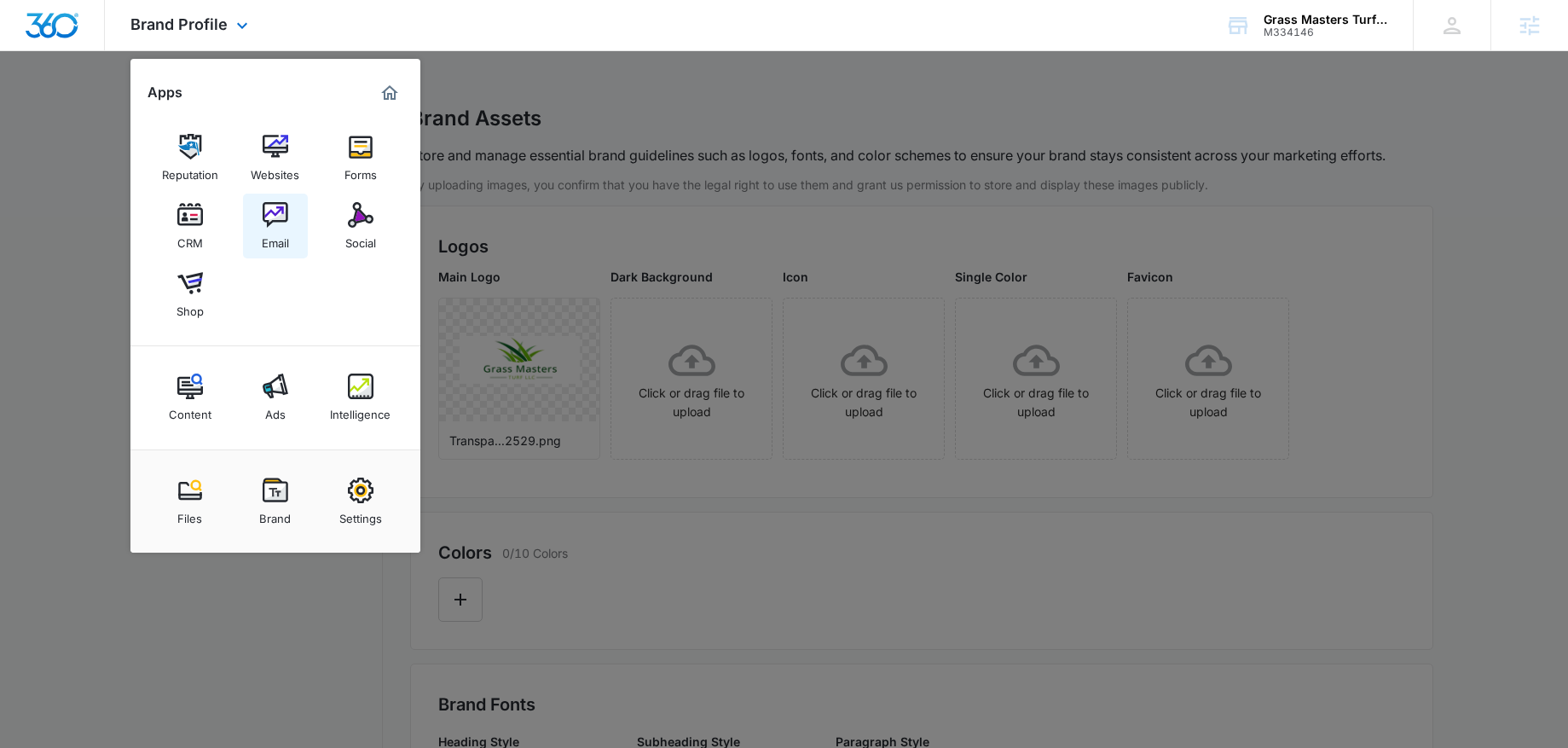 click on "Email" at bounding box center [275, 239] 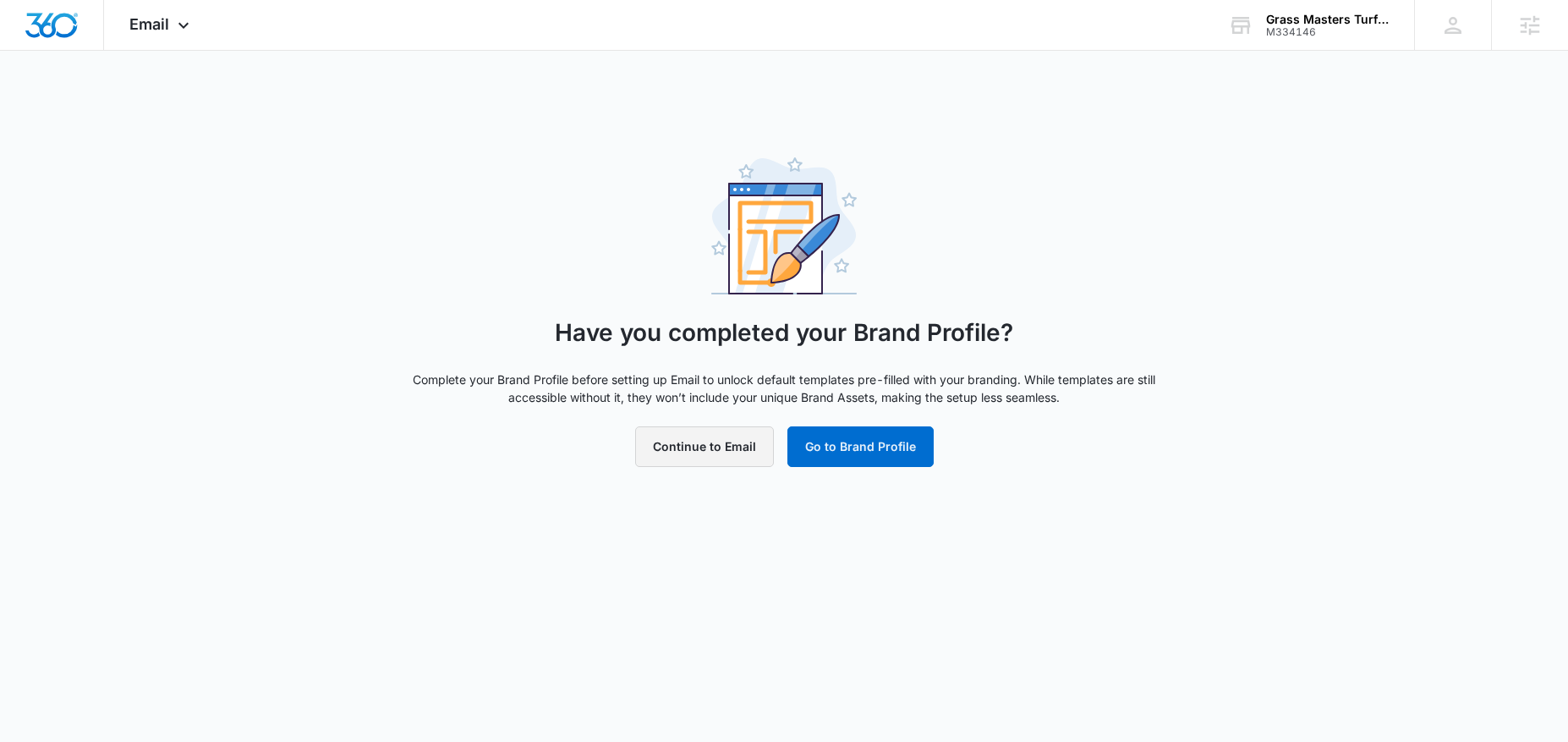 click on "Continue to Email" at bounding box center (705, 447) 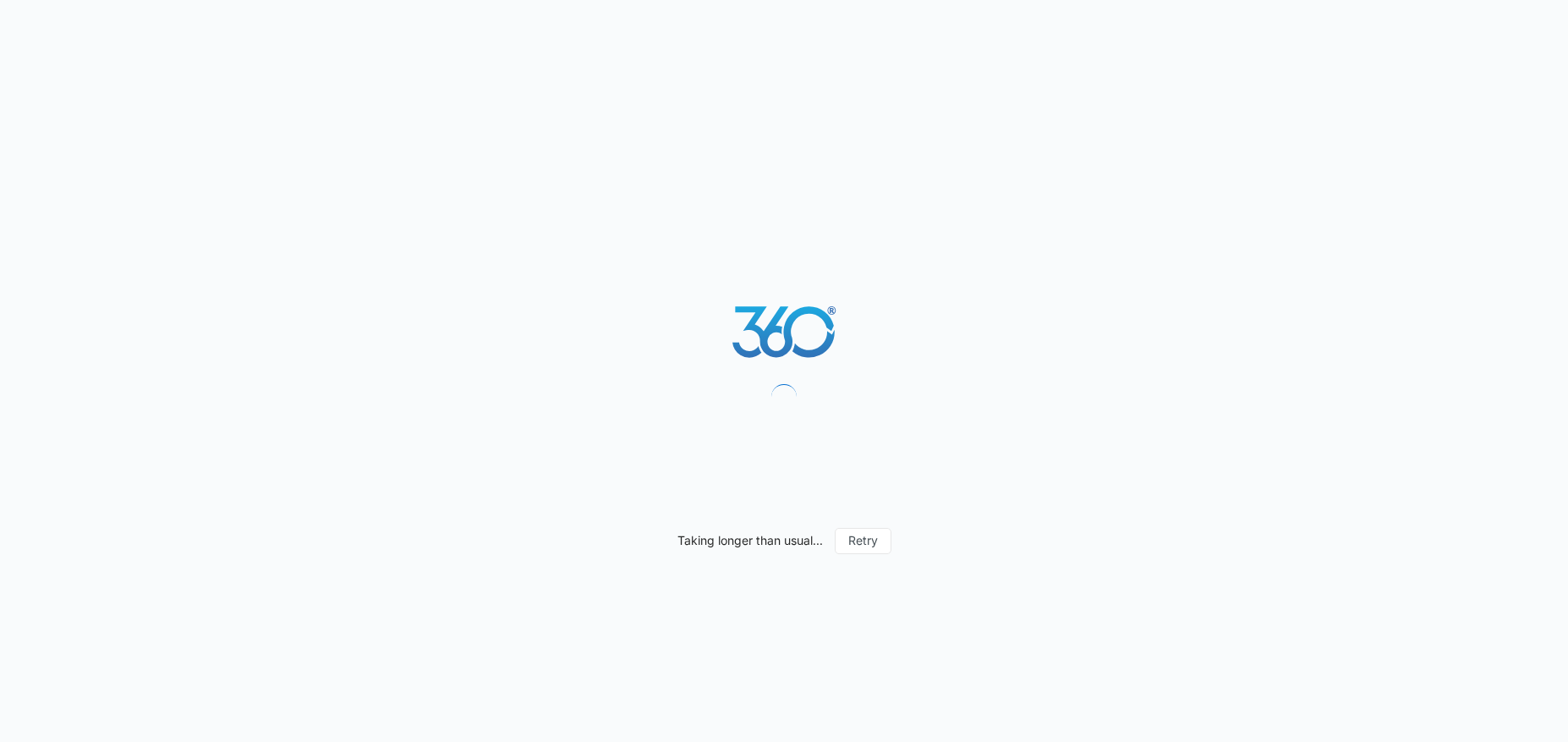 scroll, scrollTop: 0, scrollLeft: 0, axis: both 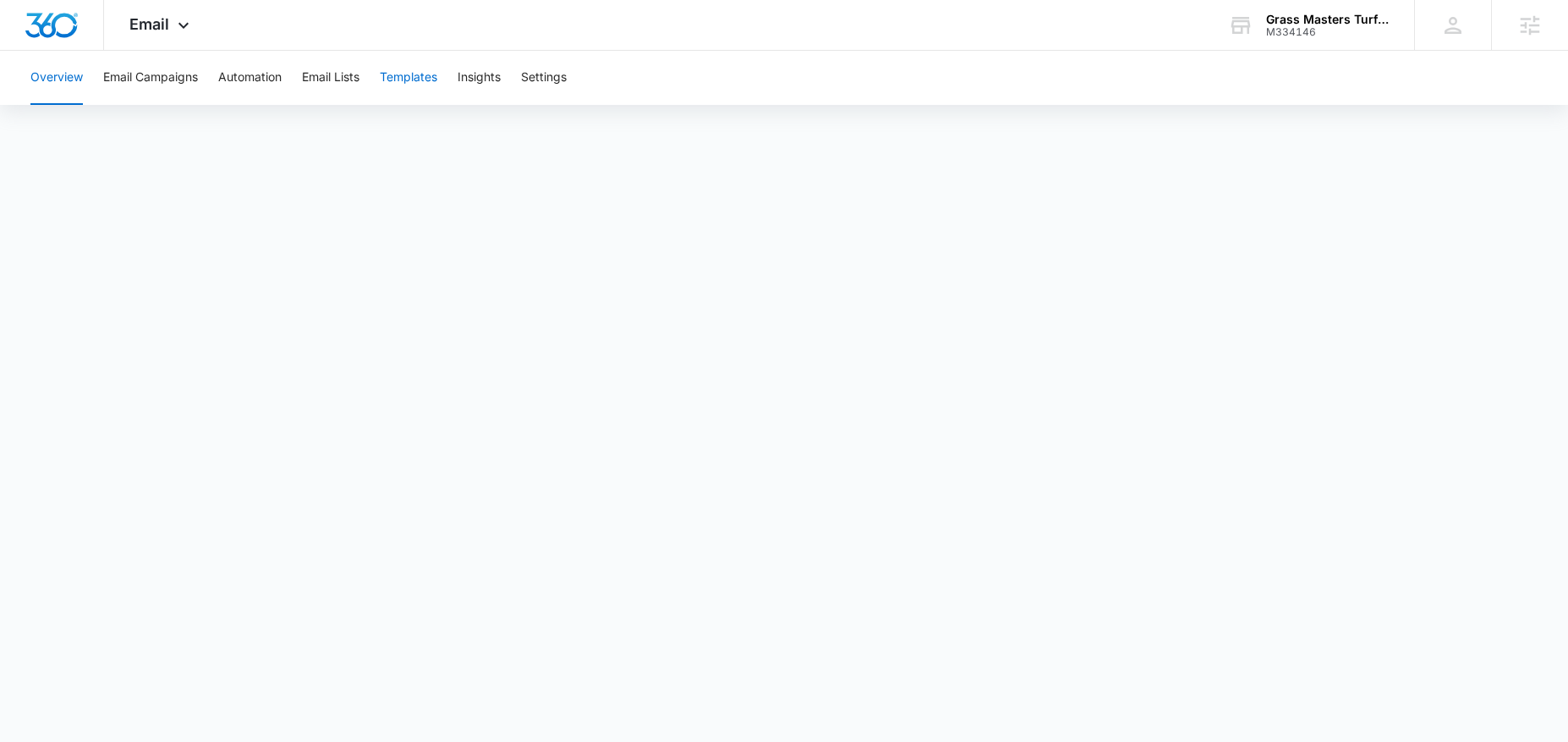 click on "Templates" at bounding box center [408, 78] 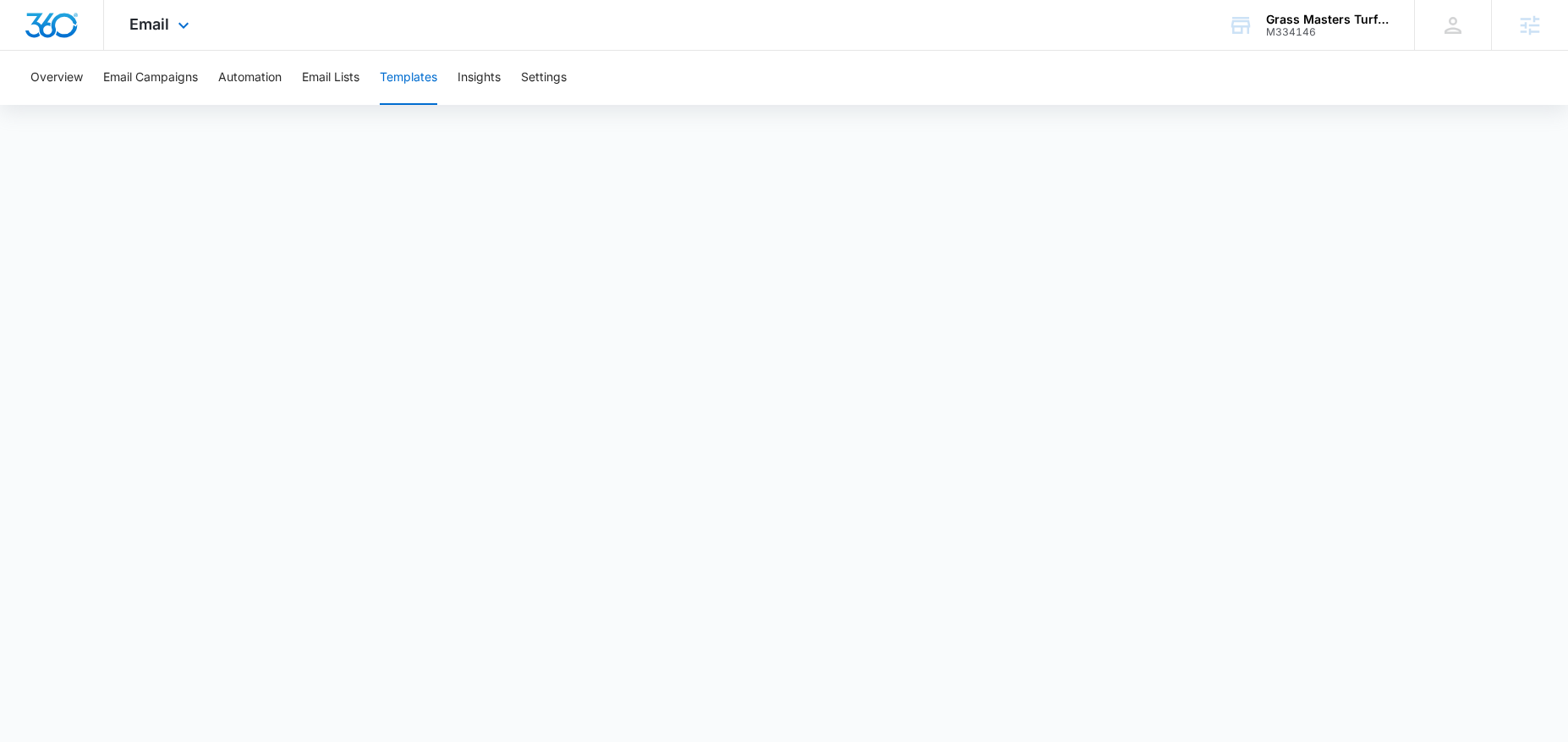 click on "Email Apps Reputation Websites Forms CRM Email Social Shop Content Ads Intelligence Files Brand Settings" at bounding box center [162, 25] 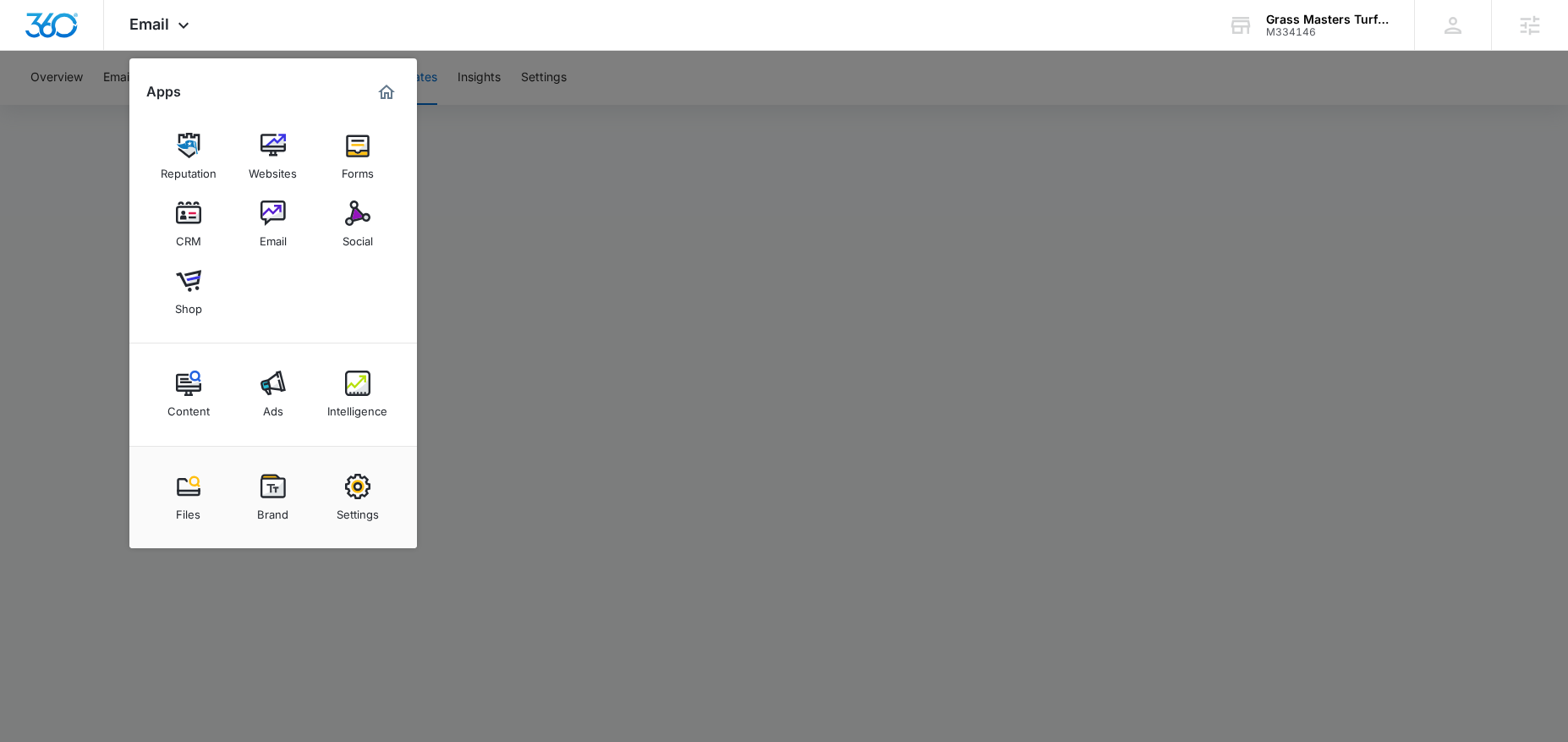 click at bounding box center [784, 371] 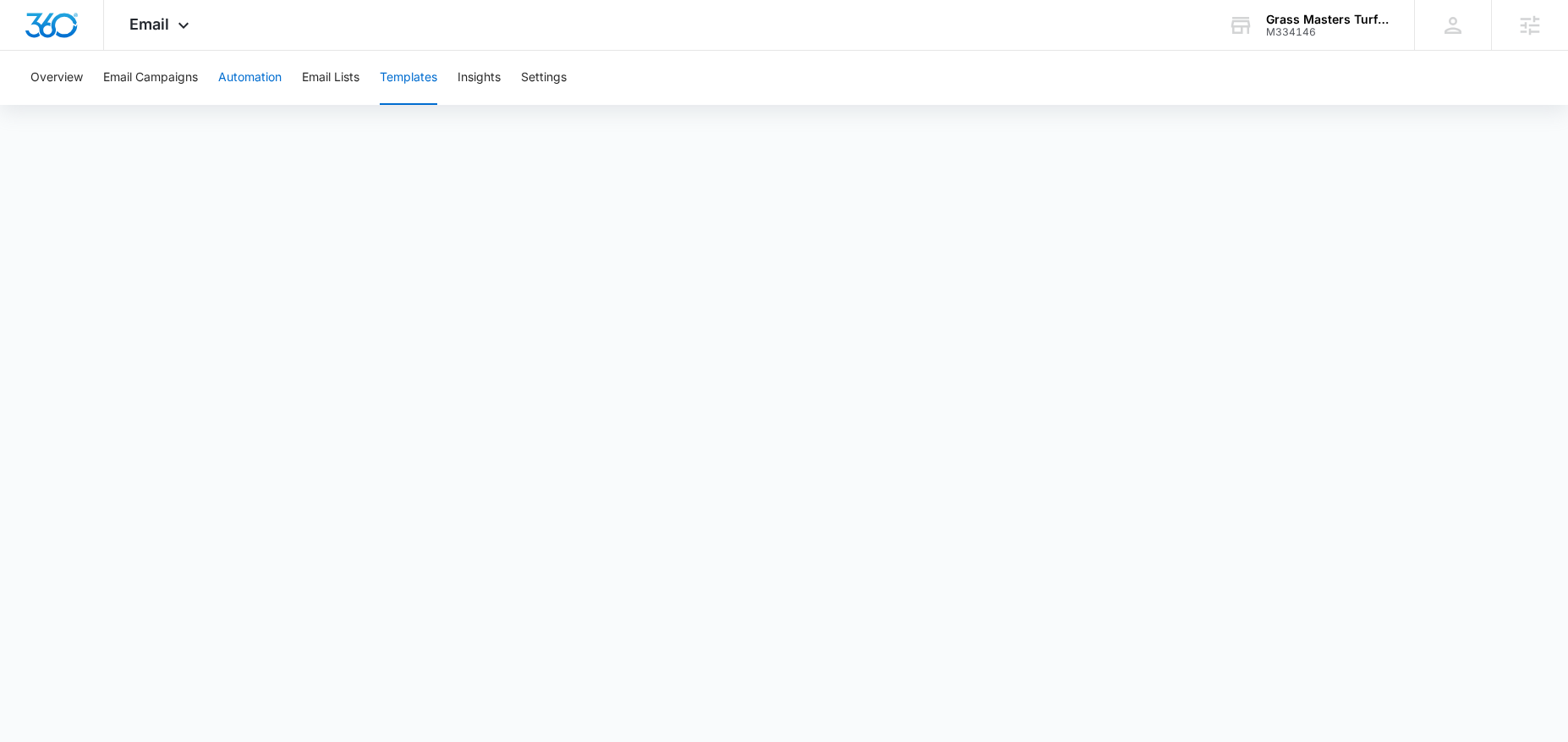 click on "Automation" at bounding box center (249, 78) 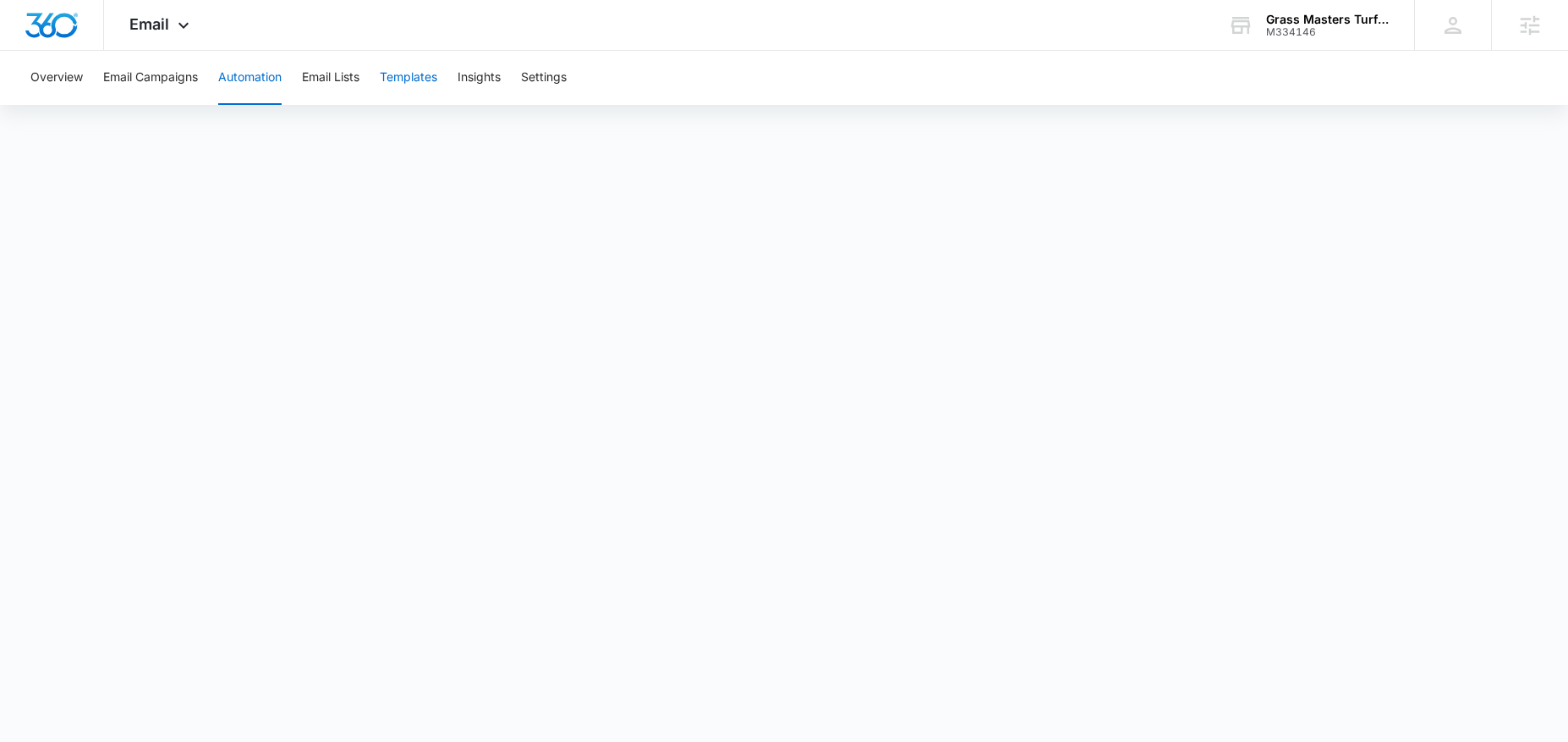 click on "Templates" at bounding box center (408, 78) 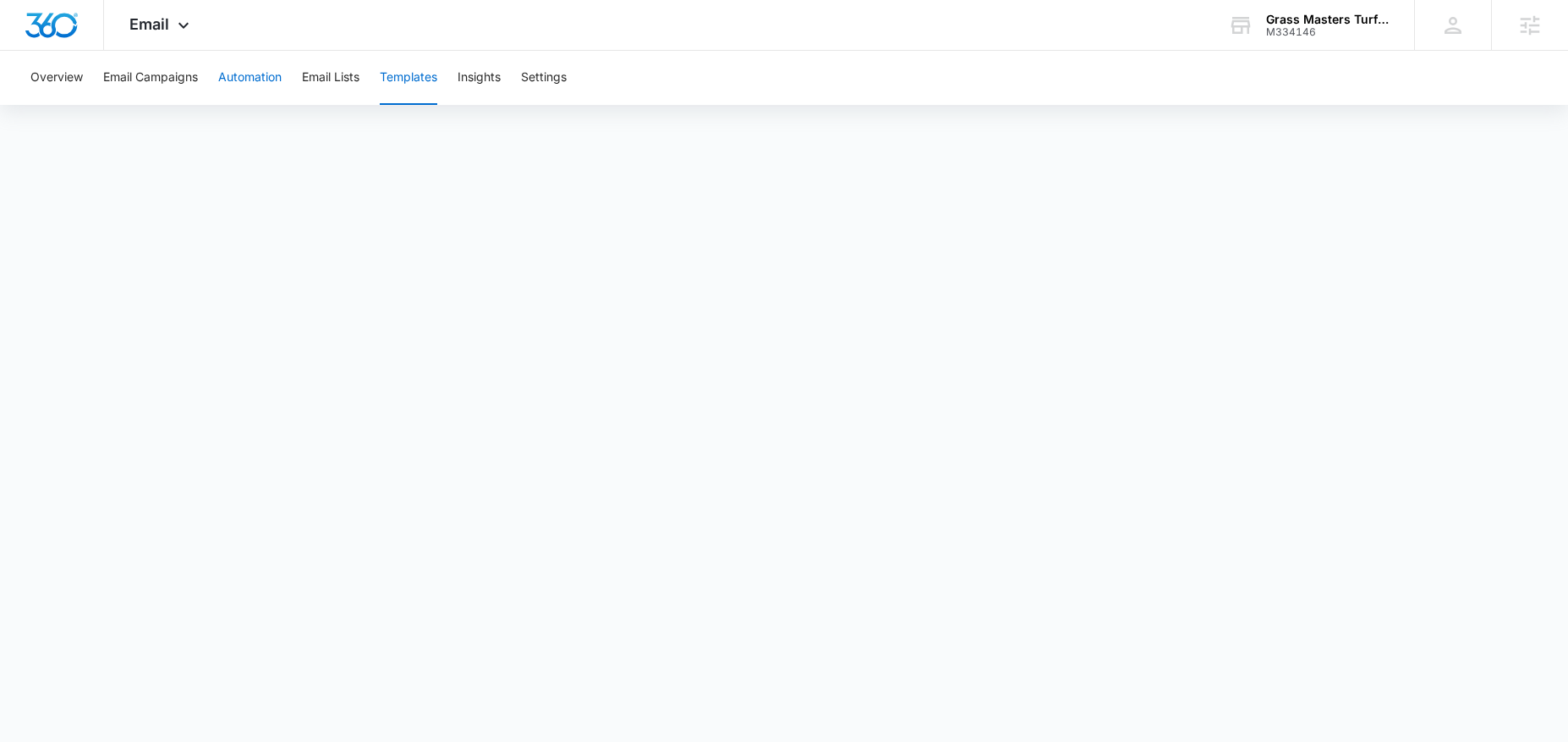 click on "Automation" at bounding box center [249, 78] 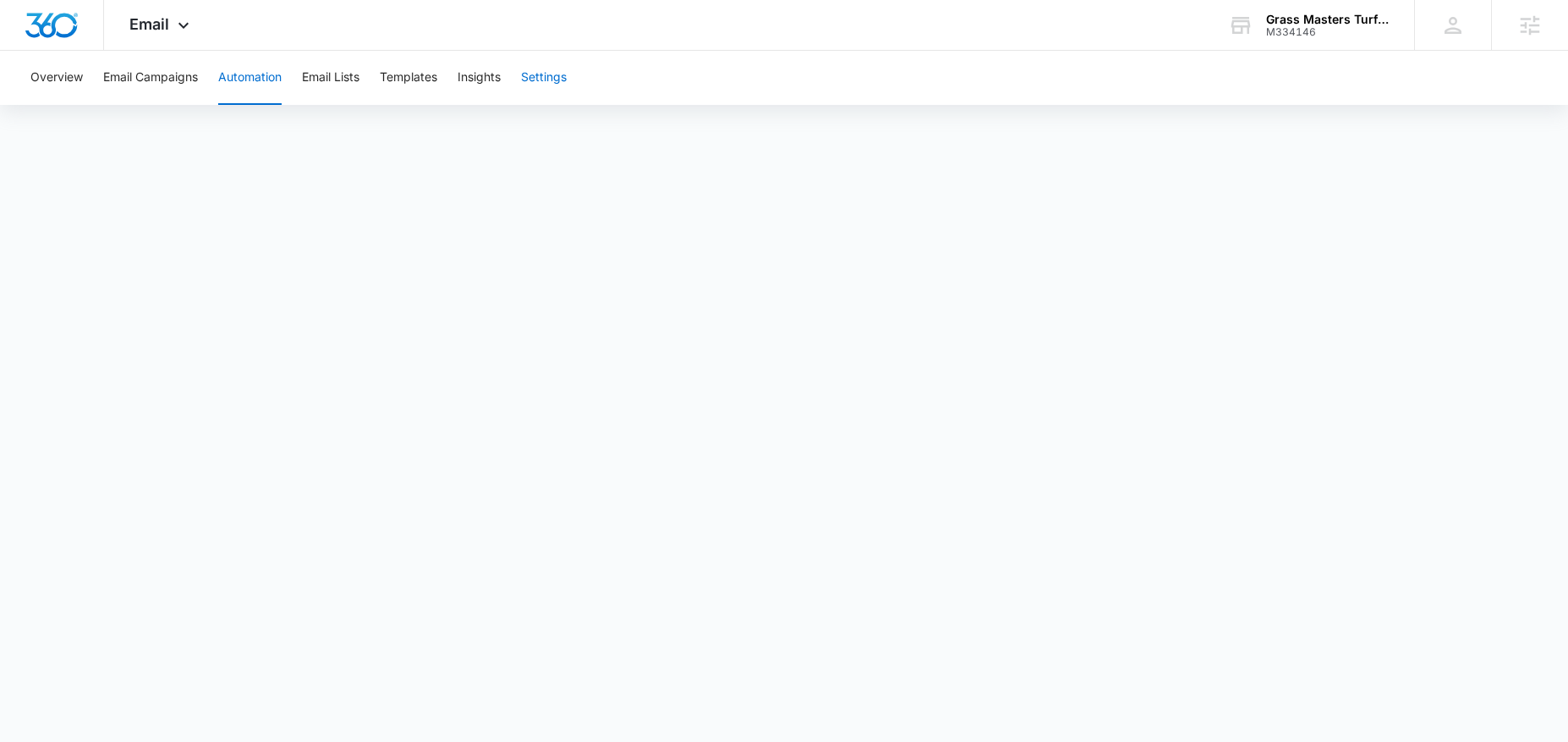 click on "Settings" at bounding box center (544, 78) 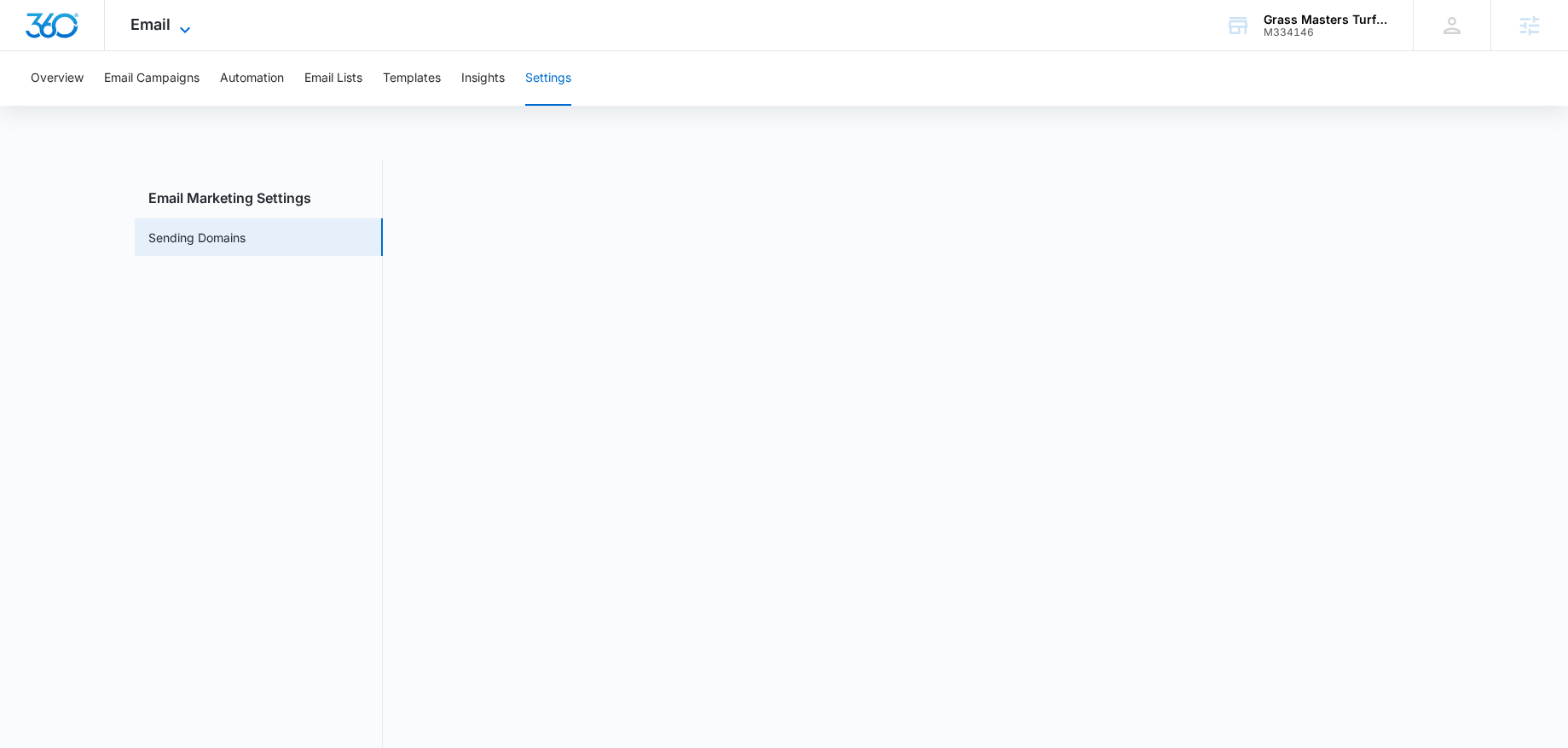 click 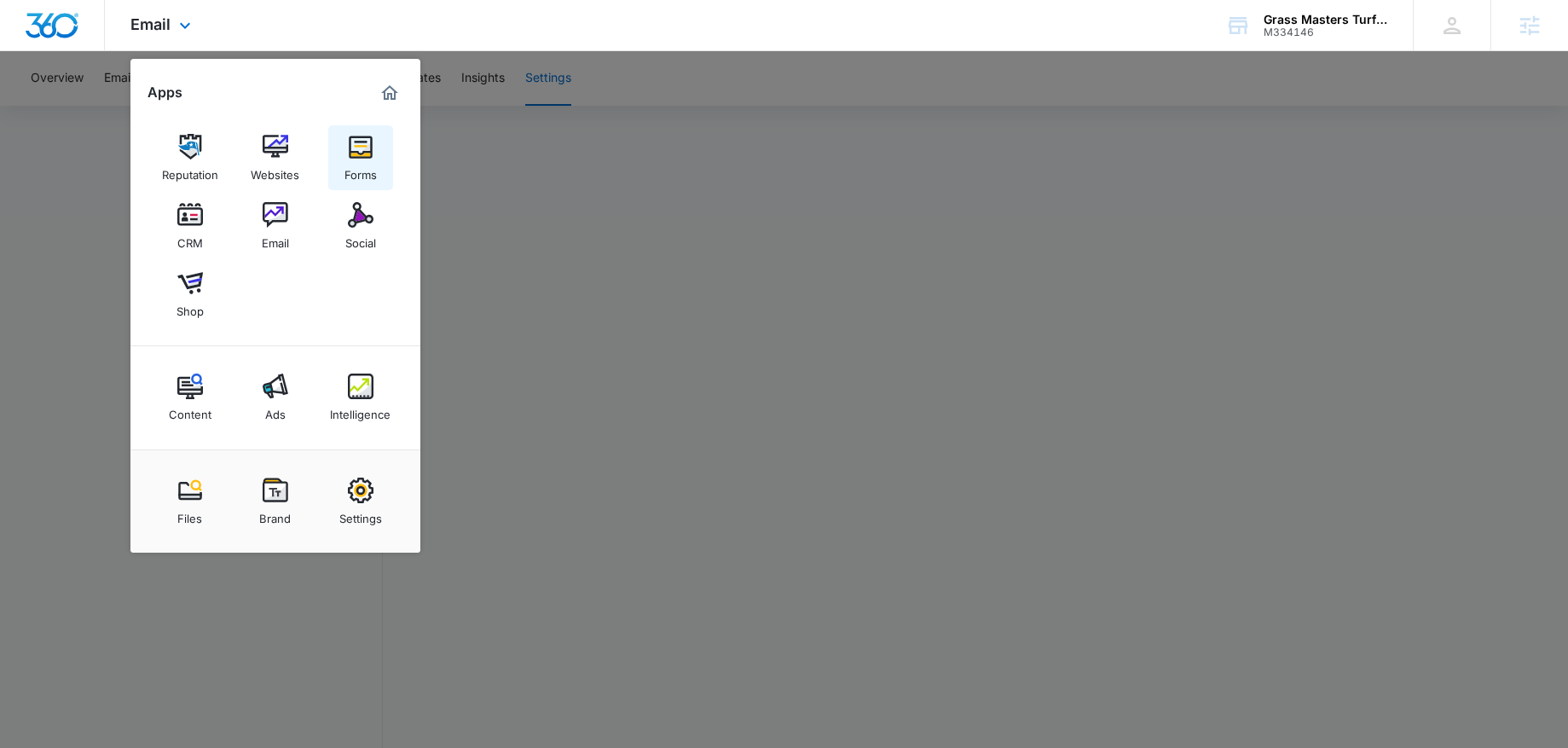 click at bounding box center (361, 147) 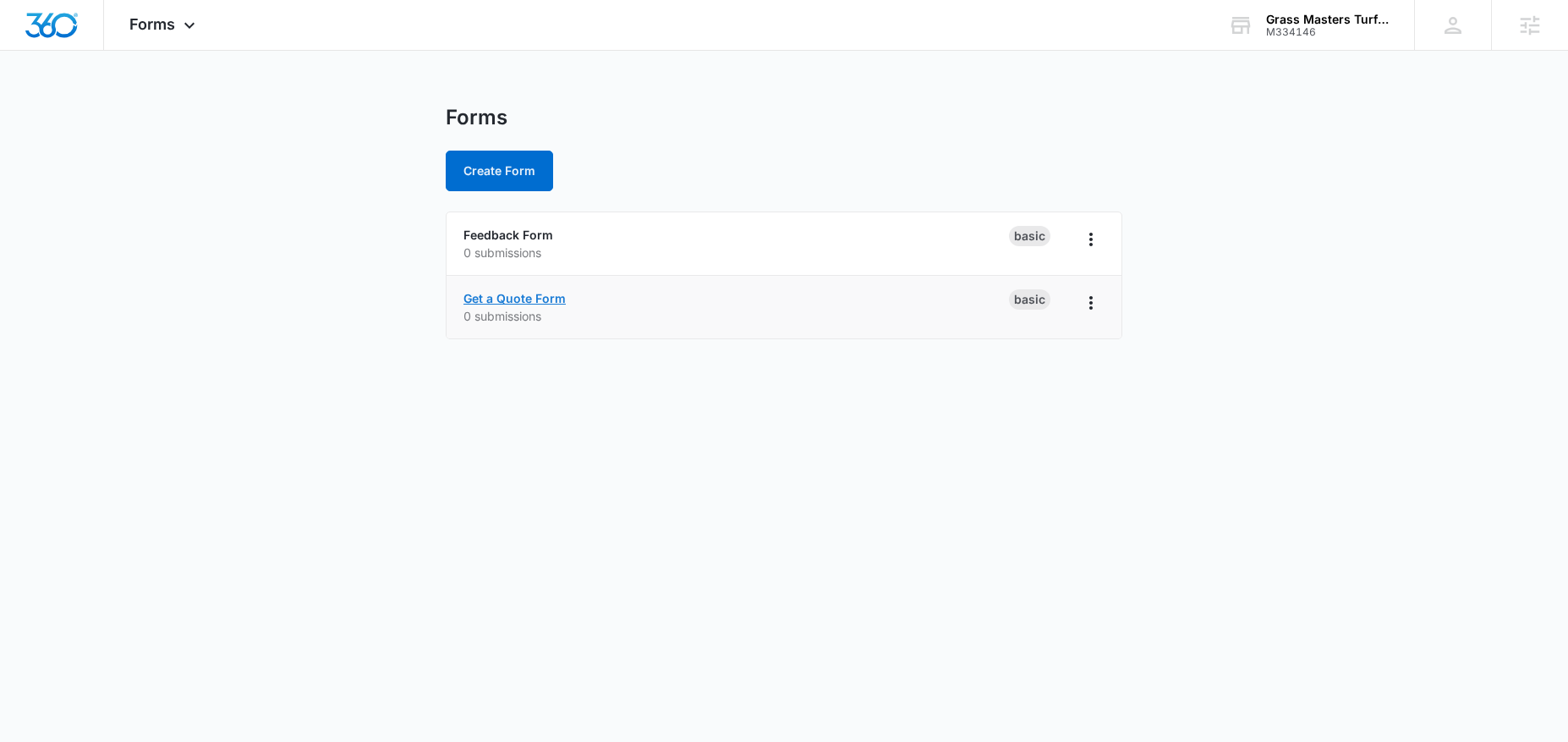 click on "Get a Quote Form" at bounding box center [514, 298] 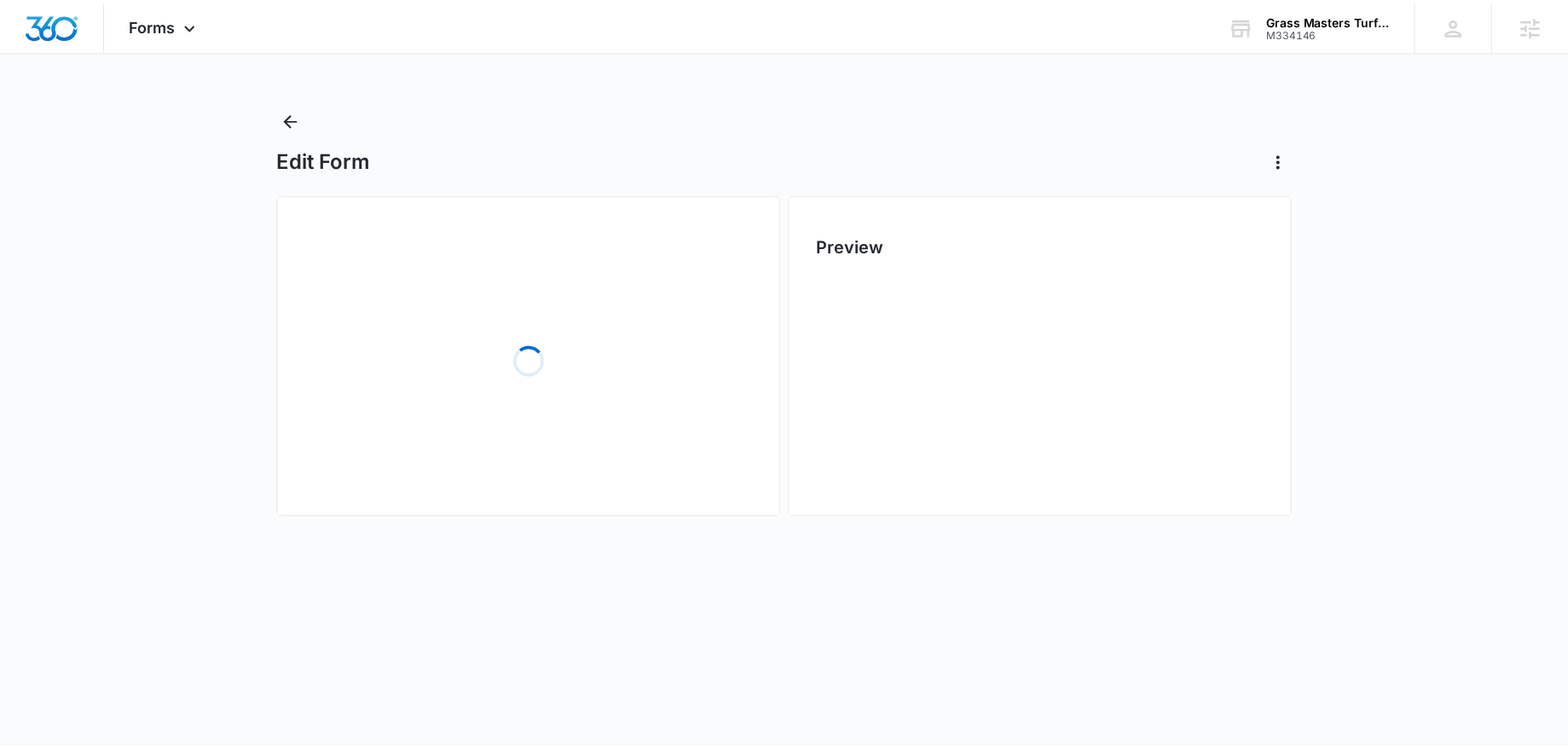 scroll, scrollTop: 0, scrollLeft: 0, axis: both 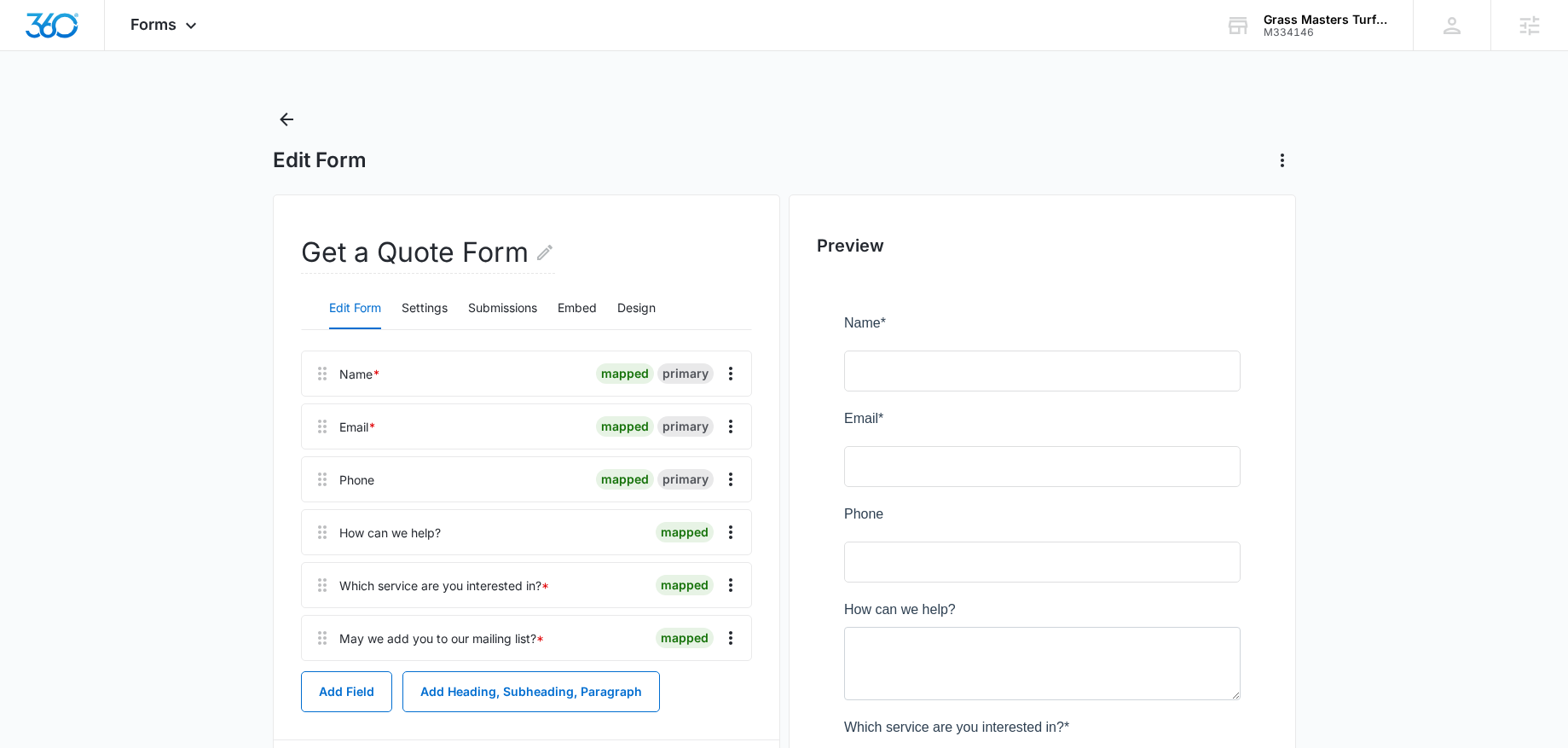 click on "Get a Quote Form" at bounding box center [526, 260] 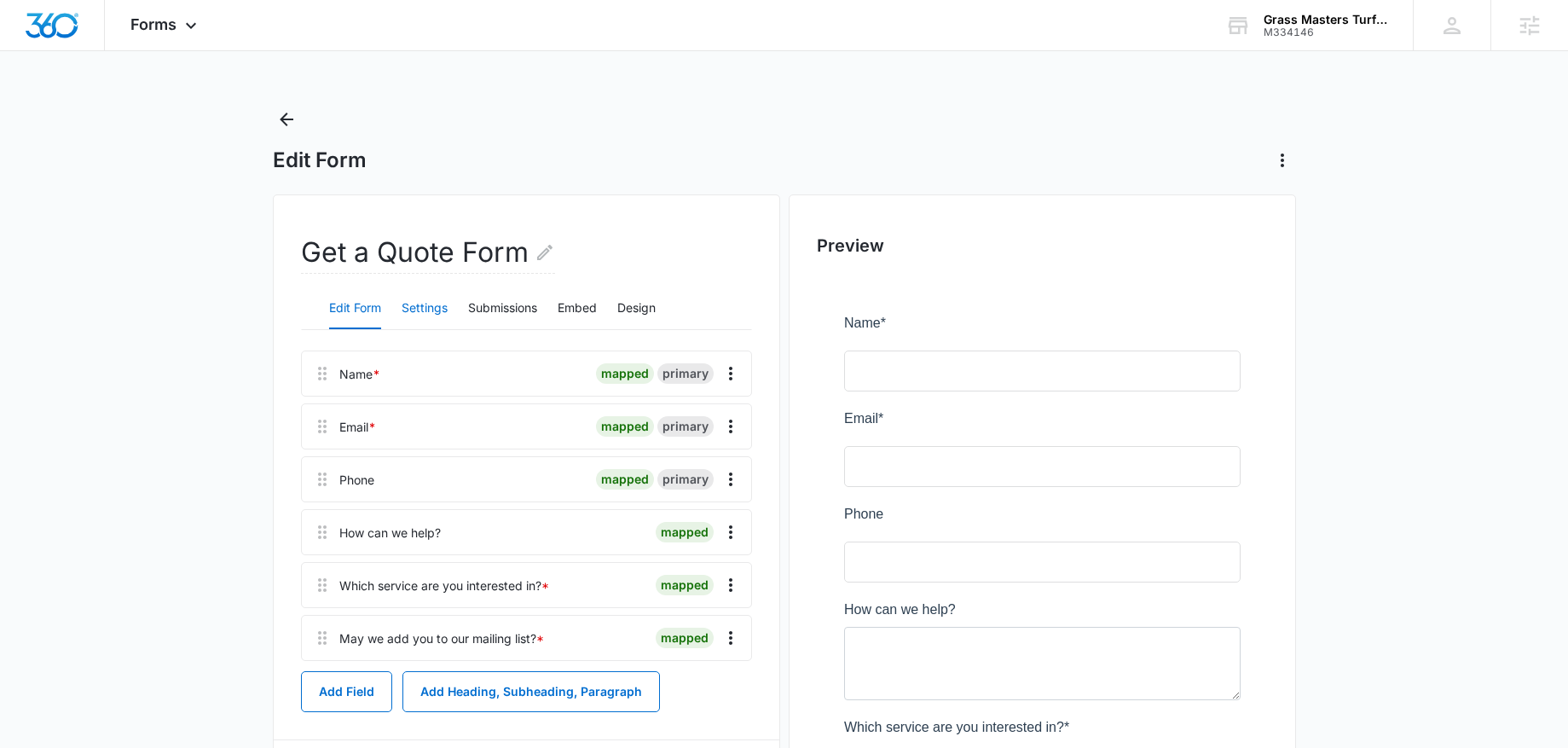 click on "Settings" at bounding box center (425, 309) 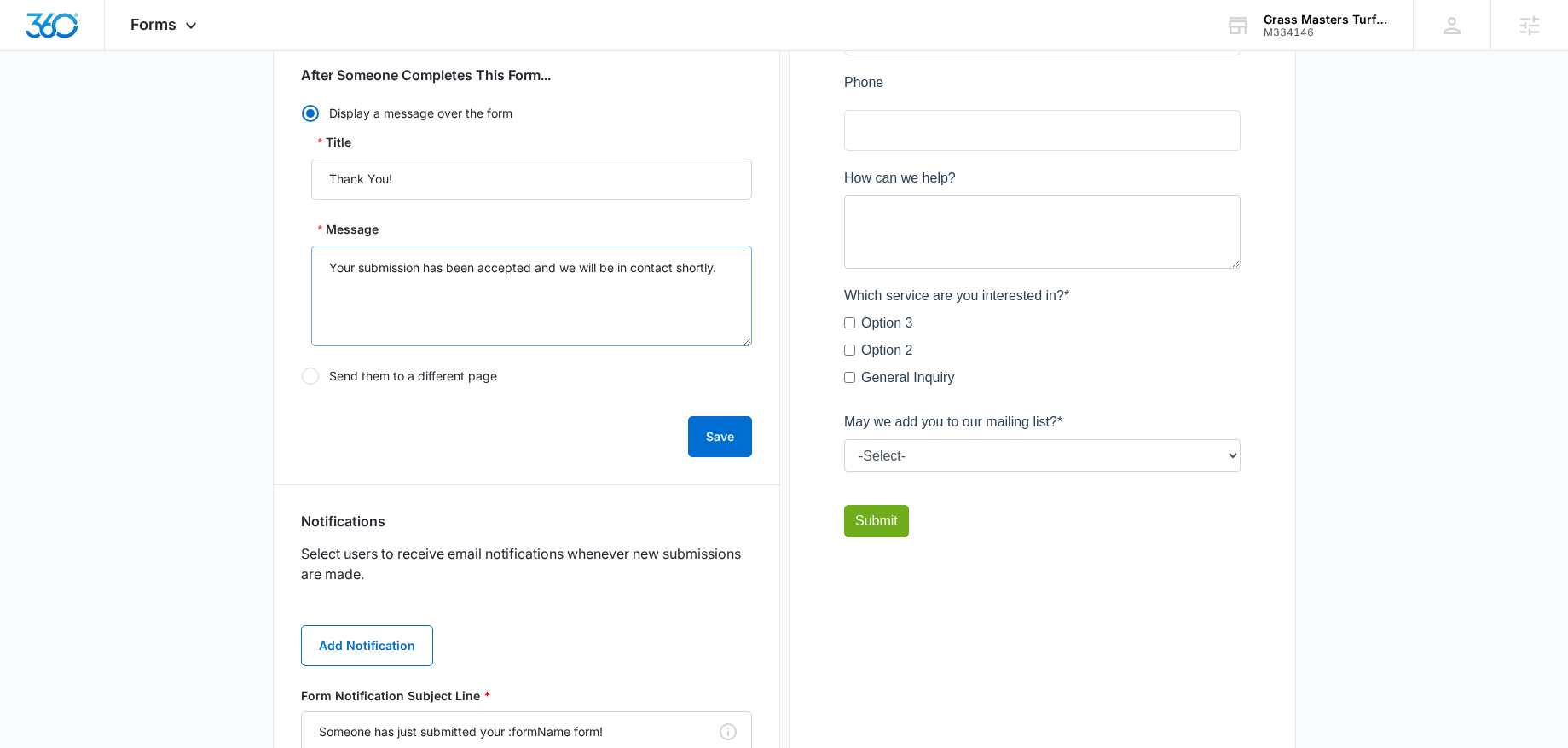 scroll, scrollTop: 480, scrollLeft: 0, axis: vertical 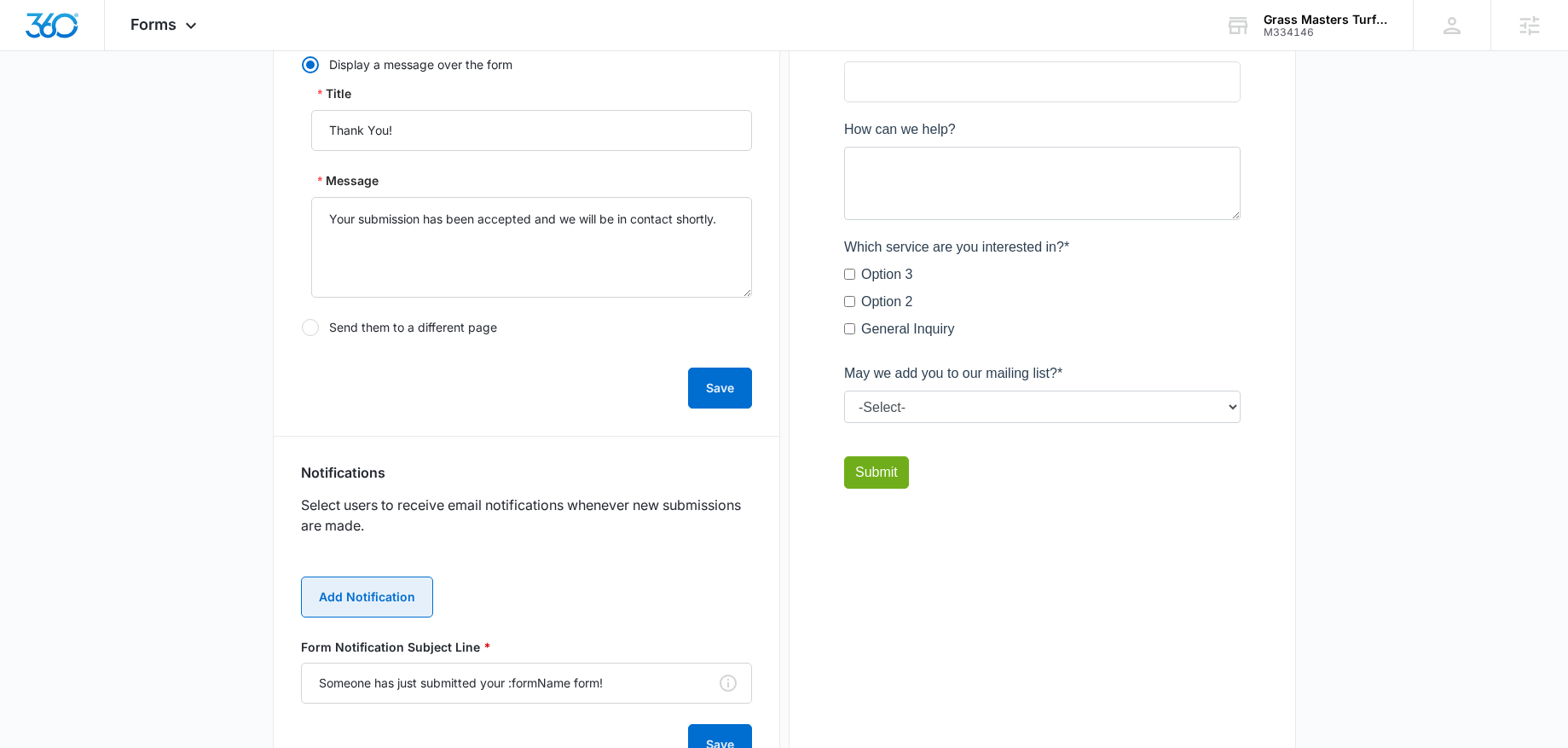 click on "Add Notification" at bounding box center [367, 597] 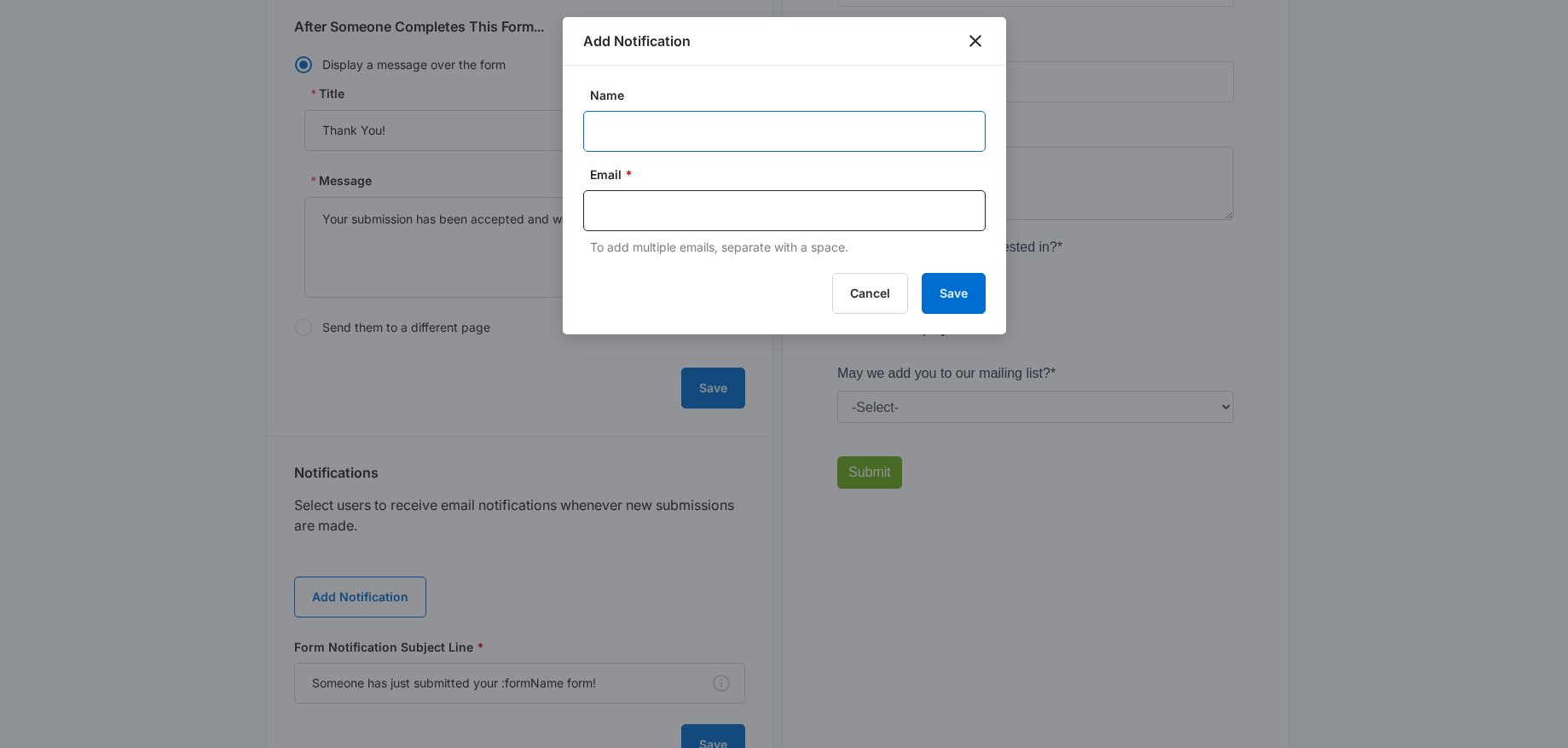 click on "Name" at bounding box center (784, 131) 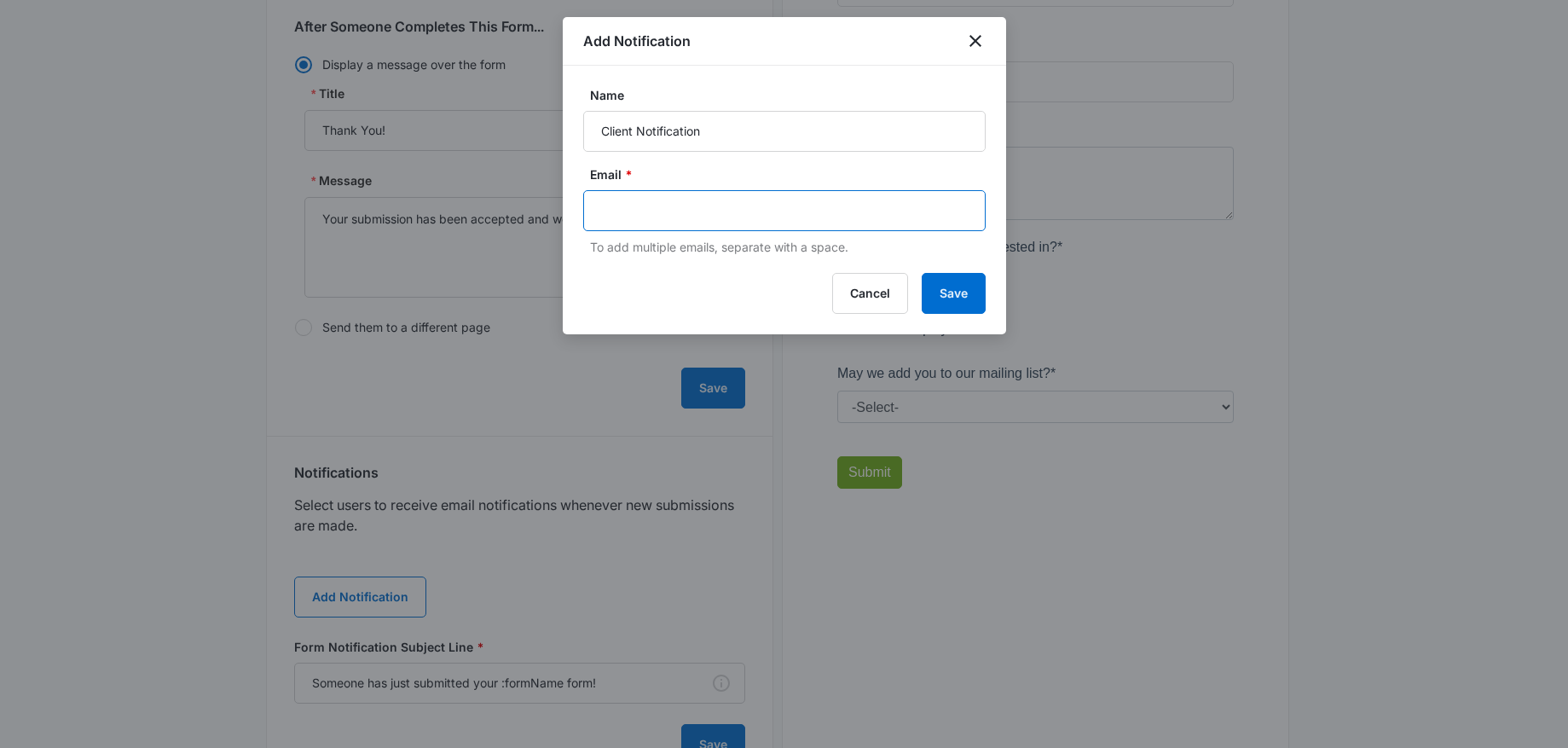click at bounding box center (786, 211) 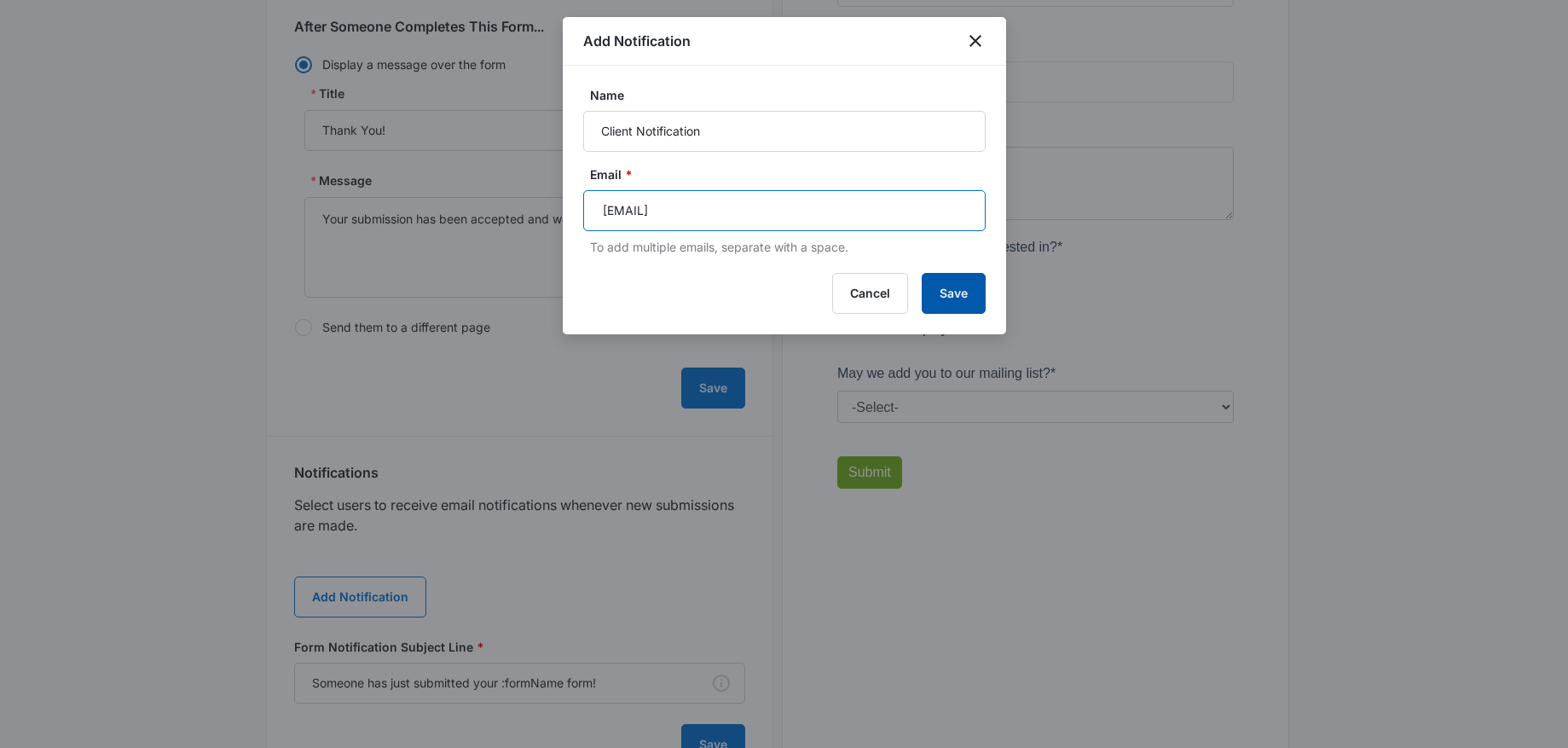 type on "anthonyabonza@icloud.com" 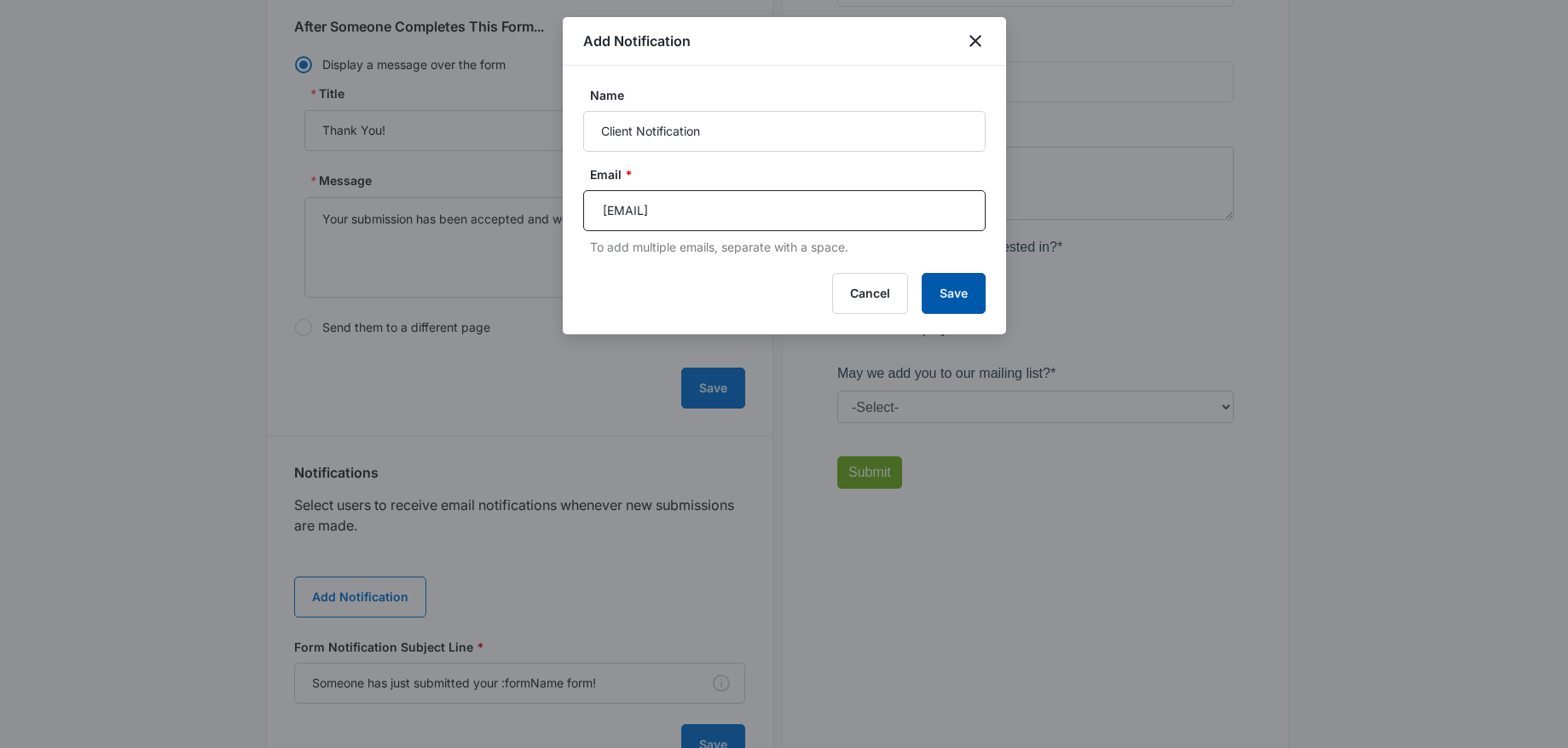 type 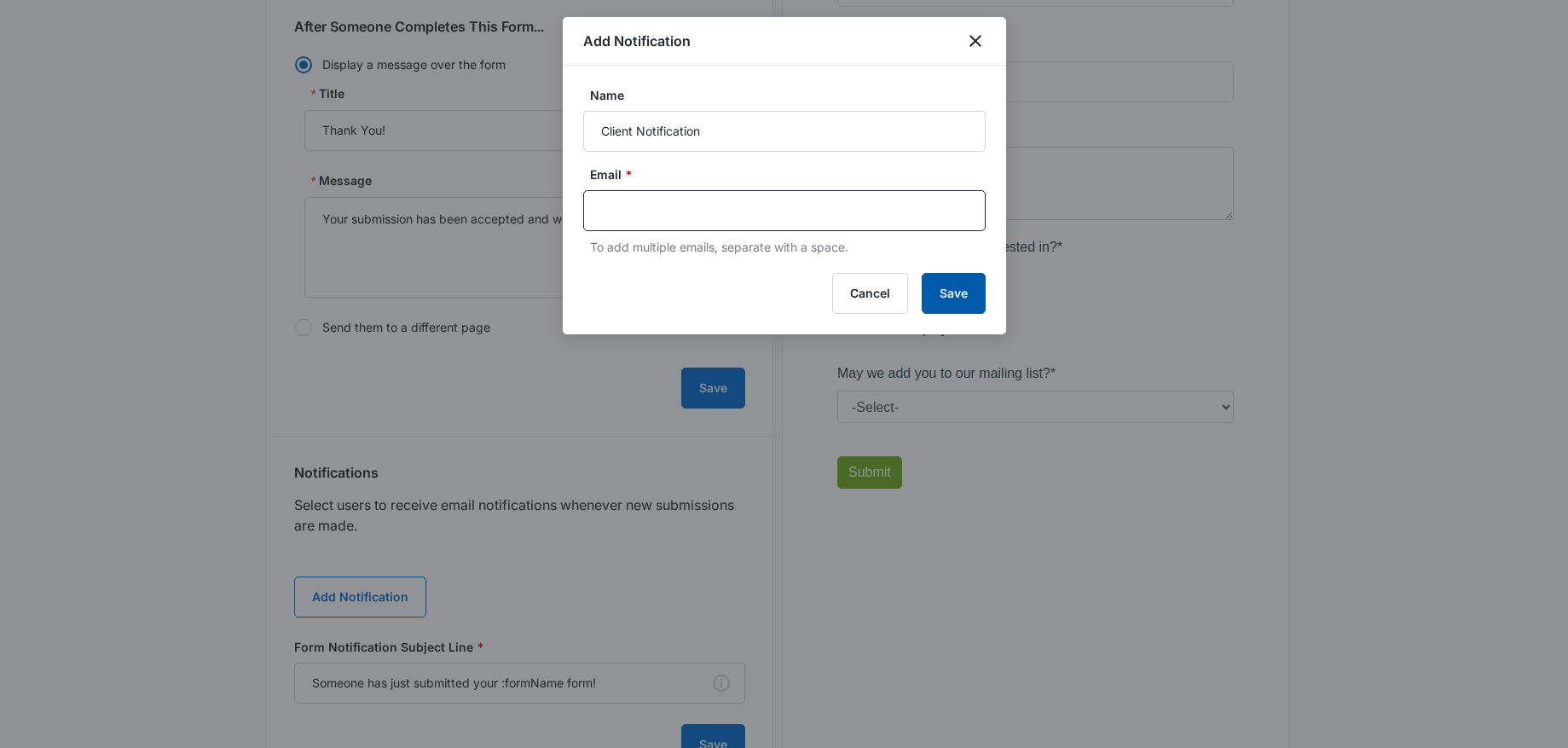 click on "Save" at bounding box center (953, 293) 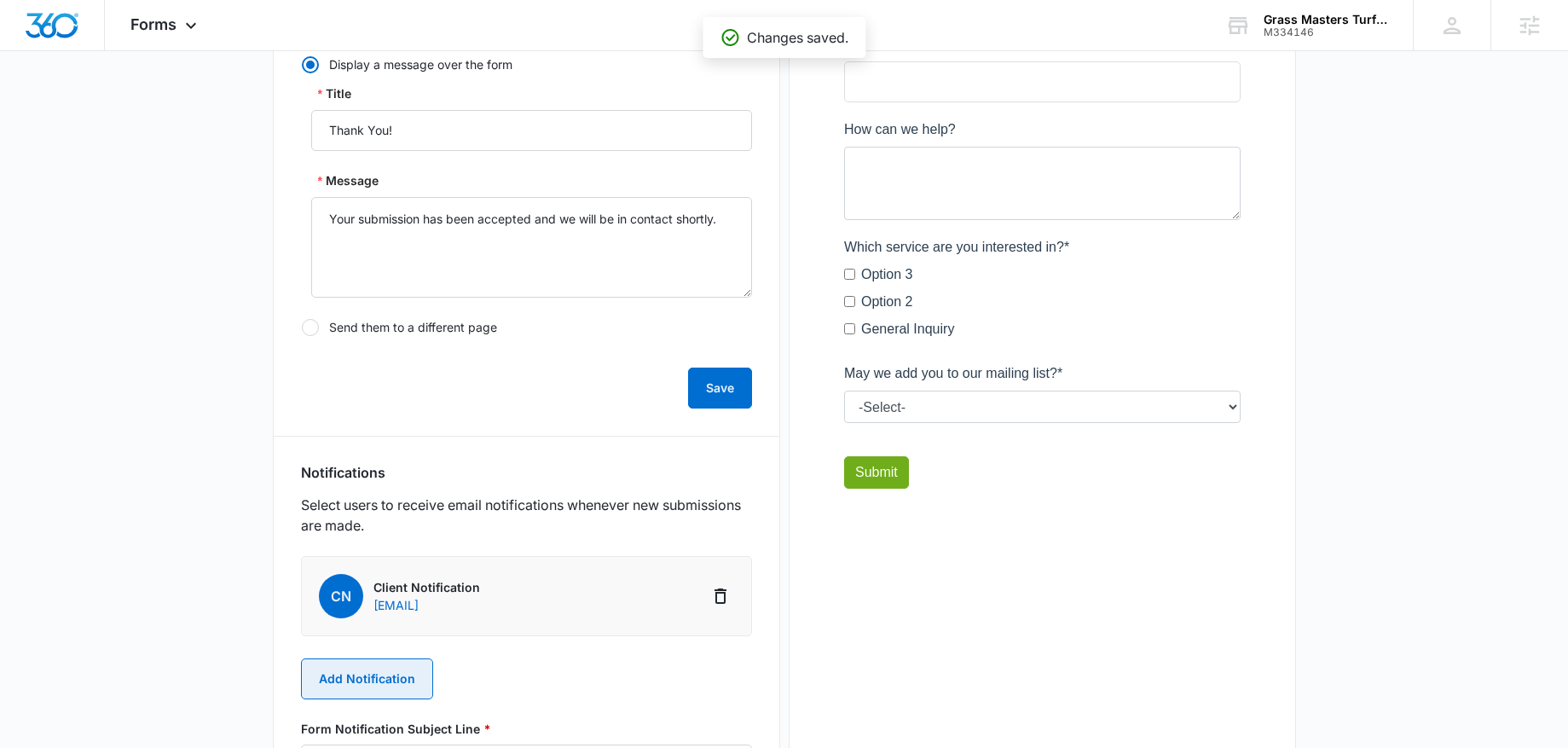 click on "Add Notification" at bounding box center [367, 679] 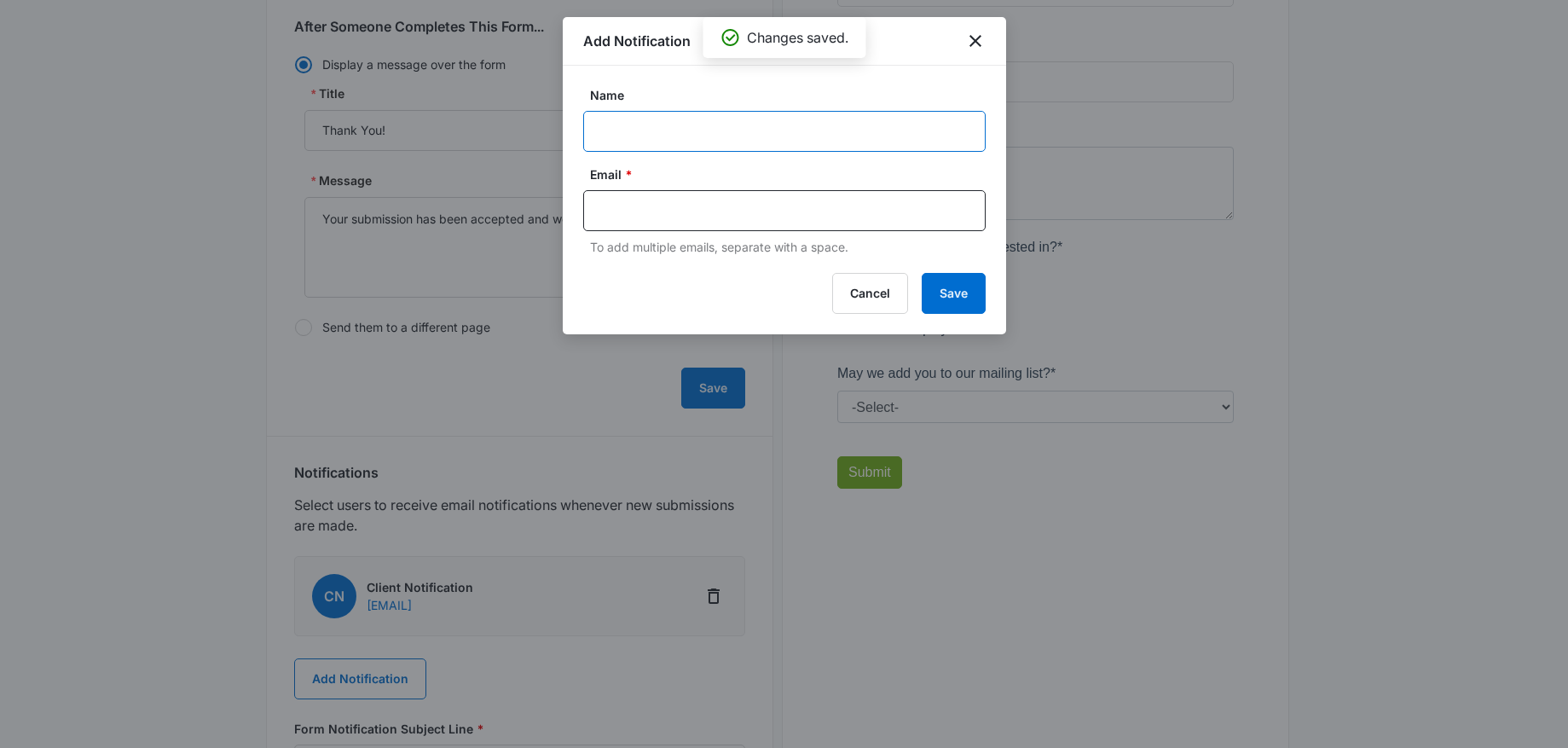 click on "Name" at bounding box center (784, 131) 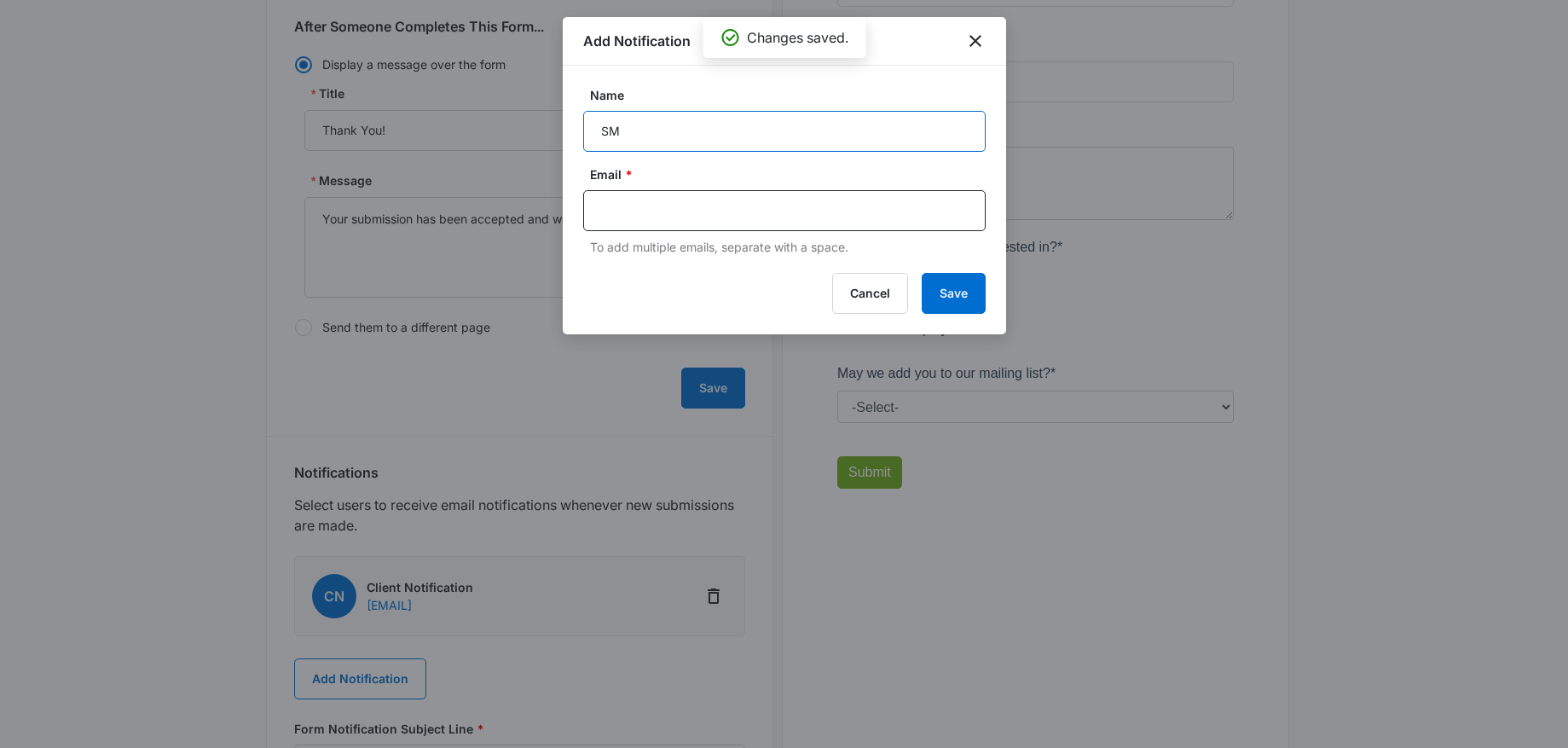 type on "S" 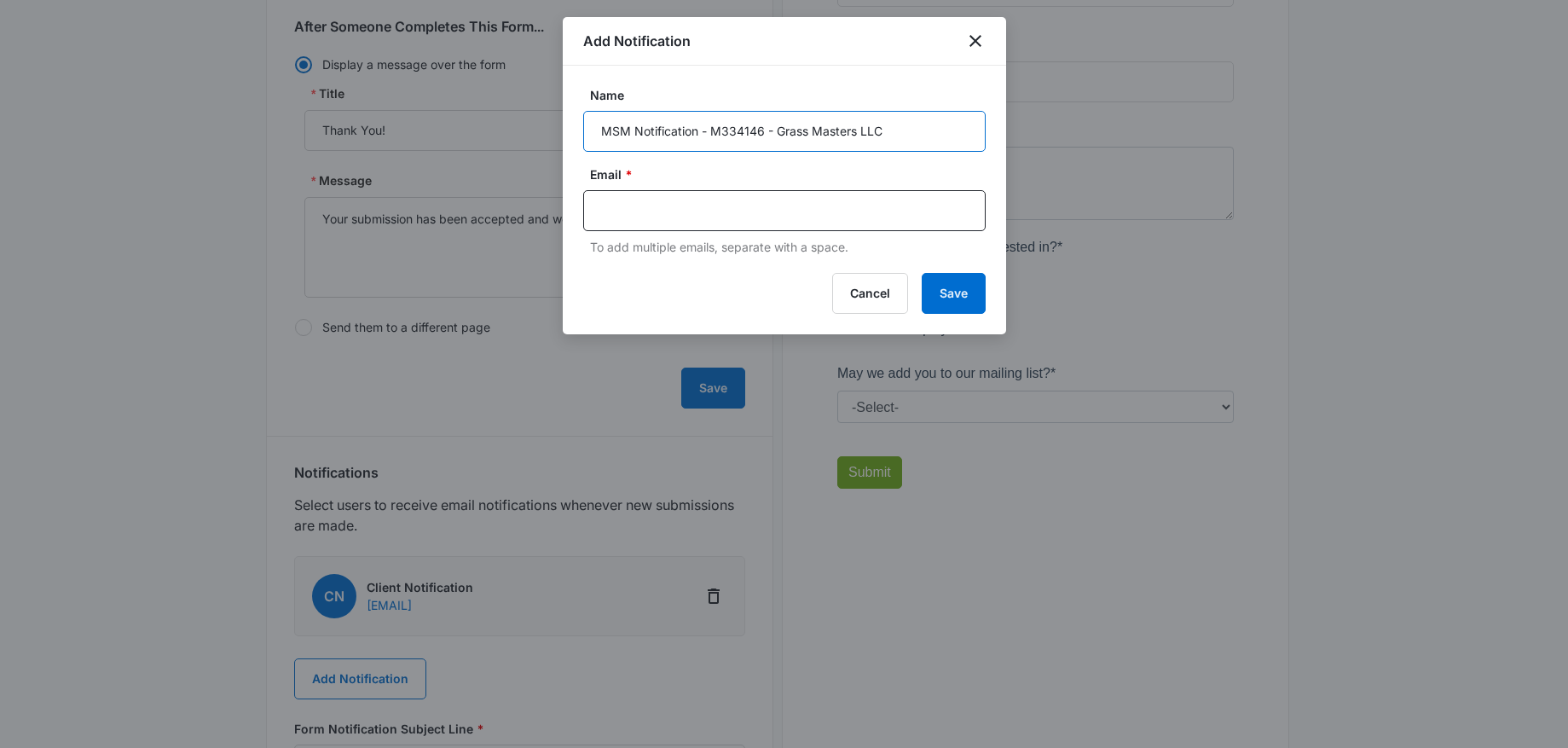 type on "MSM Notification - M334146 - Grass Masters LLC" 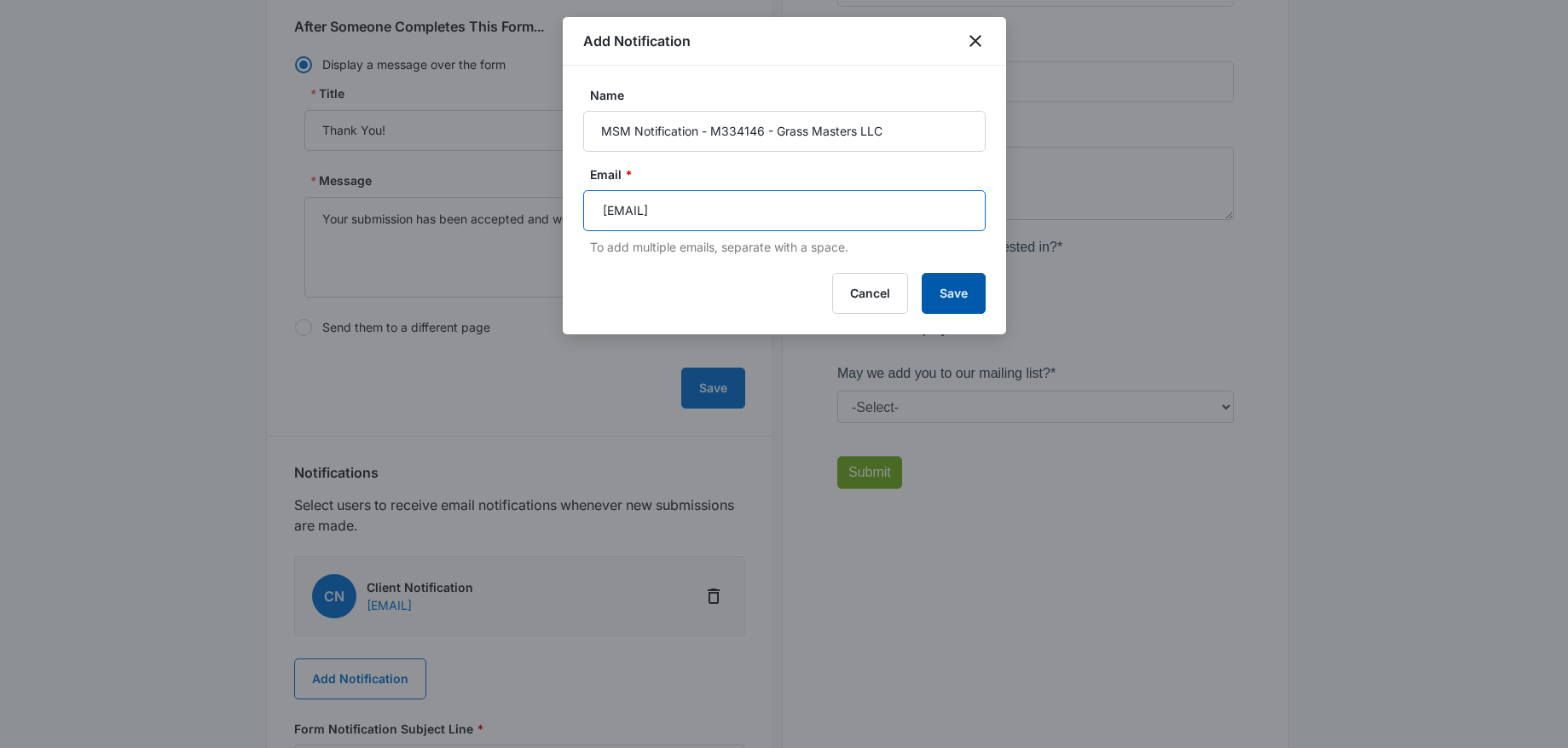 type on "allie.silvey@madwire.com" 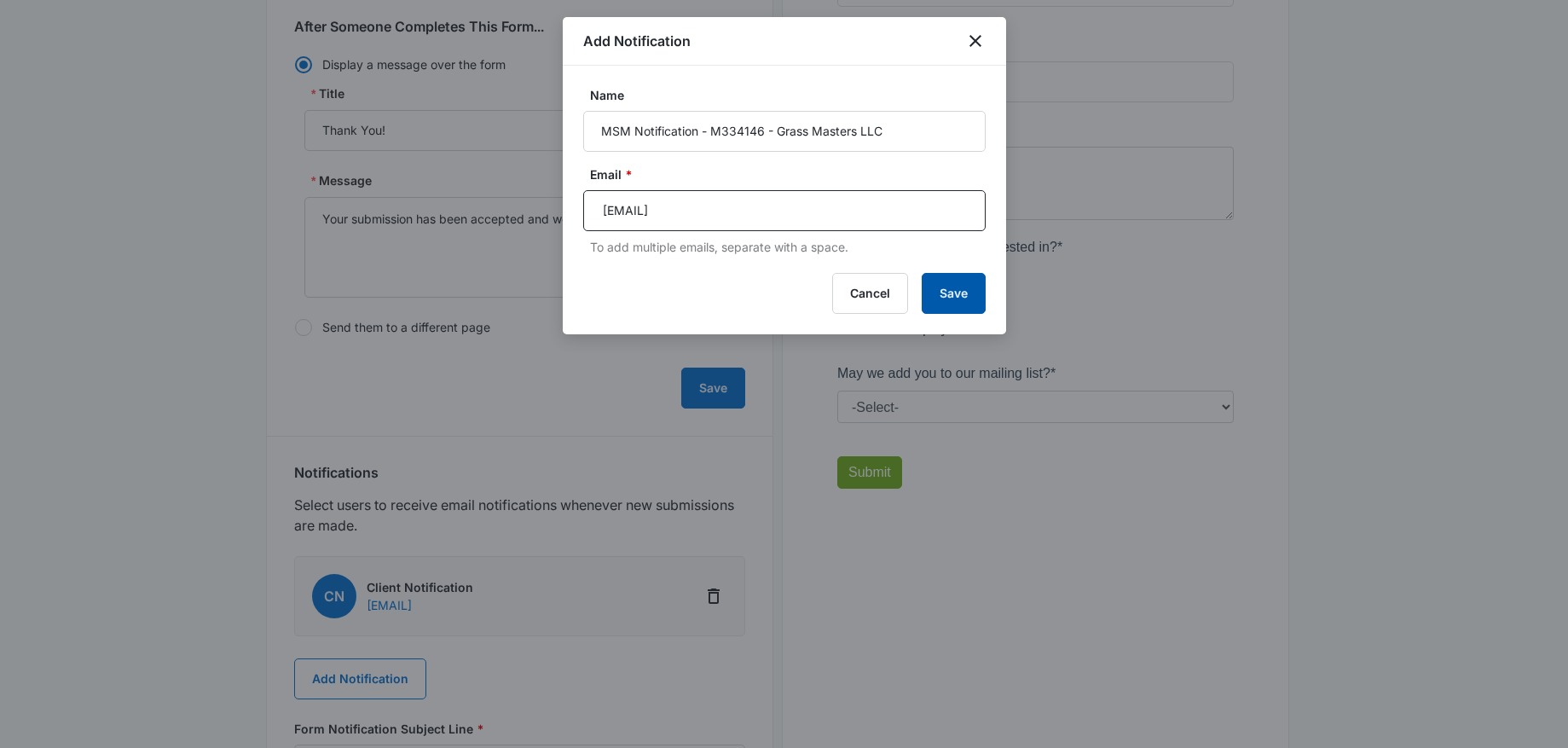 type 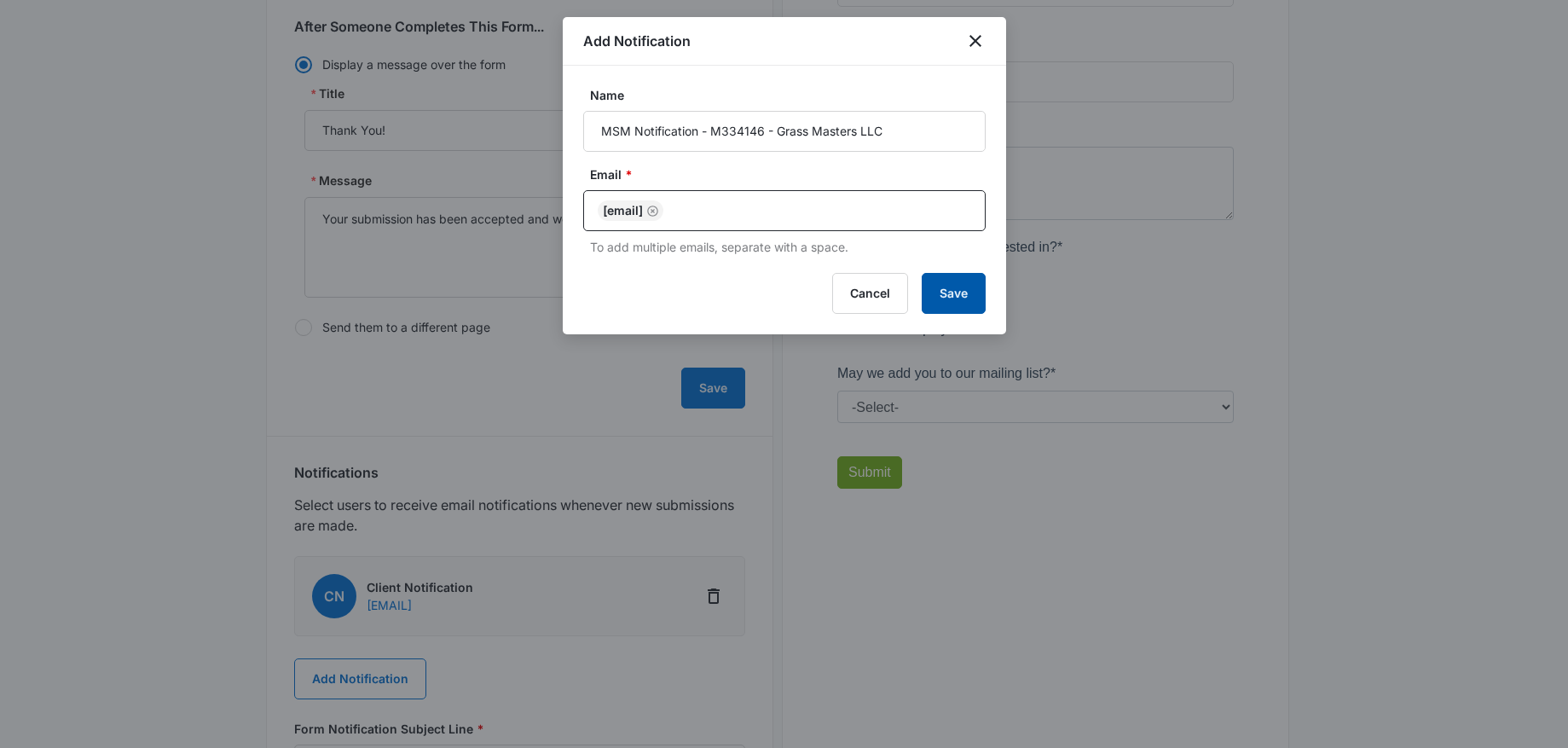 click on "Save" at bounding box center (953, 293) 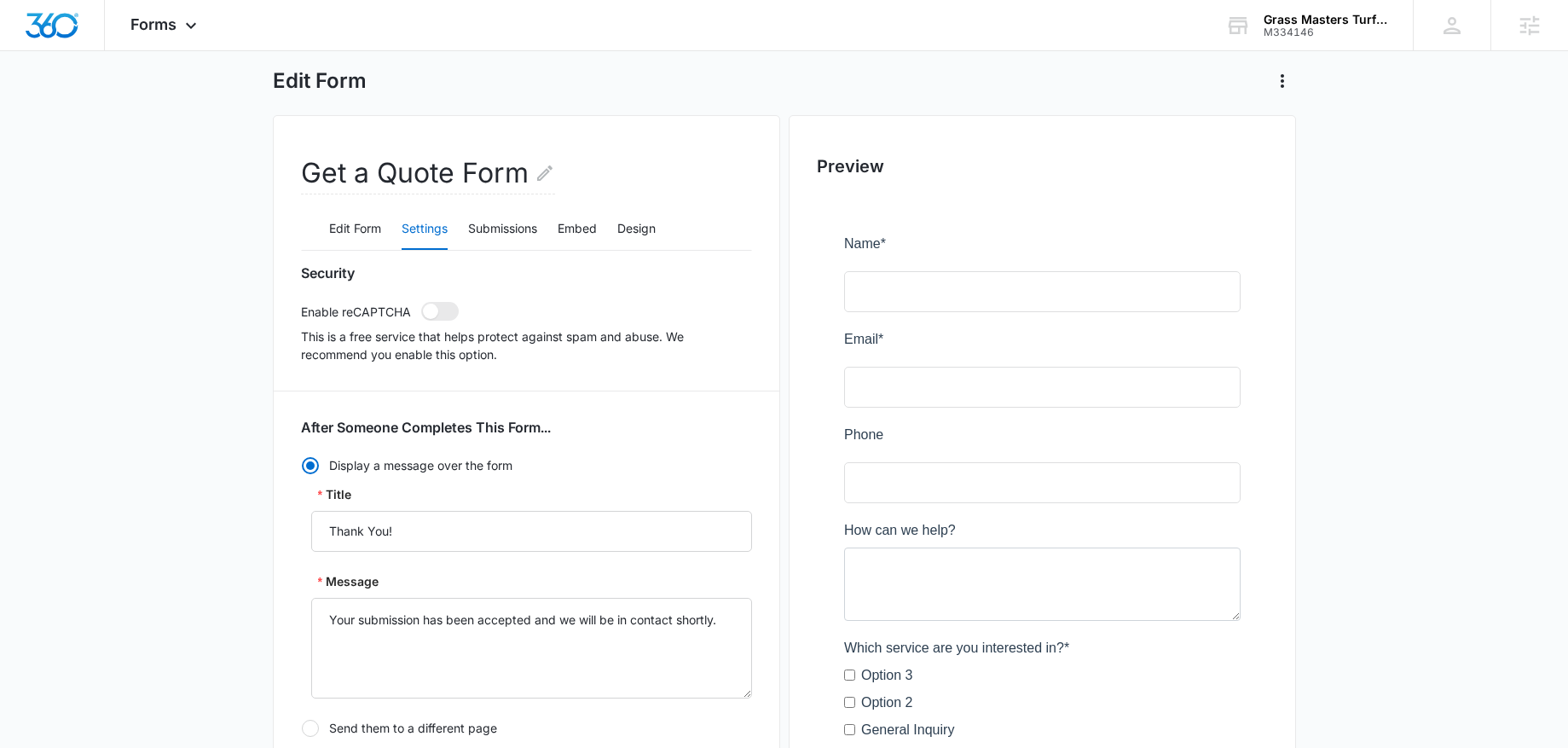 scroll, scrollTop: 54, scrollLeft: 0, axis: vertical 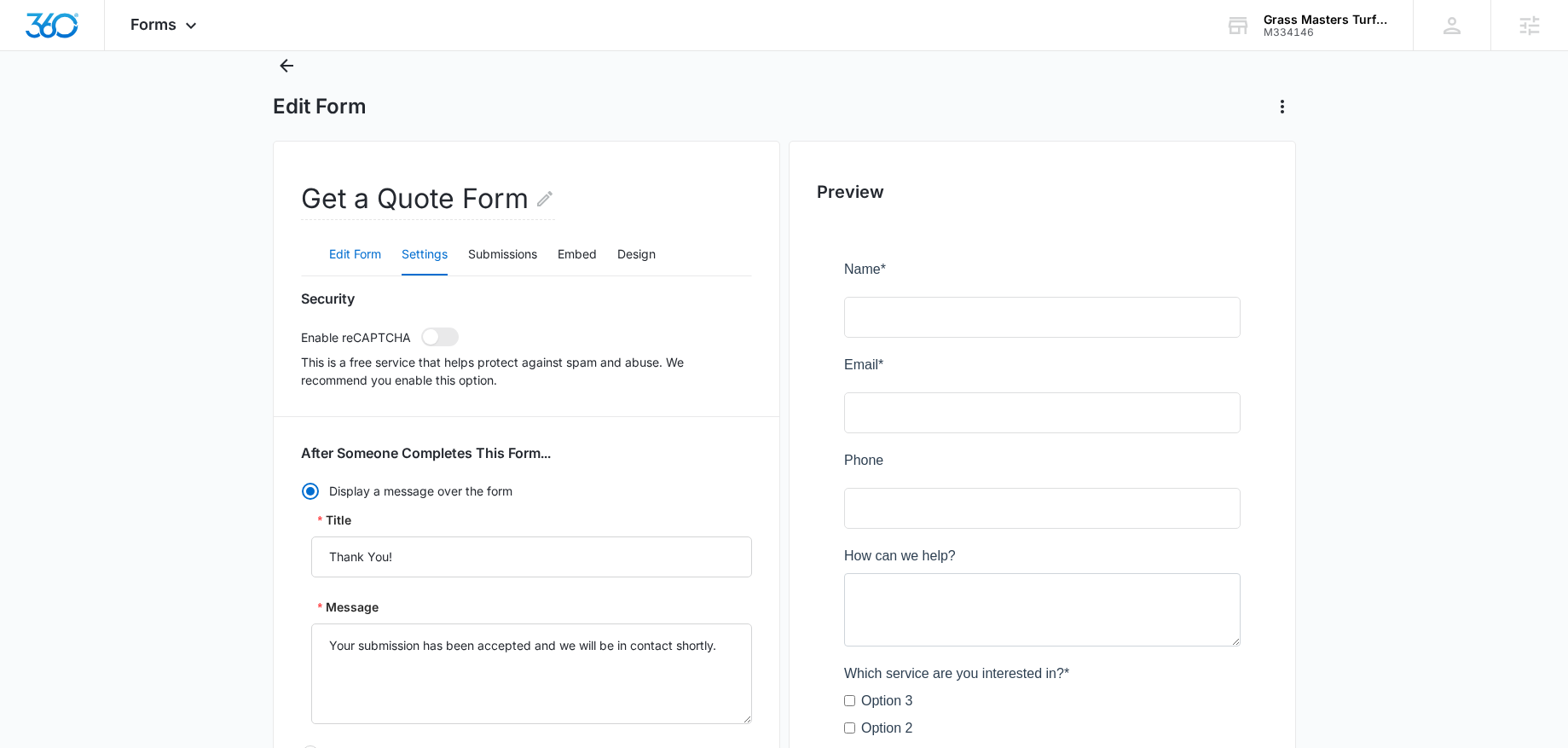click on "Edit Form" at bounding box center (355, 255) 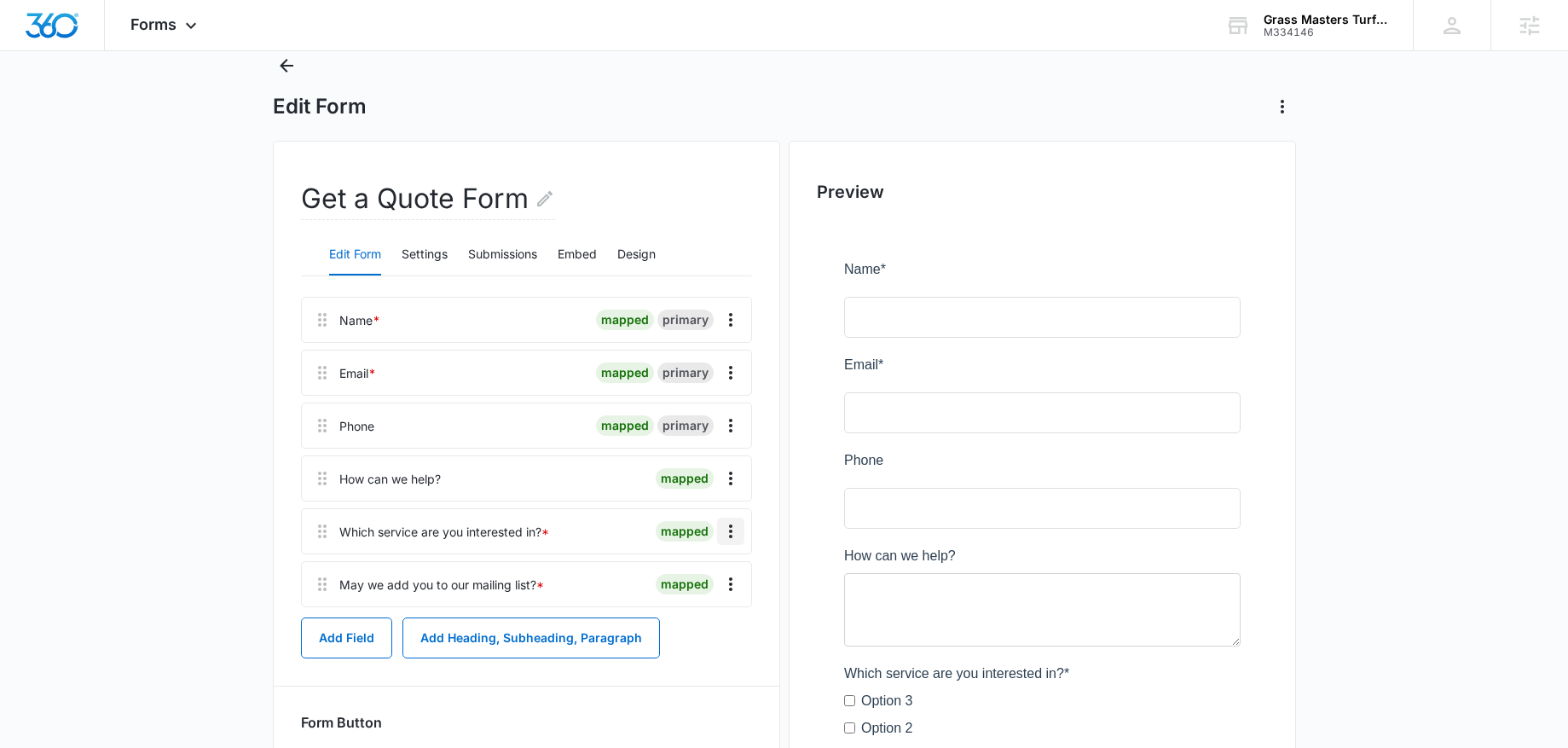 click 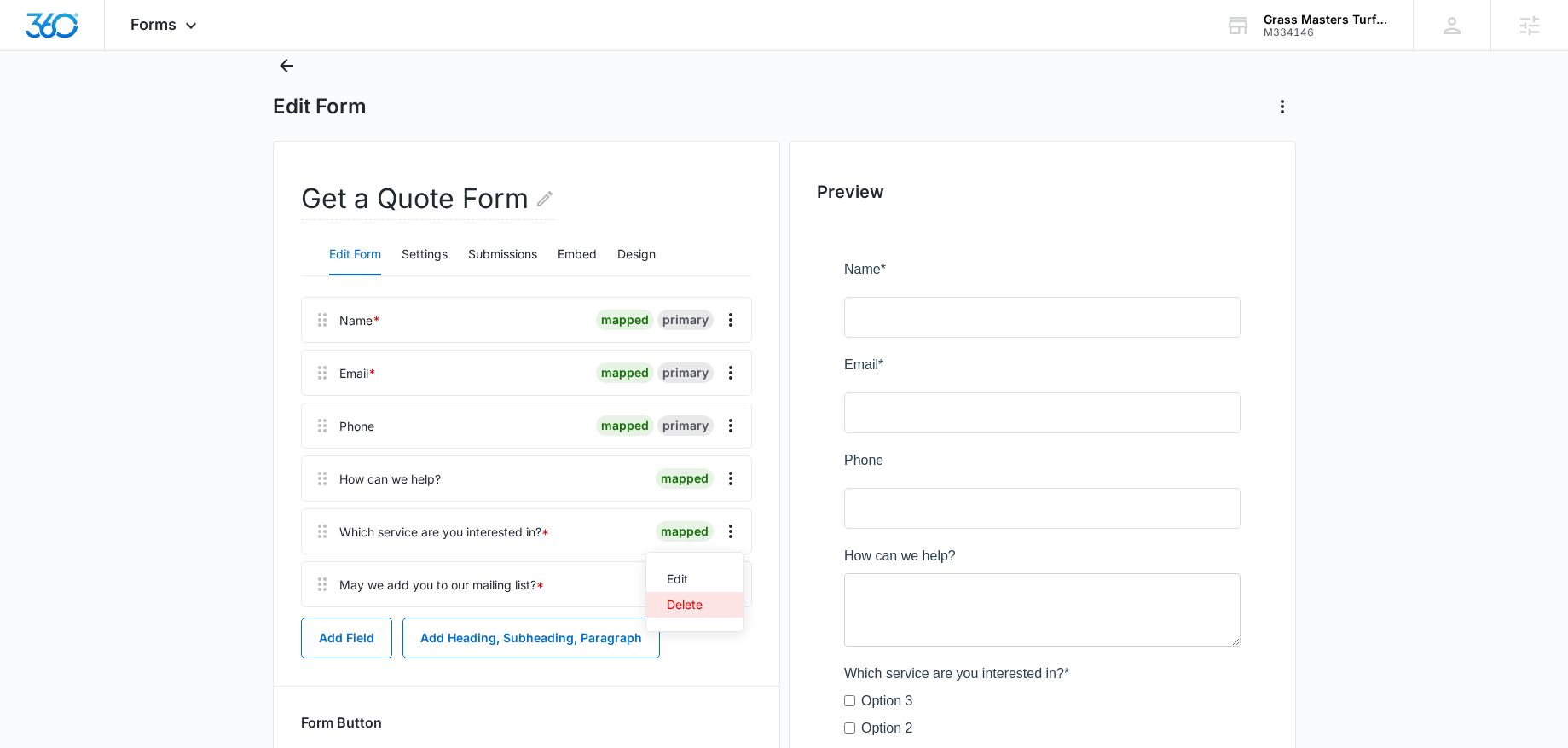 click on "Delete" at bounding box center (695, 605) 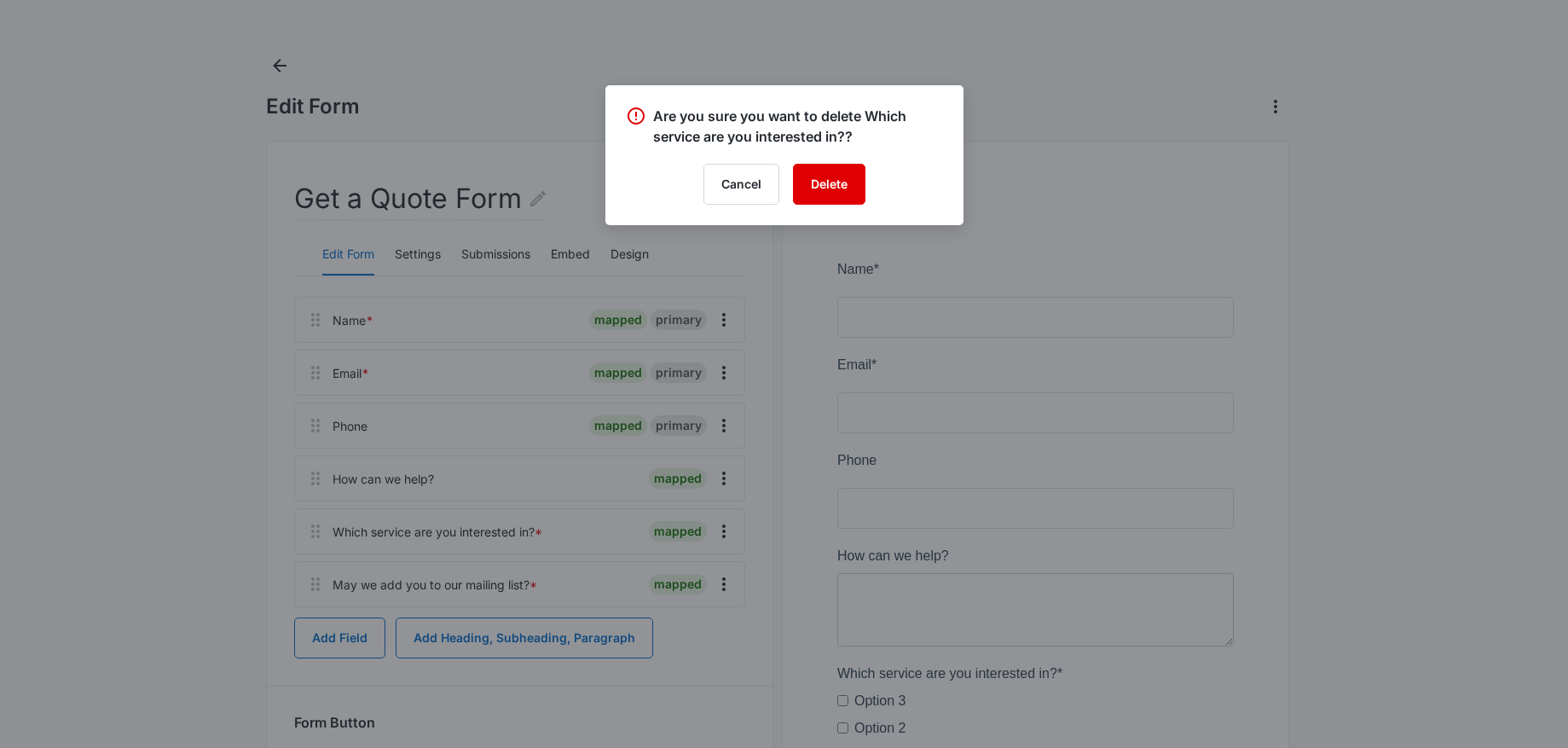 click on "Delete" at bounding box center (829, 184) 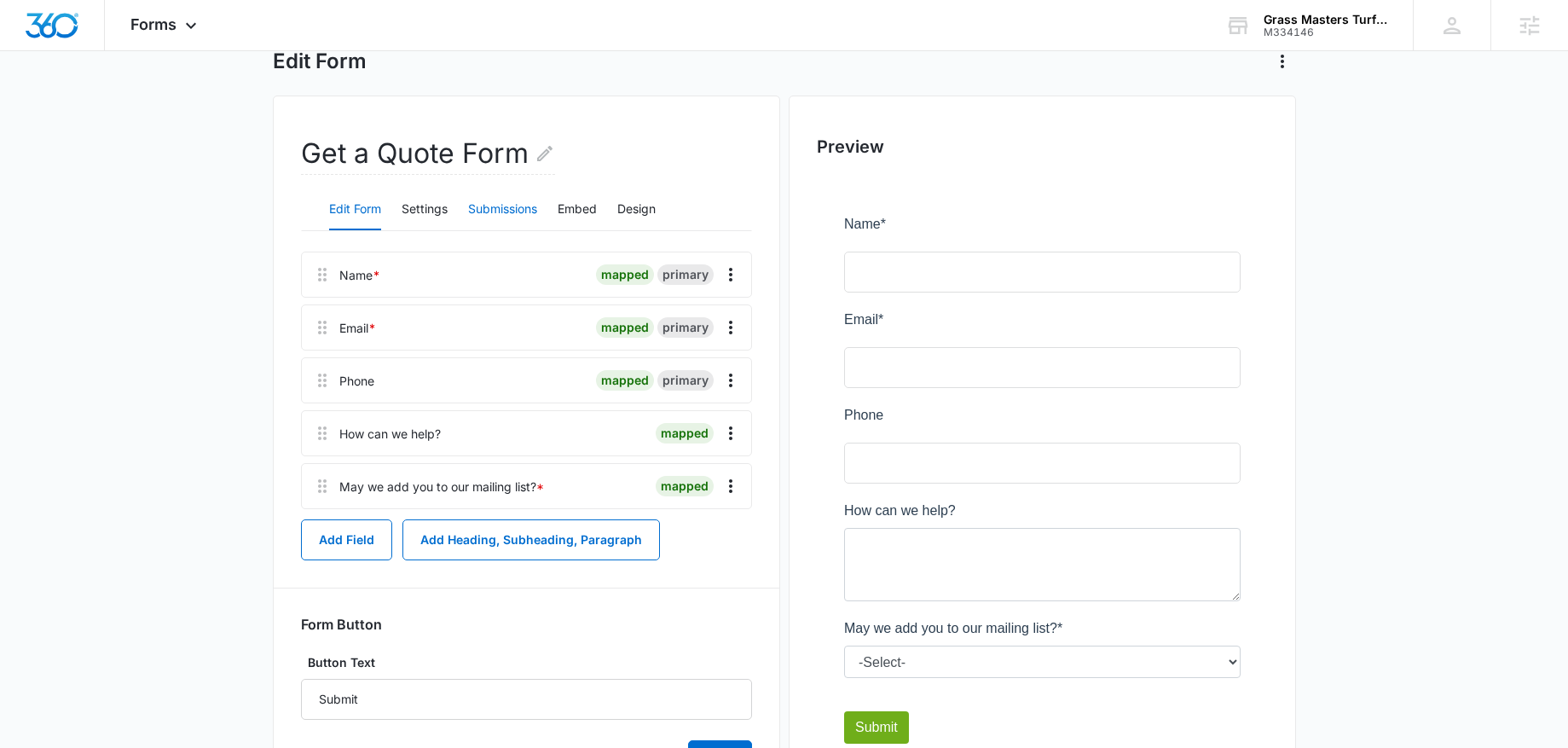 scroll, scrollTop: 210, scrollLeft: 0, axis: vertical 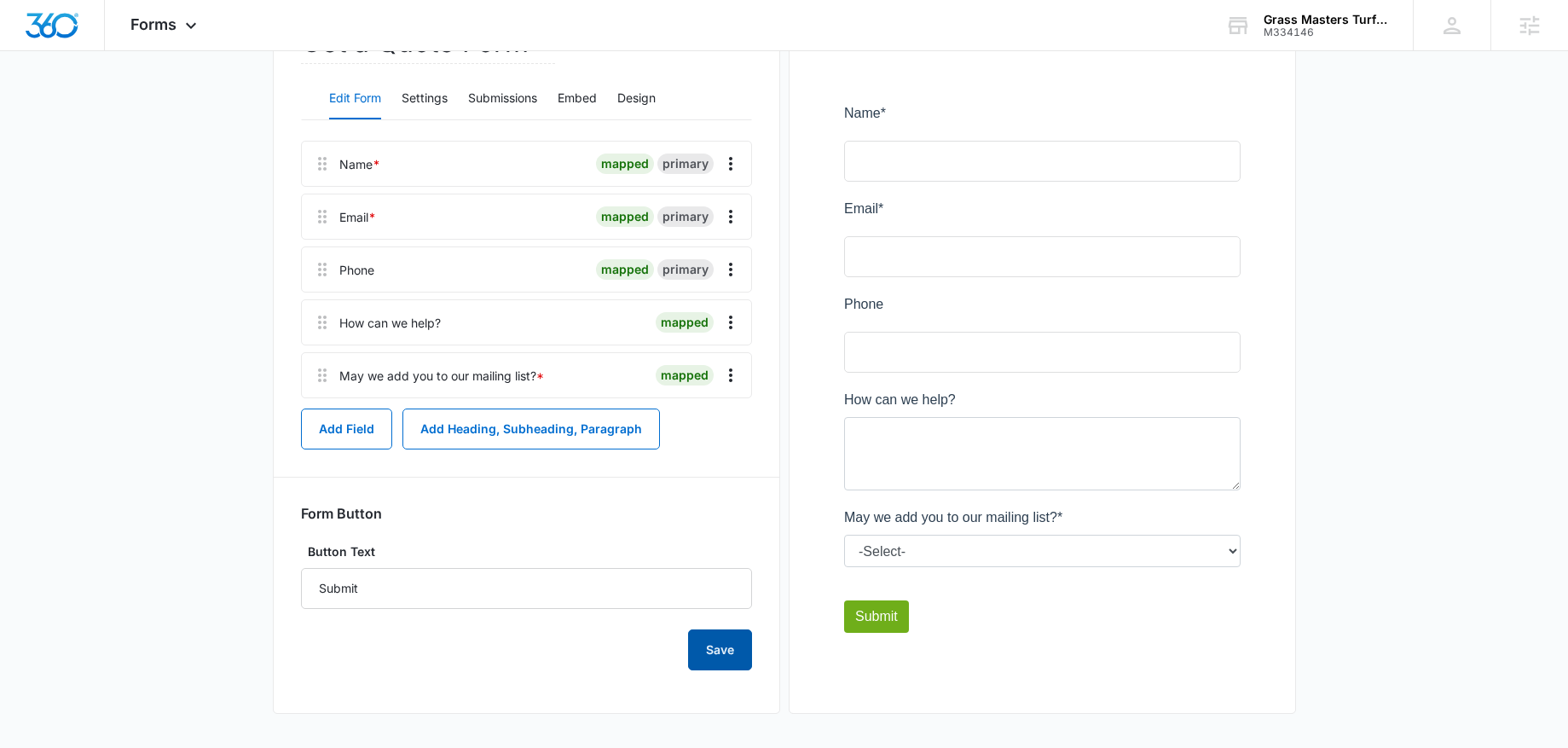 click on "Save" at bounding box center [720, 650] 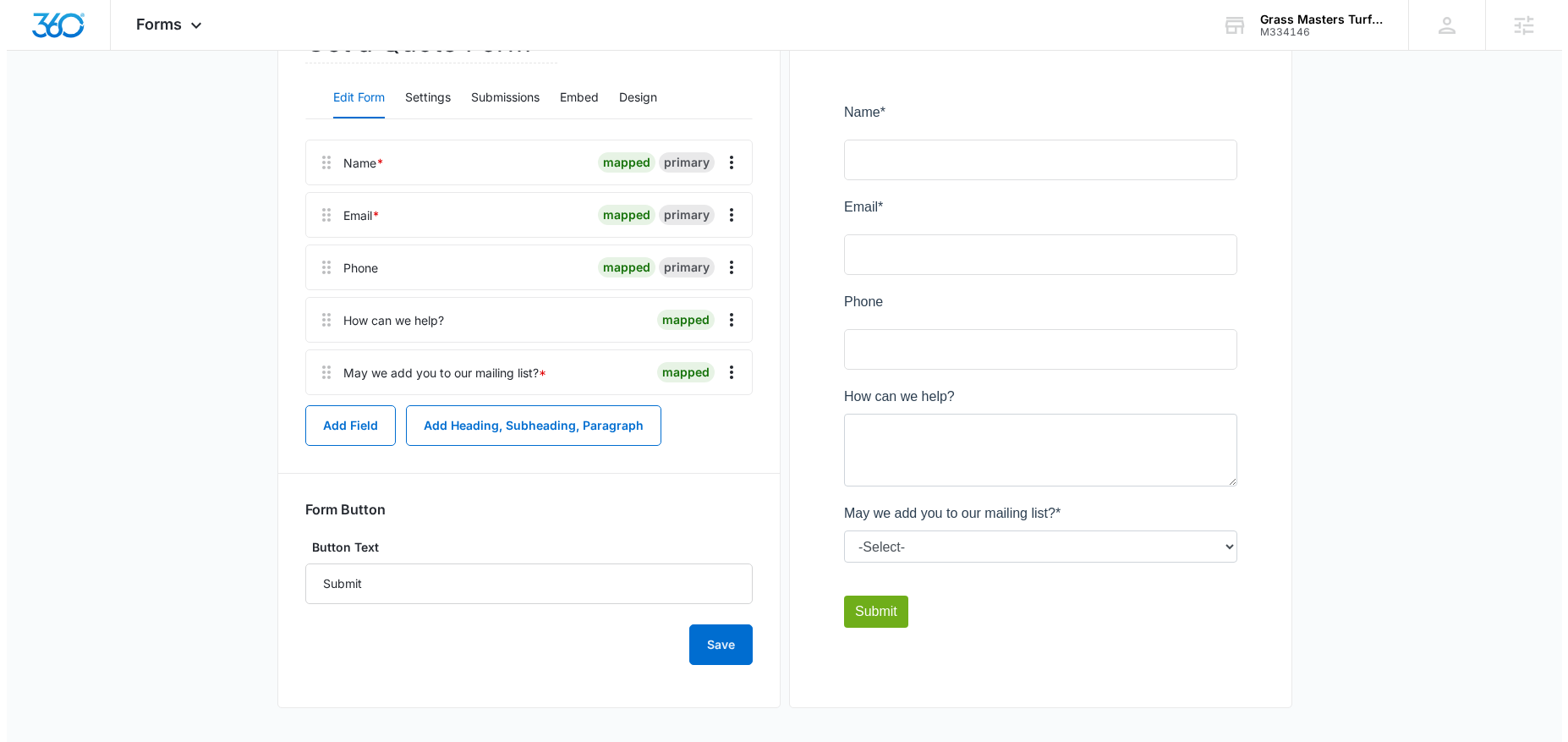 scroll, scrollTop: 0, scrollLeft: 0, axis: both 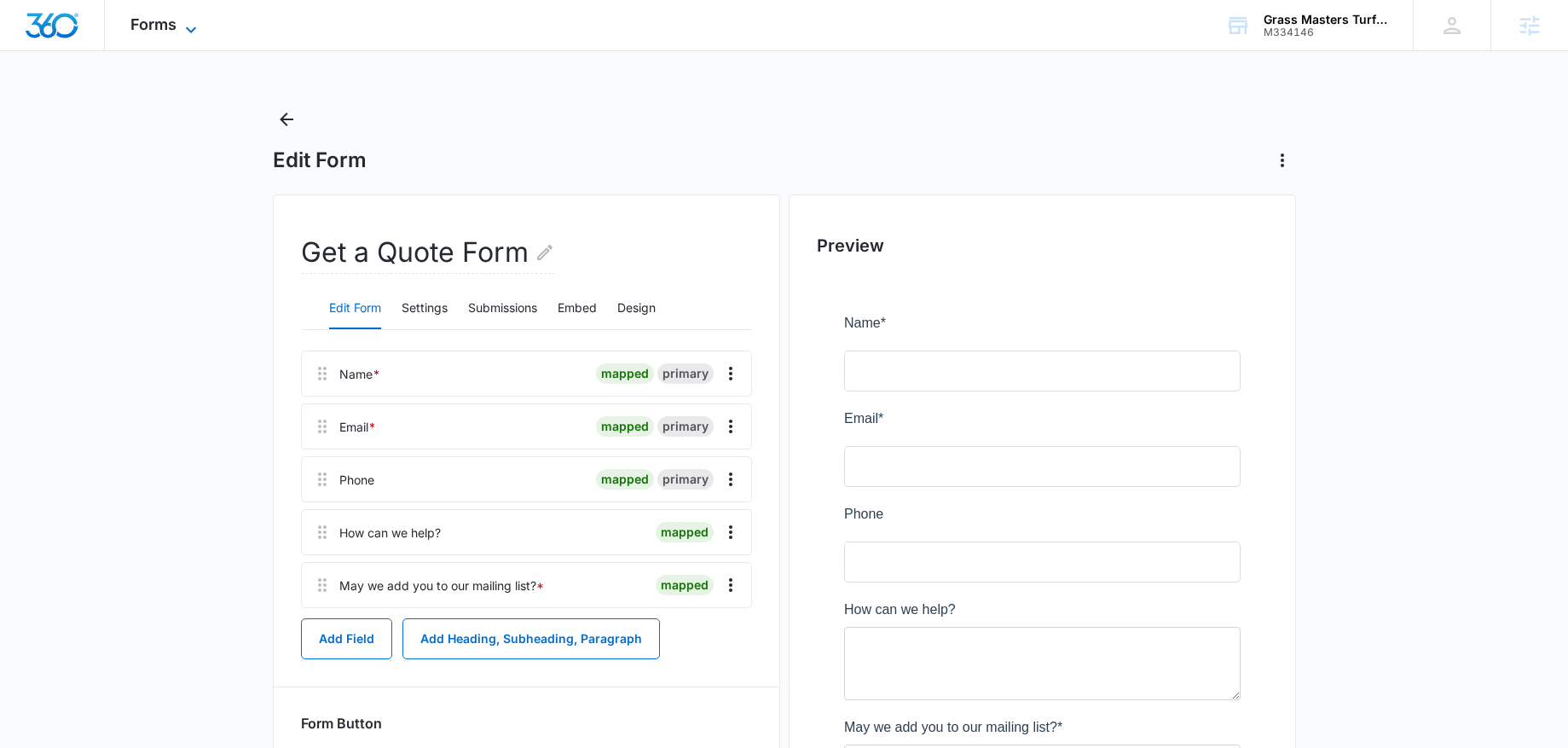 click on "Forms" at bounding box center [153, 24] 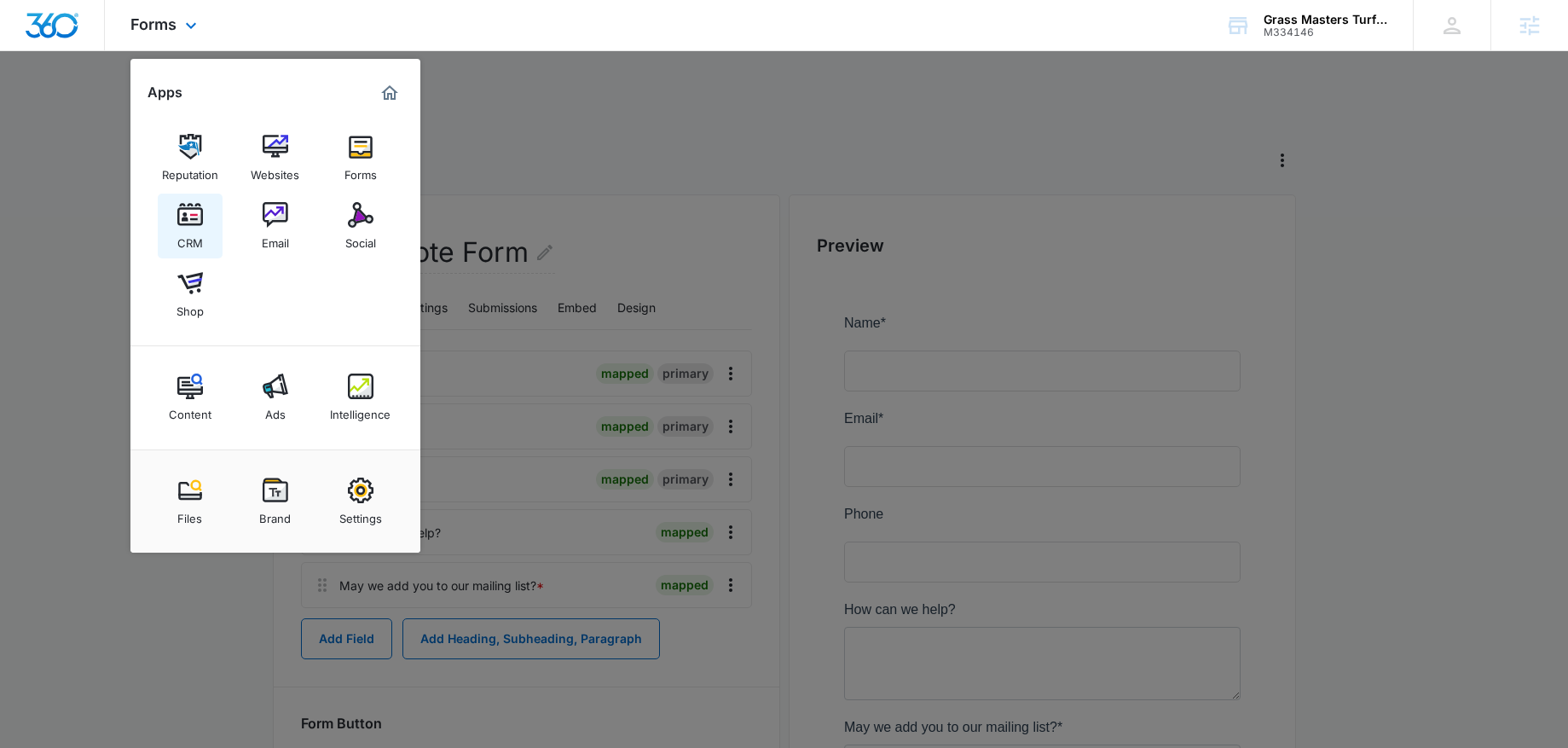 click at bounding box center [190, 215] 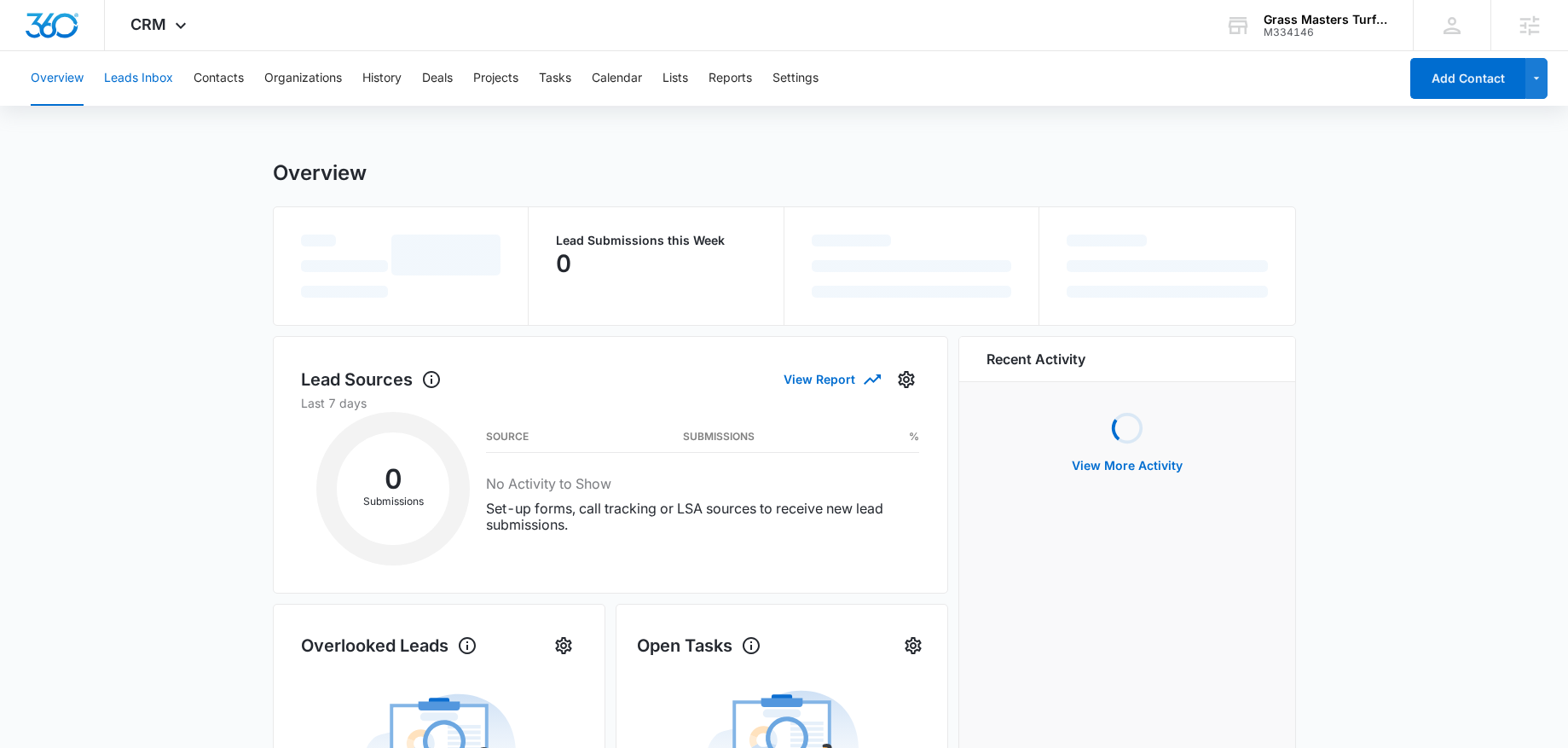 click on "Leads Inbox" at bounding box center (138, 78) 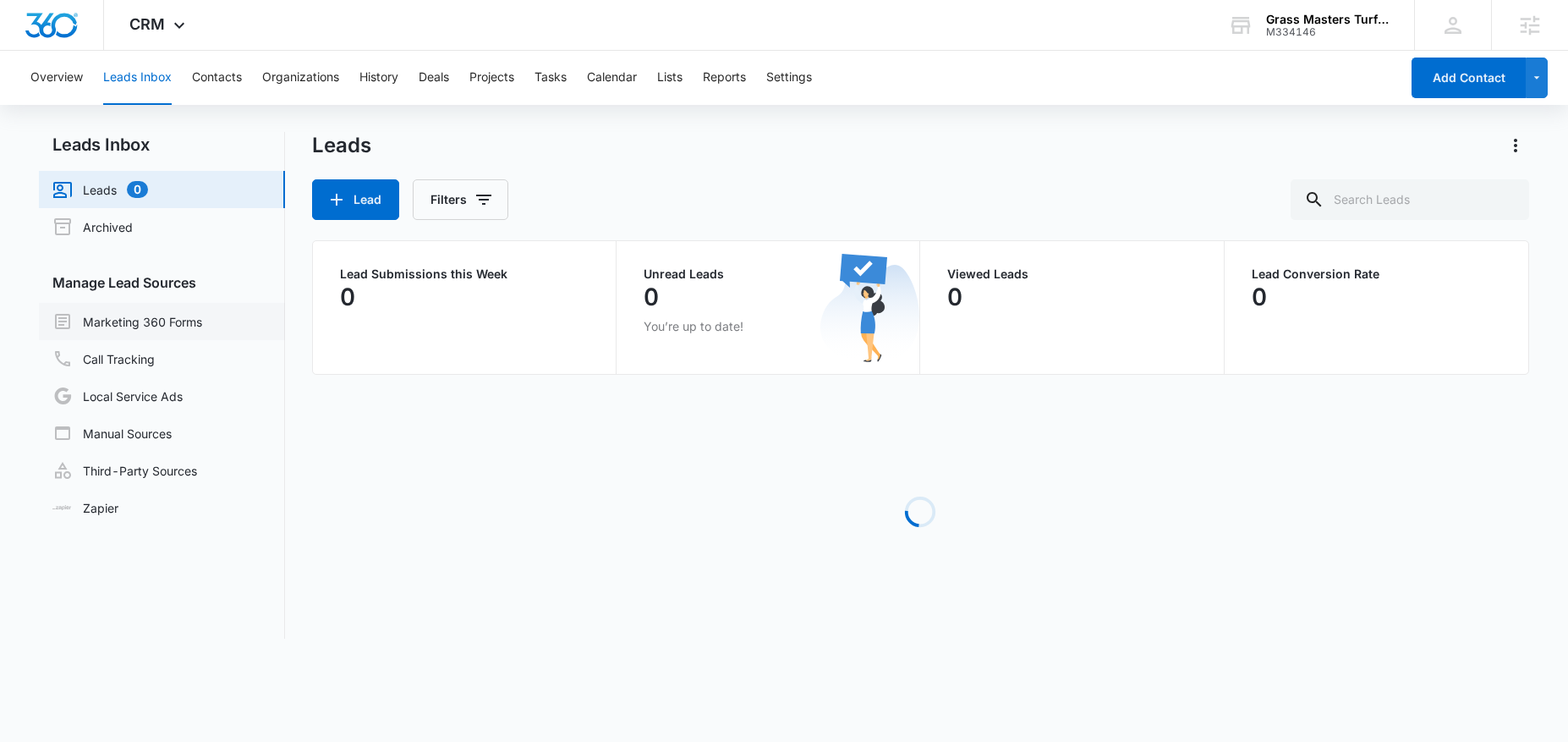 click on "Marketing 360 Forms" at bounding box center [127, 322] 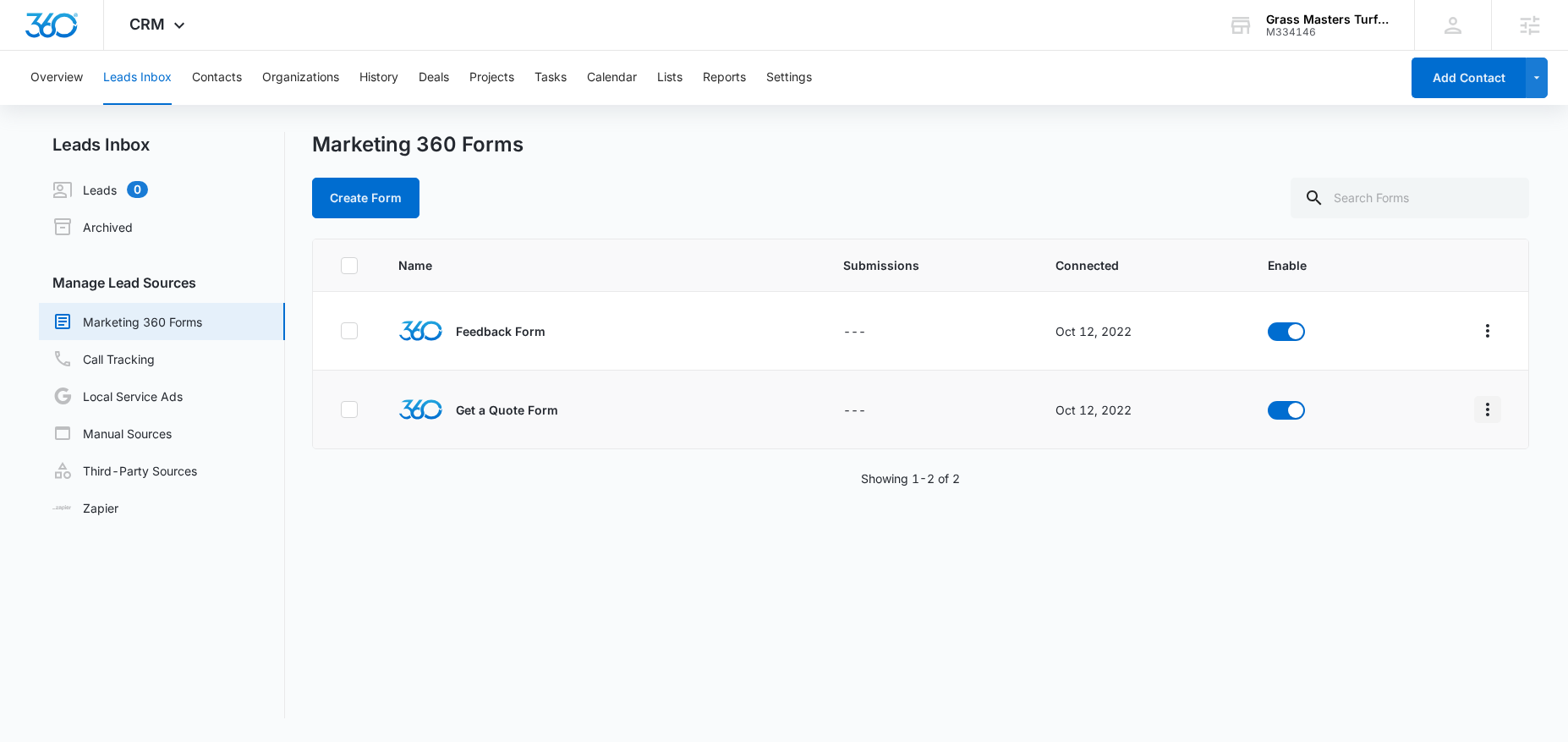 click 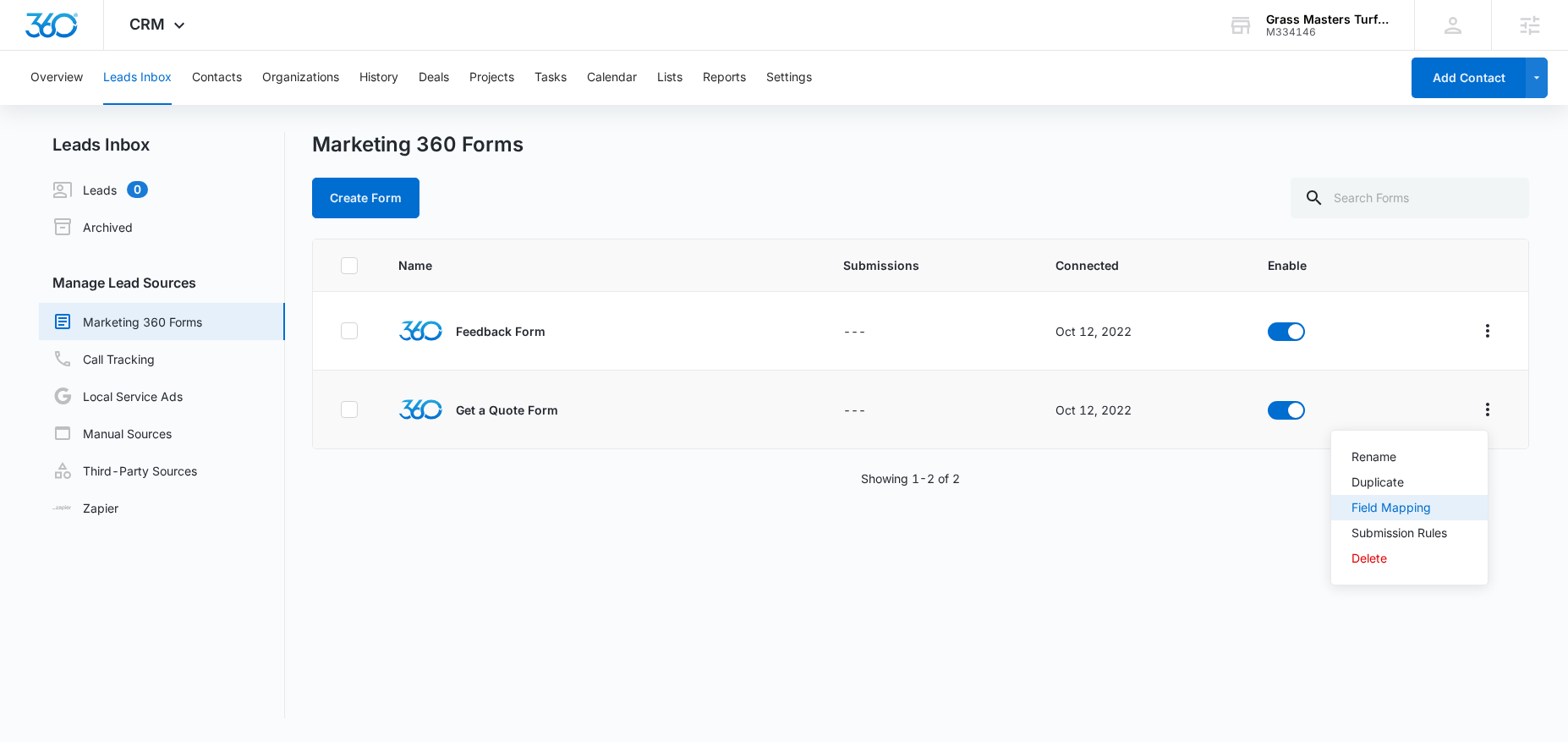 click on "Field Mapping" at bounding box center [1399, 508] 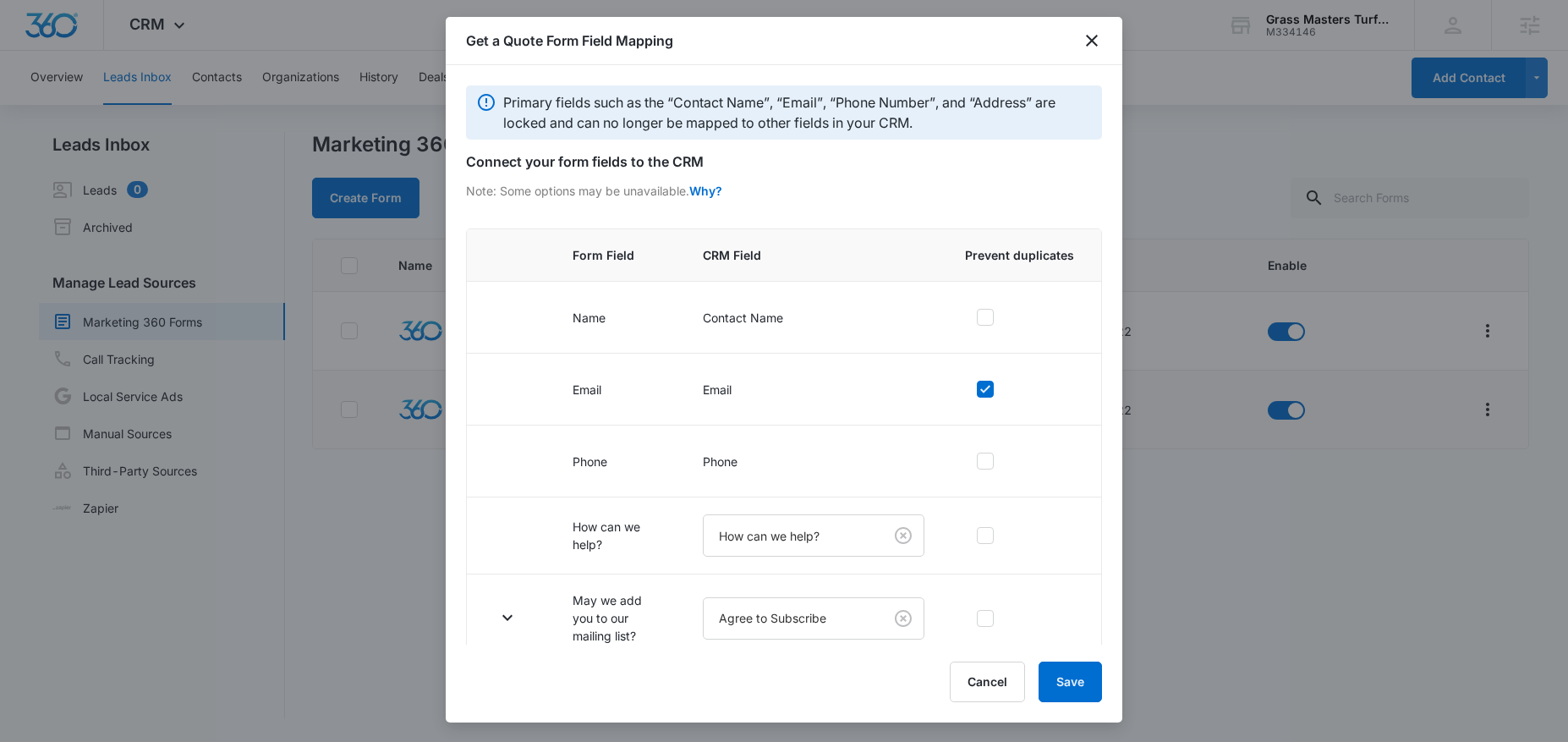 scroll, scrollTop: 18, scrollLeft: 0, axis: vertical 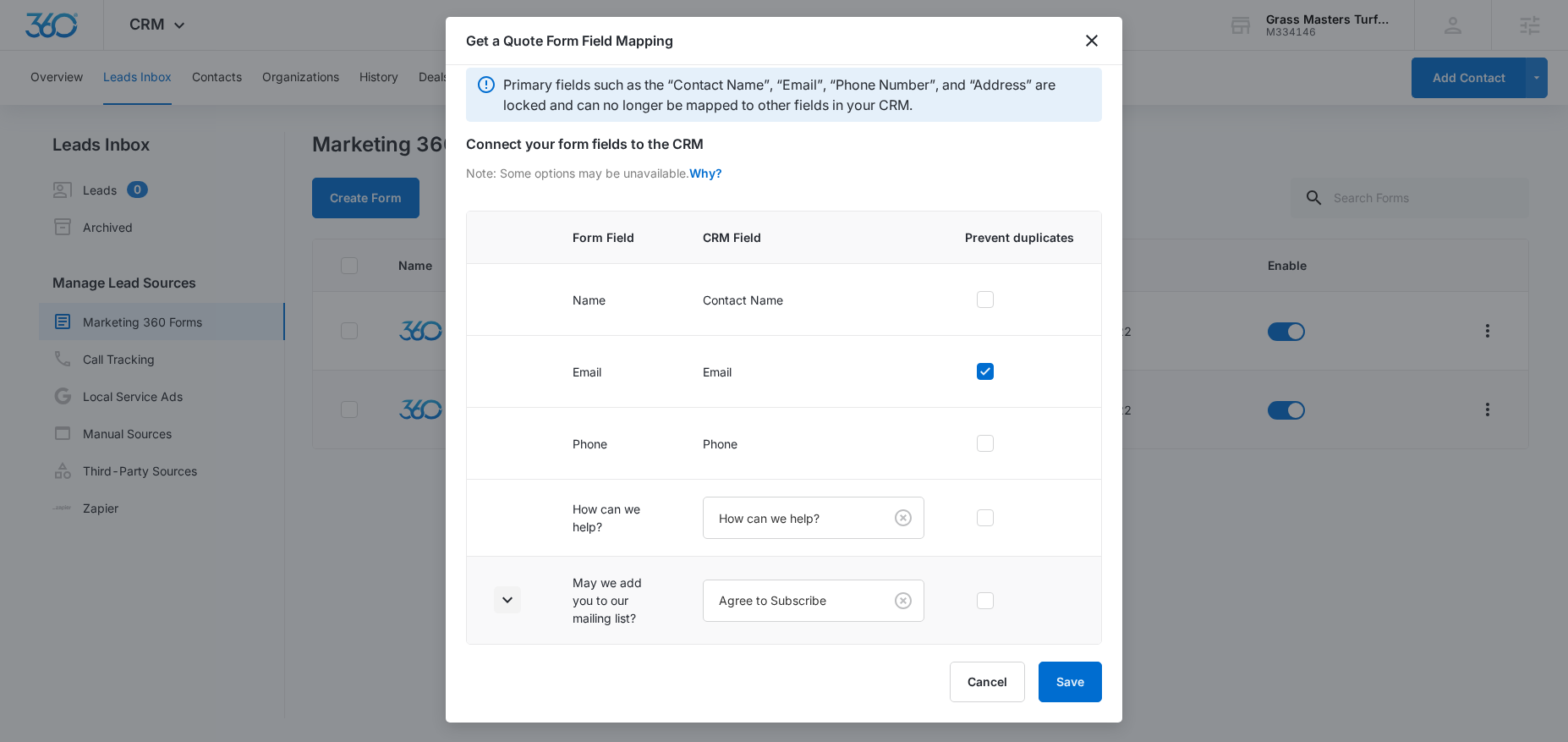 click at bounding box center [507, 600] 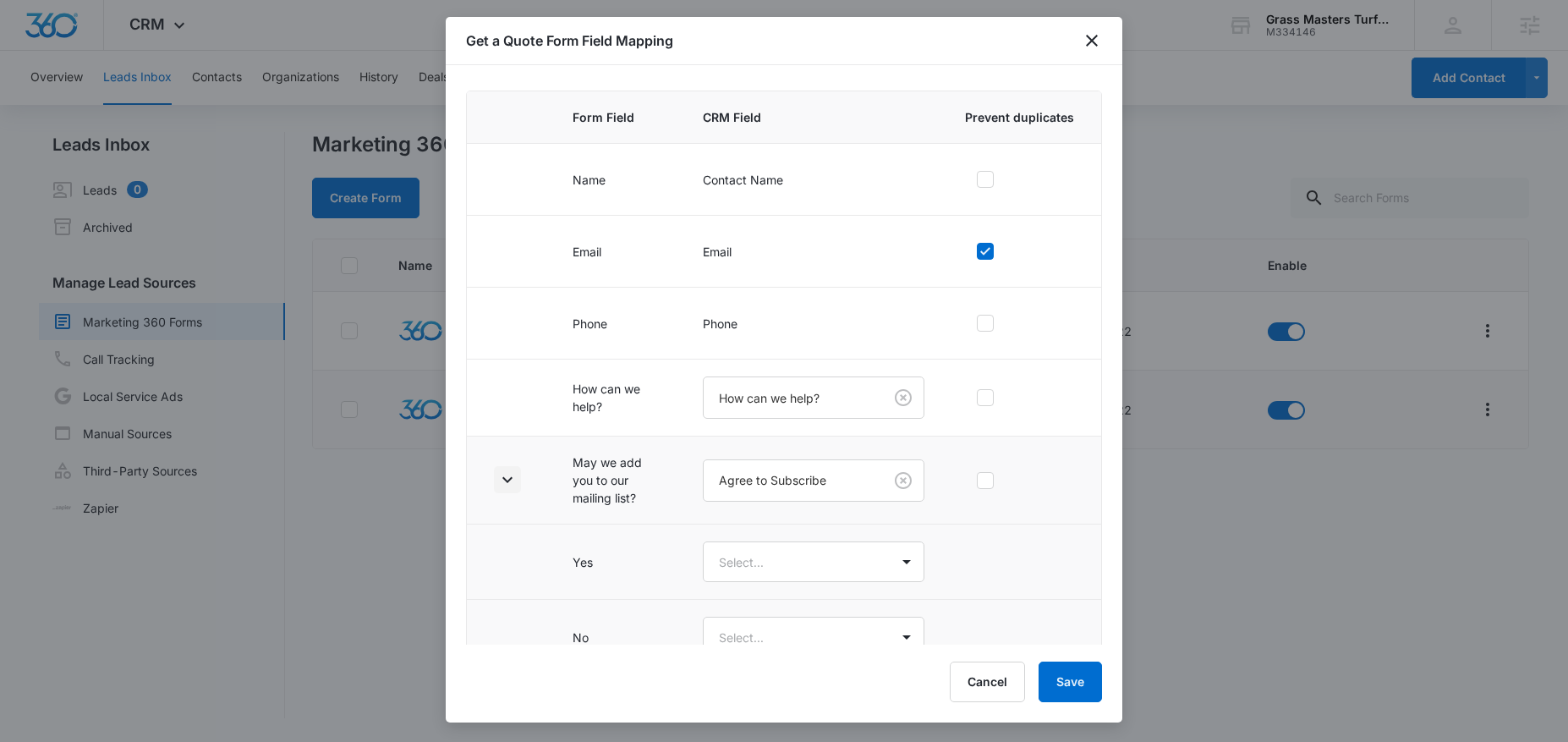 scroll, scrollTop: 168, scrollLeft: 0, axis: vertical 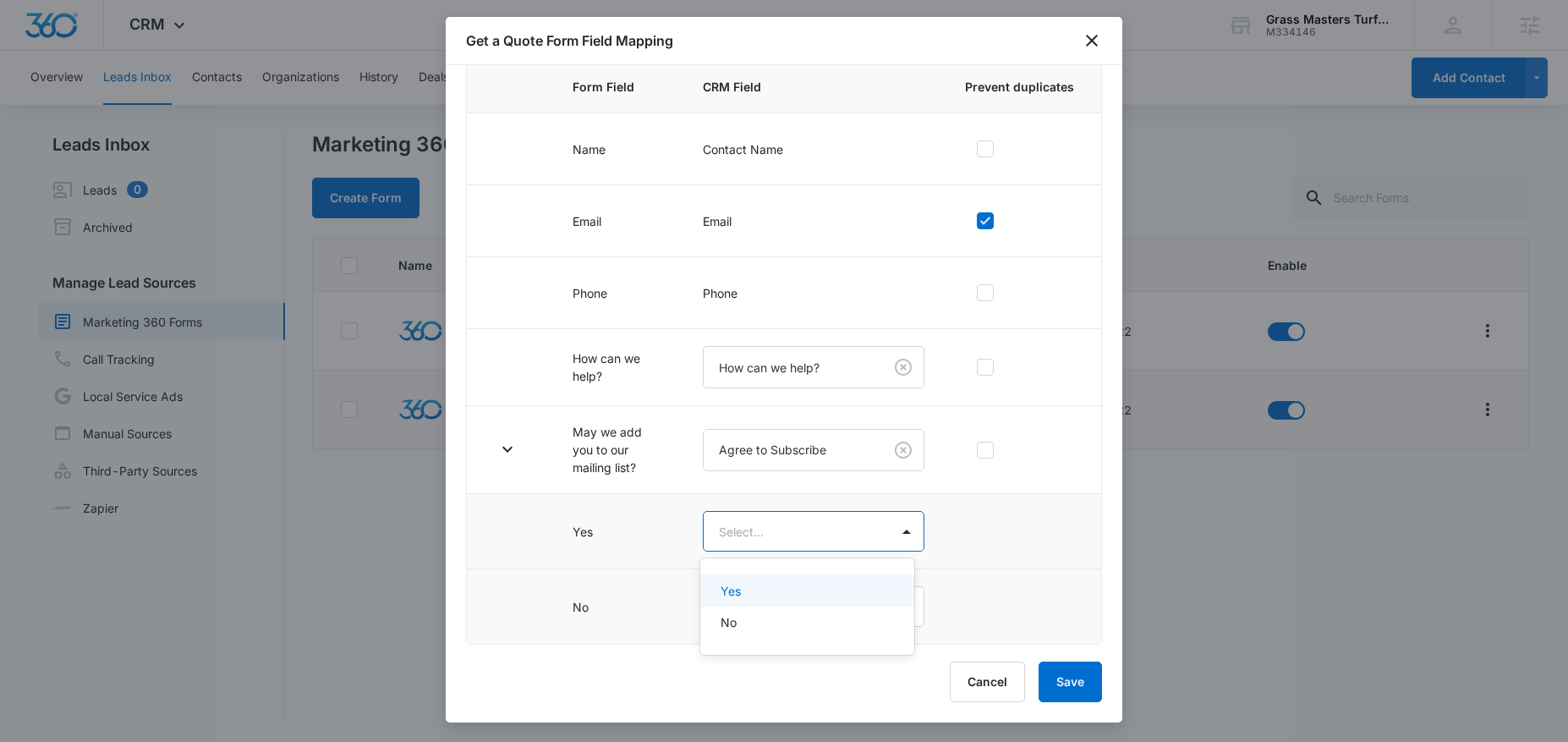 click on "CRM Apps Reputation Websites Forms CRM Email Social Shop Content Ads Intelligence Files Brand Settings Grass Masters Turf LLC M334146 Your Accounts View All TP Tyler Pajak tyler.pajak@madwire.com My Profile Notifications Support Logout Terms & Conditions   •   Privacy Policy Agencies Overview Leads Inbox Contacts Organizations History Deals Projects Tasks Calendar Lists Reports Settings Add Contact Leads Inbox Leads 0 Archived Manage Lead Sources Marketing 360 Forms Call Tracking Local Service Ads Manual Sources Third-Party Sources Zapier Marketing 360 Forms Create Form Name   Submissions Connected Enable   Feedback Form --- Oct 12, 2022 Get a Quote Form --- Oct 12, 2022 Showing   1-2   of   2 Grass Masters Turf LLC - CRM Manage Marketing 360 Forms - Marketing 360®
Get a Quote Form Field Mapping Primary fields such as the “Contact Name”, “Email”, “Phone Number”, and “Address” are locked and can no longer be mapped to other fields in your CRM. Why?   Form Field CRM Field Name" at bounding box center [784, 371] 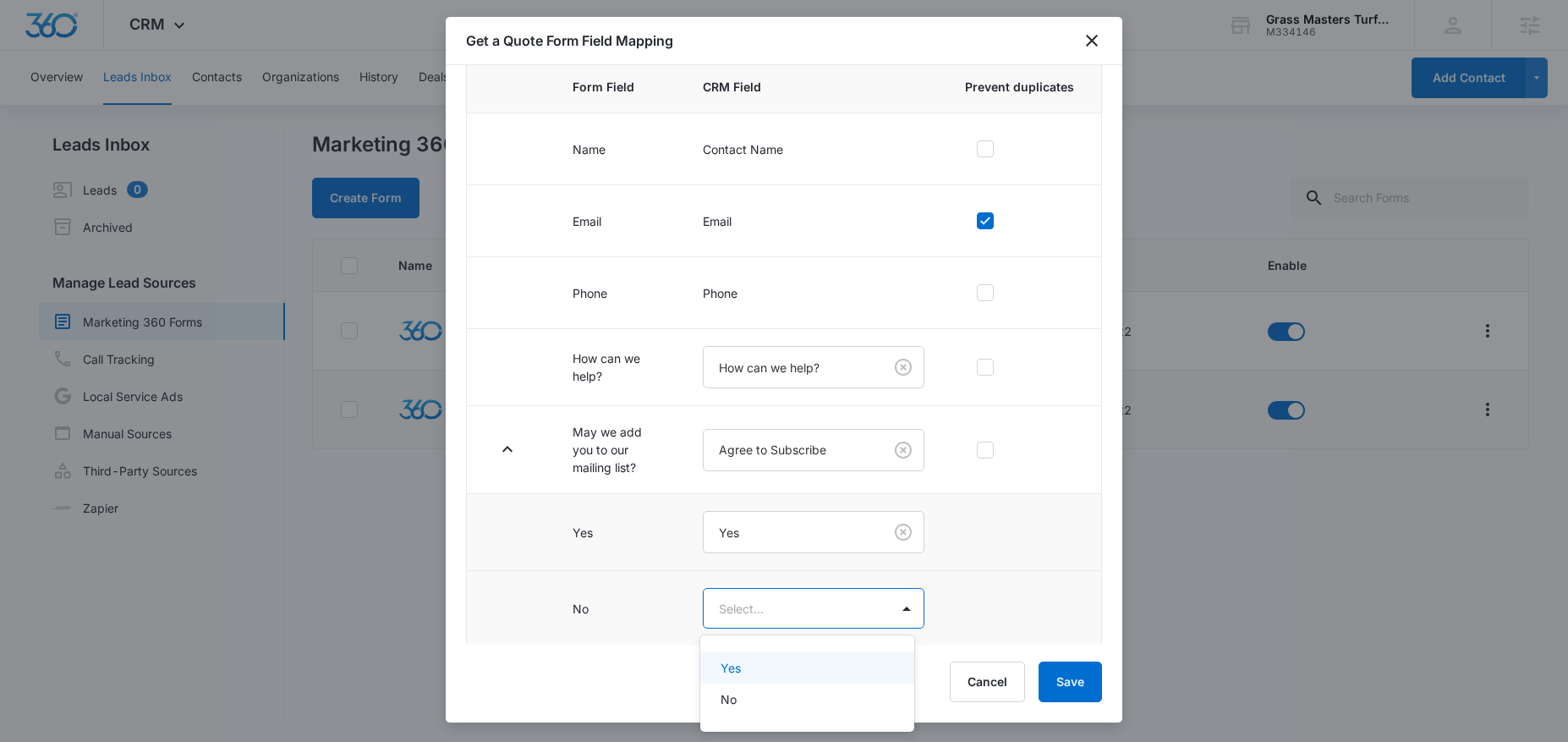 click on "CRM Apps Reputation Websites Forms CRM Email Social Shop Content Ads Intelligence Files Brand Settings Grass Masters Turf LLC M334146 Your Accounts View All TP Tyler Pajak tyler.pajak@madwire.com My Profile Notifications Support Logout Terms & Conditions   •   Privacy Policy Agencies Overview Leads Inbox Contacts Organizations History Deals Projects Tasks Calendar Lists Reports Settings Add Contact Leads Inbox Leads 0 Archived Manage Lead Sources Marketing 360 Forms Call Tracking Local Service Ads Manual Sources Third-Party Sources Zapier Marketing 360 Forms Create Form Name   Submissions Connected Enable   Feedback Form --- Oct 12, 2022 Get a Quote Form --- Oct 12, 2022 Showing   1-2   of   2 Grass Masters Turf LLC - CRM Manage Marketing 360 Forms - Marketing 360®
Get a Quote Form Field Mapping Primary fields such as the “Contact Name”, “Email”, “Phone Number”, and “Address” are locked and can no longer be mapped to other fields in your CRM. Why?   Form Field CRM Field Name" at bounding box center (784, 371) 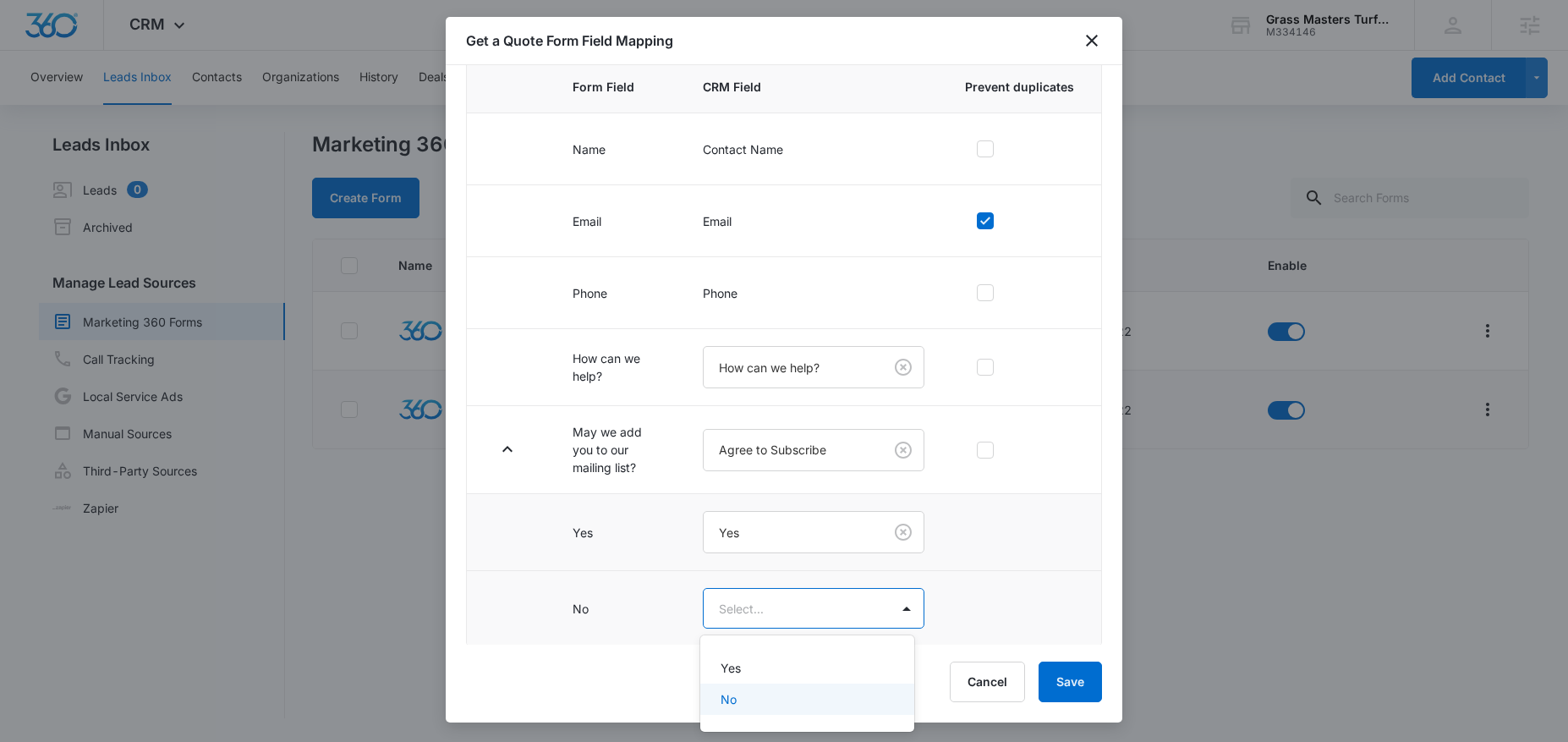 click on "No" at bounding box center (805, 699) 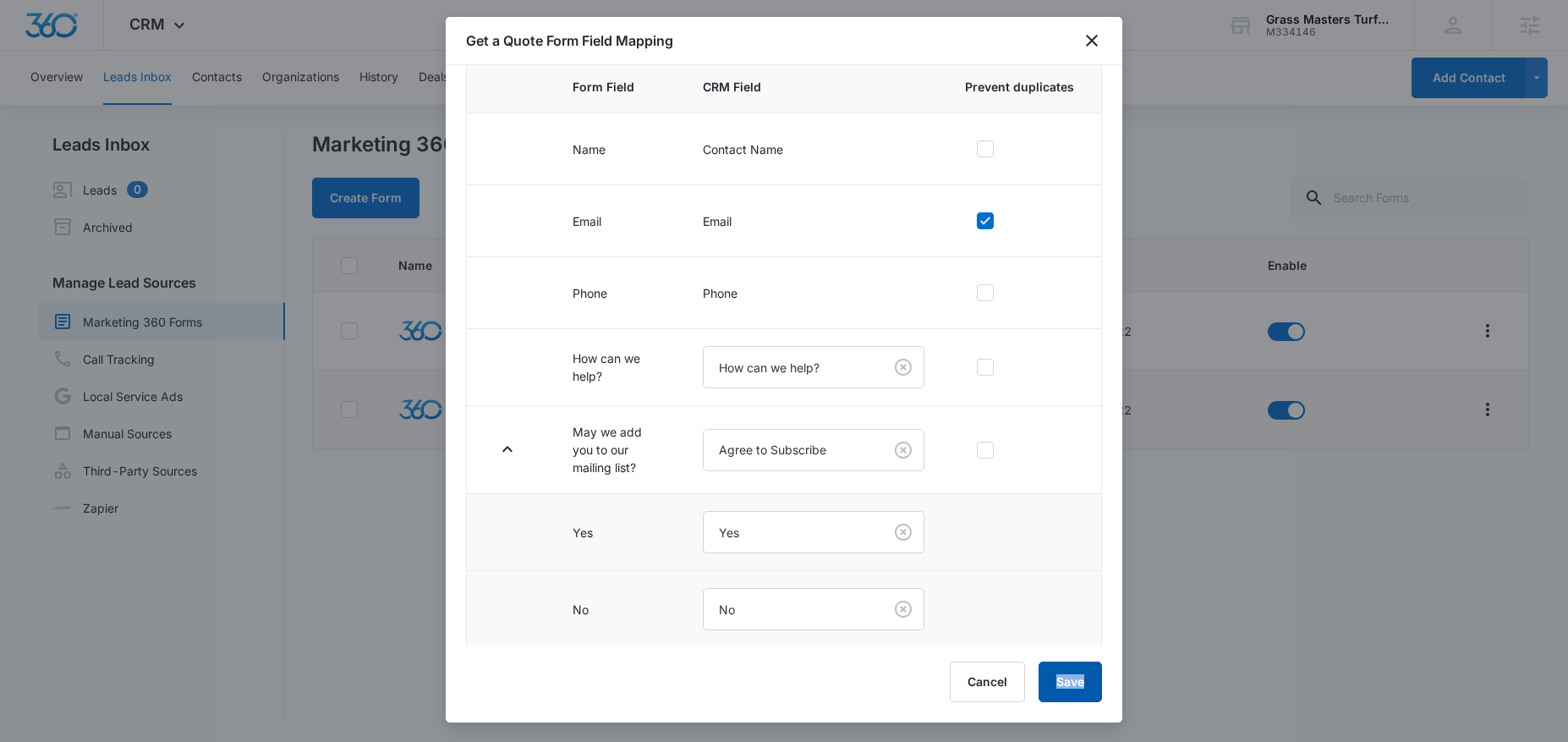 drag, startPoint x: 738, startPoint y: 701, endPoint x: 1060, endPoint y: 674, distance: 323.13 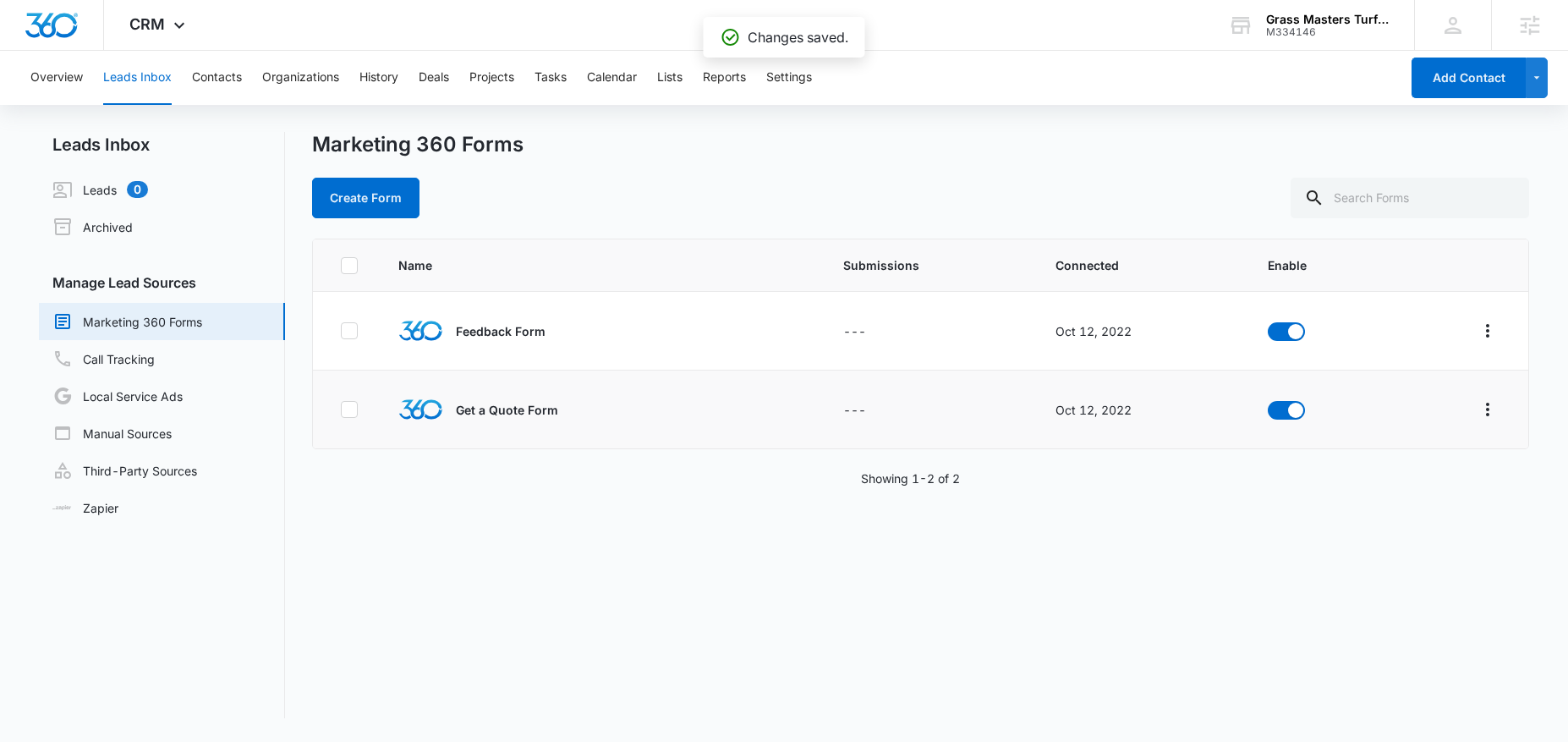 click on "Overview Leads Inbox Contacts Organizations History Deals Projects Tasks Calendar Lists Reports Settings" at bounding box center [710, 78] 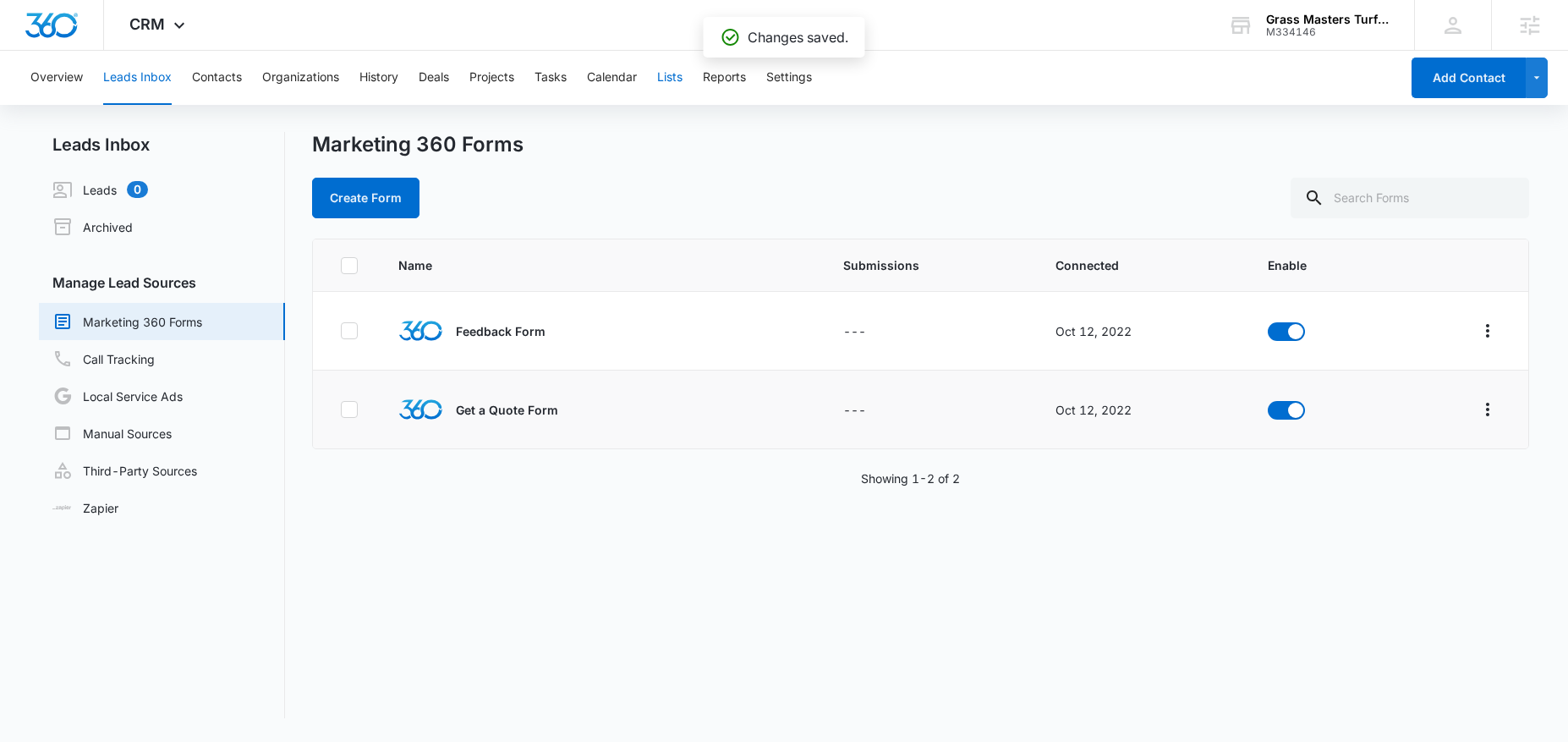 click on "Lists" at bounding box center [670, 78] 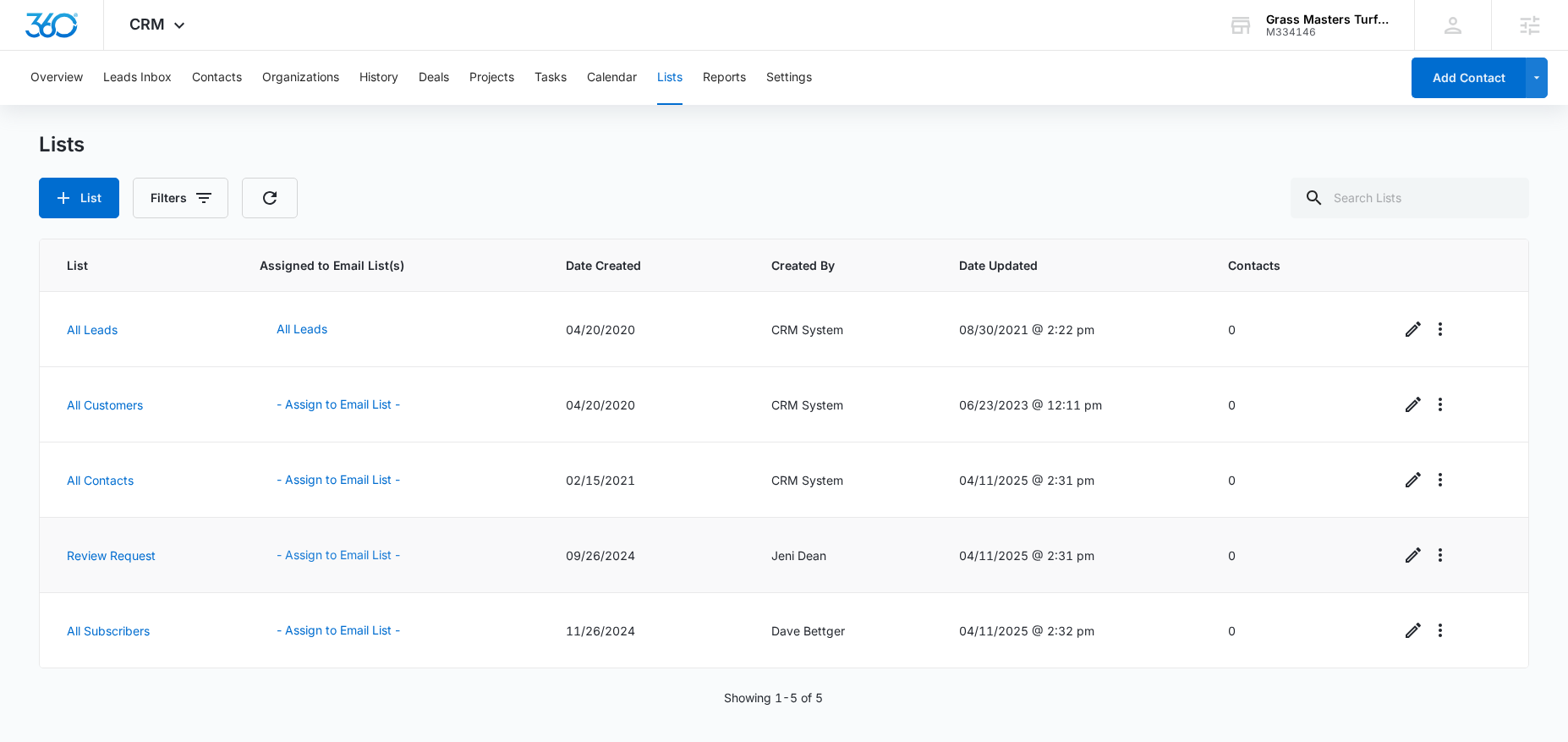 click on "- Assign to Email List -" at bounding box center [338, 555] 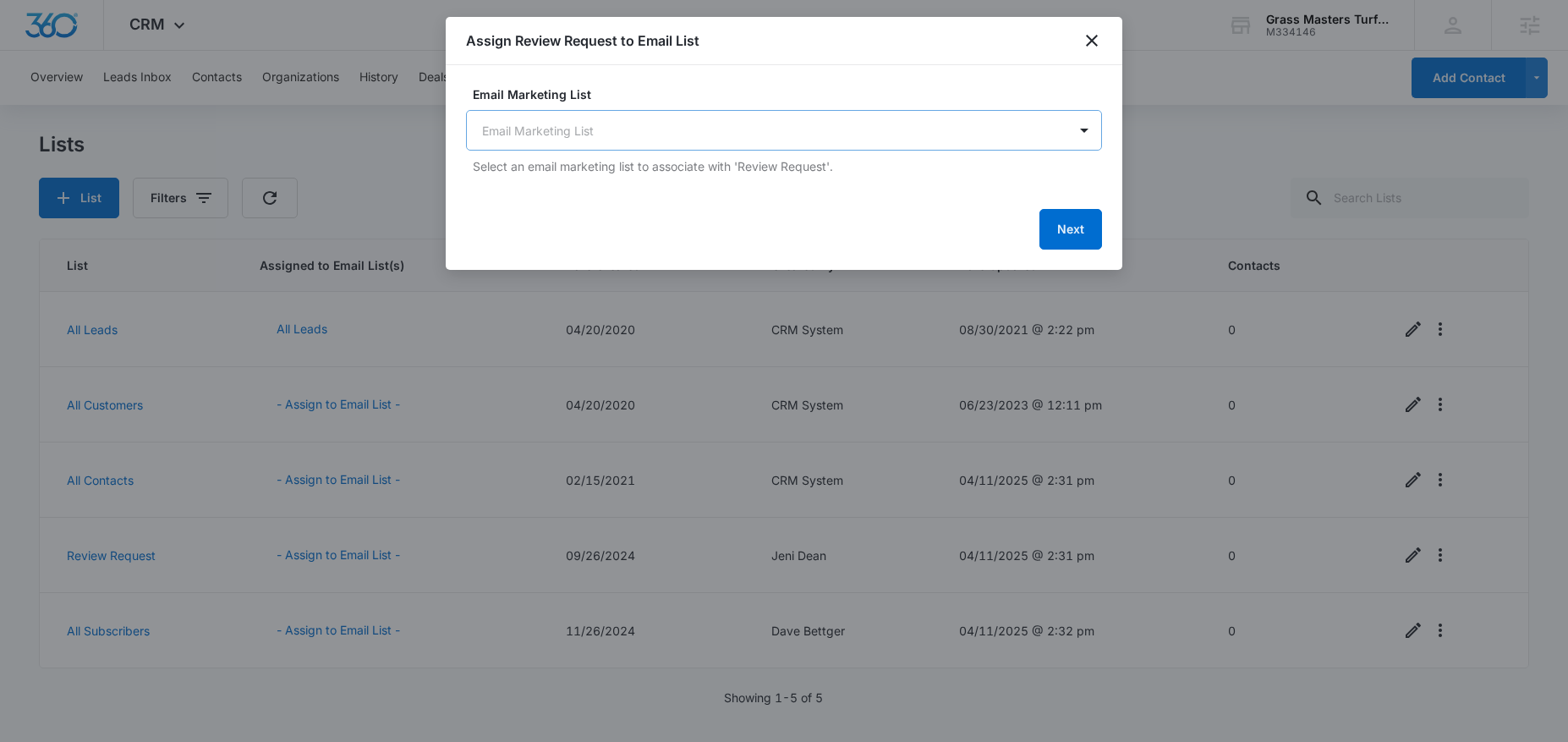 click on "CRM Apps Reputation Websites Forms CRM Email Social Shop Content Ads Intelligence Files Brand Settings Grass Masters Turf LLC M334146 Your Accounts View All TP Tyler Pajak tyler.pajak@madwire.com My Profile Notifications Support Logout Terms & Conditions   •   Privacy Policy Agencies Overview Leads Inbox Contacts Organizations History Deals Projects Tasks Calendar Lists Reports Settings Add Contact Lists List Filters List Assigned to Email List(s) Date Created Created By Date Updated Contacts All Leads All Leads 04/20/2020 CRM System 08/30/2021 @ 2:22 pm 0 All Customers - Assign to Email List - 04/20/2020 CRM System 06/23/2023 @ 12:11 pm 0 All Contacts - Assign to Email List - 02/15/2021 CRM System 04/11/2025 @ 2:31 pm 0 Review Request - Assign to Email List - 09/26/2024 Jeni Dean 04/11/2025 @ 2:31 pm 0 All Subscribers - Assign to Email List - 11/26/2024 Dave Bettger 04/11/2025 @ 2:32 pm 0 Showing   1-5   of   5 Grass Masters Turf LLC - CRM Lists - Marketing 360®
Email Marketing List Next" at bounding box center [784, 371] 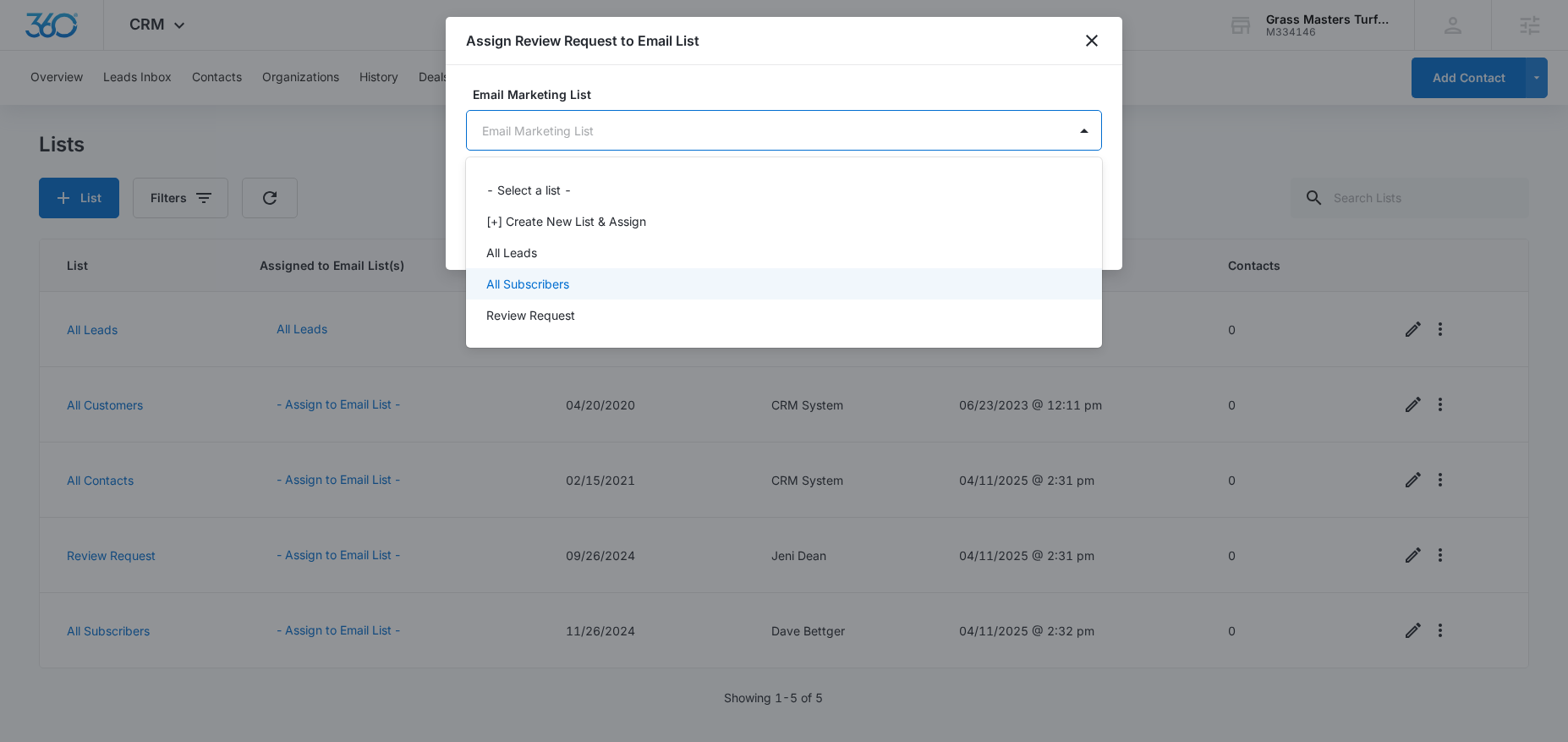 click on "All Subscribers" at bounding box center [784, 283] 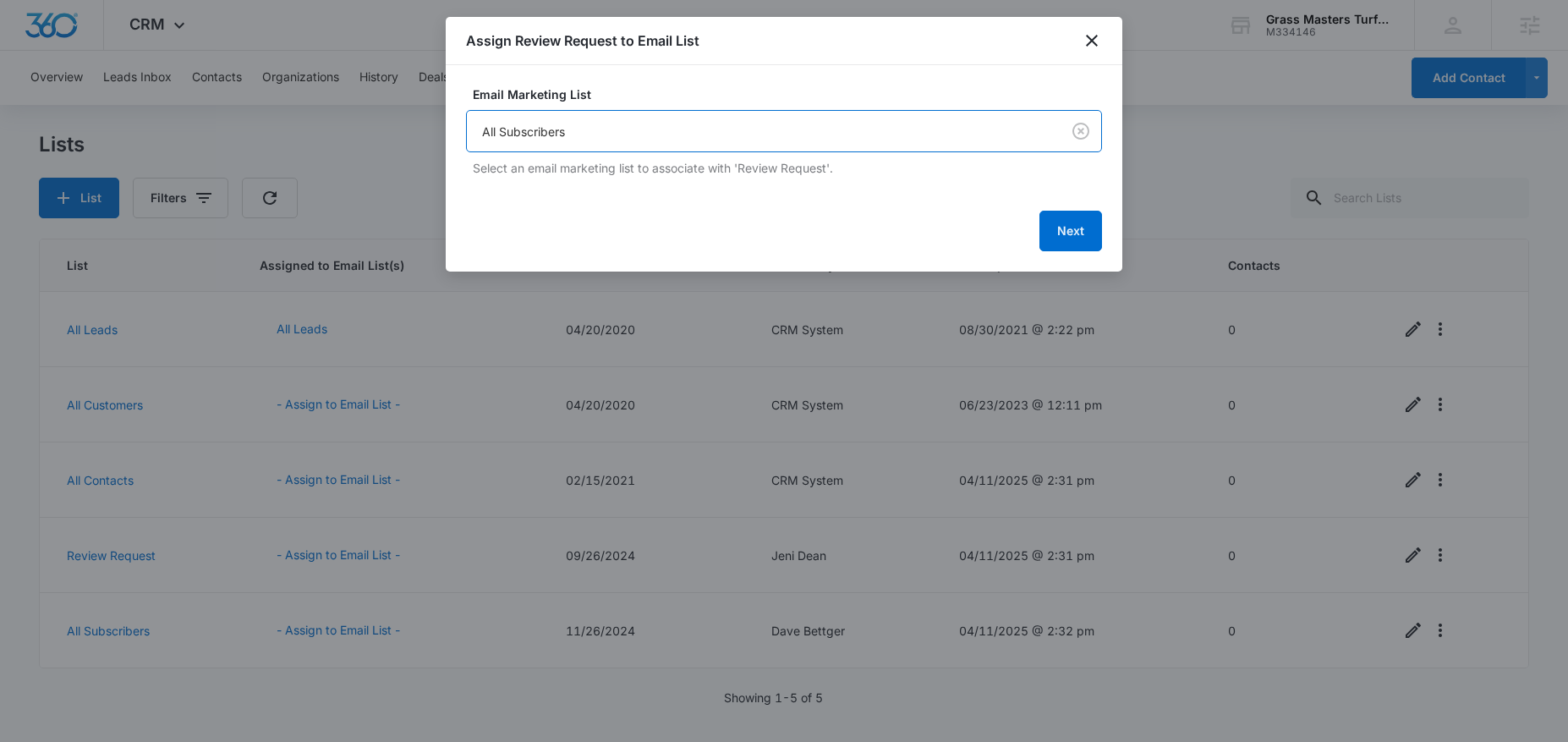click on "CRM Apps Reputation Websites Forms CRM Email Social Shop Content Ads Intelligence Files Brand Settings Grass Masters Turf LLC M334146 Your Accounts View All TP Tyler Pajak tyler.pajak@madwire.com My Profile Notifications Support Logout Terms & Conditions   •   Privacy Policy Agencies Overview Leads Inbox Contacts Organizations History Deals Projects Tasks Calendar Lists Reports Settings Add Contact Lists List Filters List Assigned to Email List(s) Date Created Created By Date Updated Contacts All Leads All Leads 04/20/2020 CRM System 08/30/2021 @ 2:22 pm 0 All Customers - Assign to Email List - 04/20/2020 CRM System 06/23/2023 @ 12:11 pm 0 All Contacts - Assign to Email List - 02/15/2021 CRM System 04/11/2025 @ 2:31 pm 0 Review Request - Assign to Email List - 09/26/2024 Jeni Dean 04/11/2025 @ 2:31 pm 0 All Subscribers - Assign to Email List - 11/26/2024 Dave Bettger 04/11/2025 @ 2:32 pm 0 Showing   1-5   of   5 Grass Masters Turf LLC - CRM Lists - Marketing 360®
Email Marketing List Next" at bounding box center [784, 371] 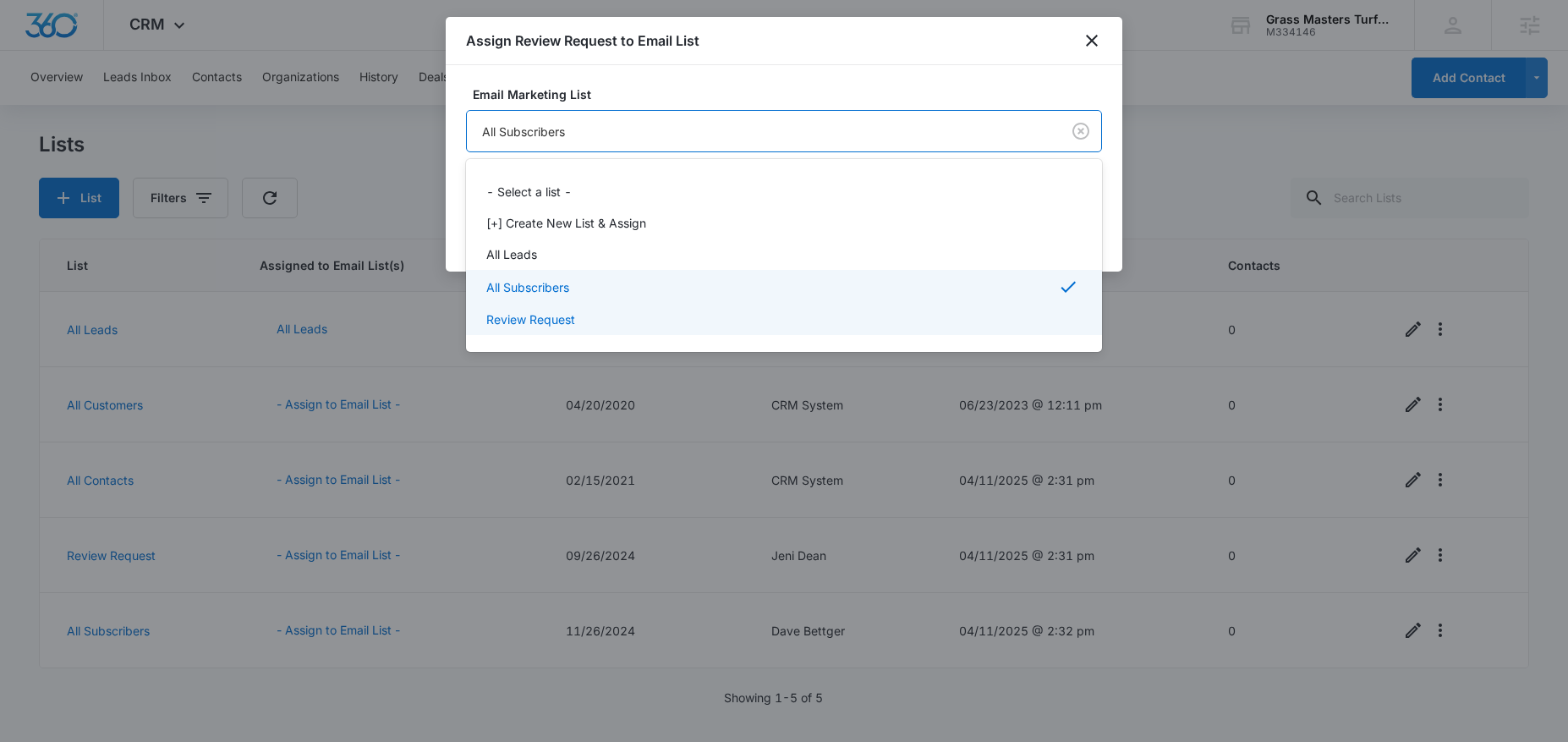 click on "Review Request" at bounding box center (784, 319) 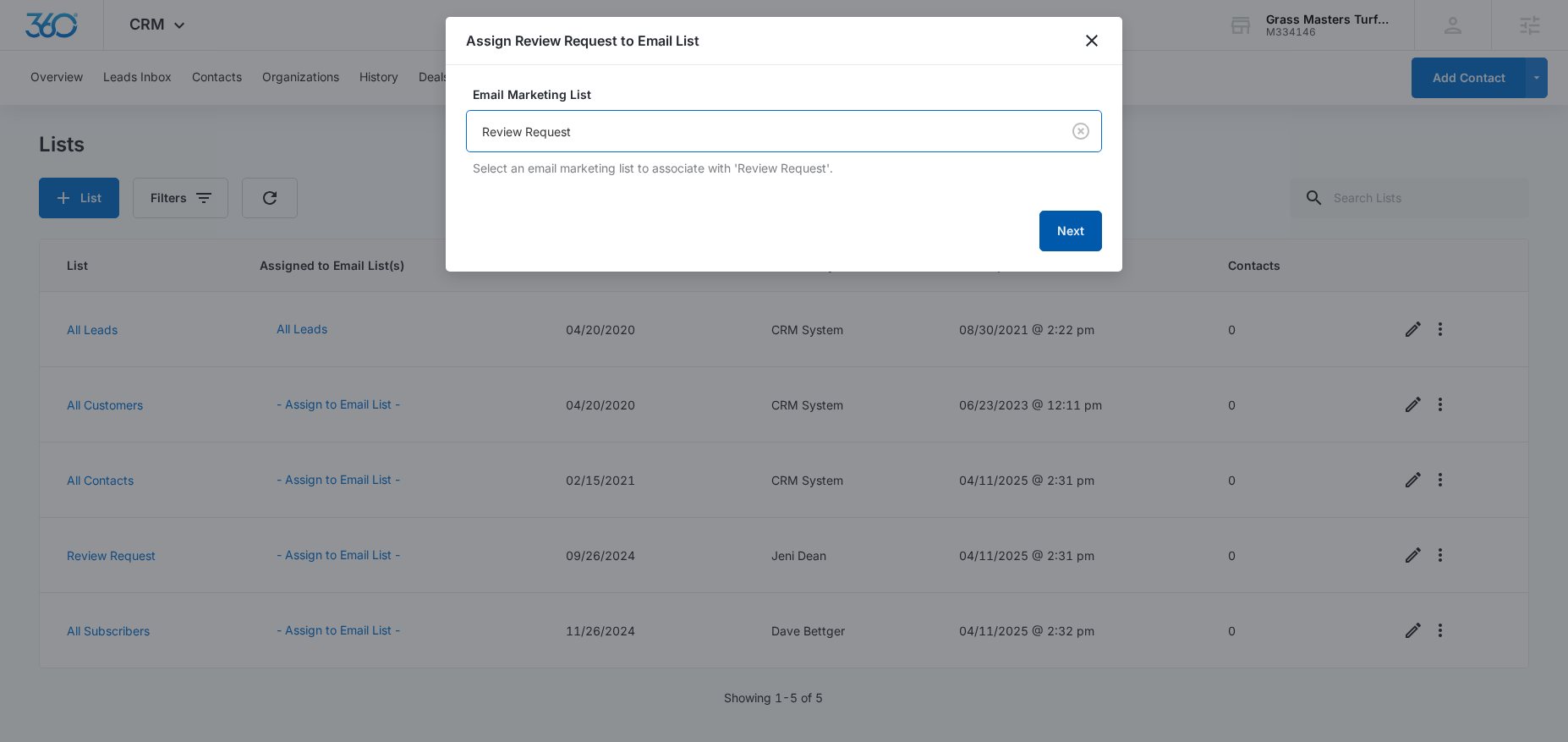 click on "Next" at bounding box center [1071, 231] 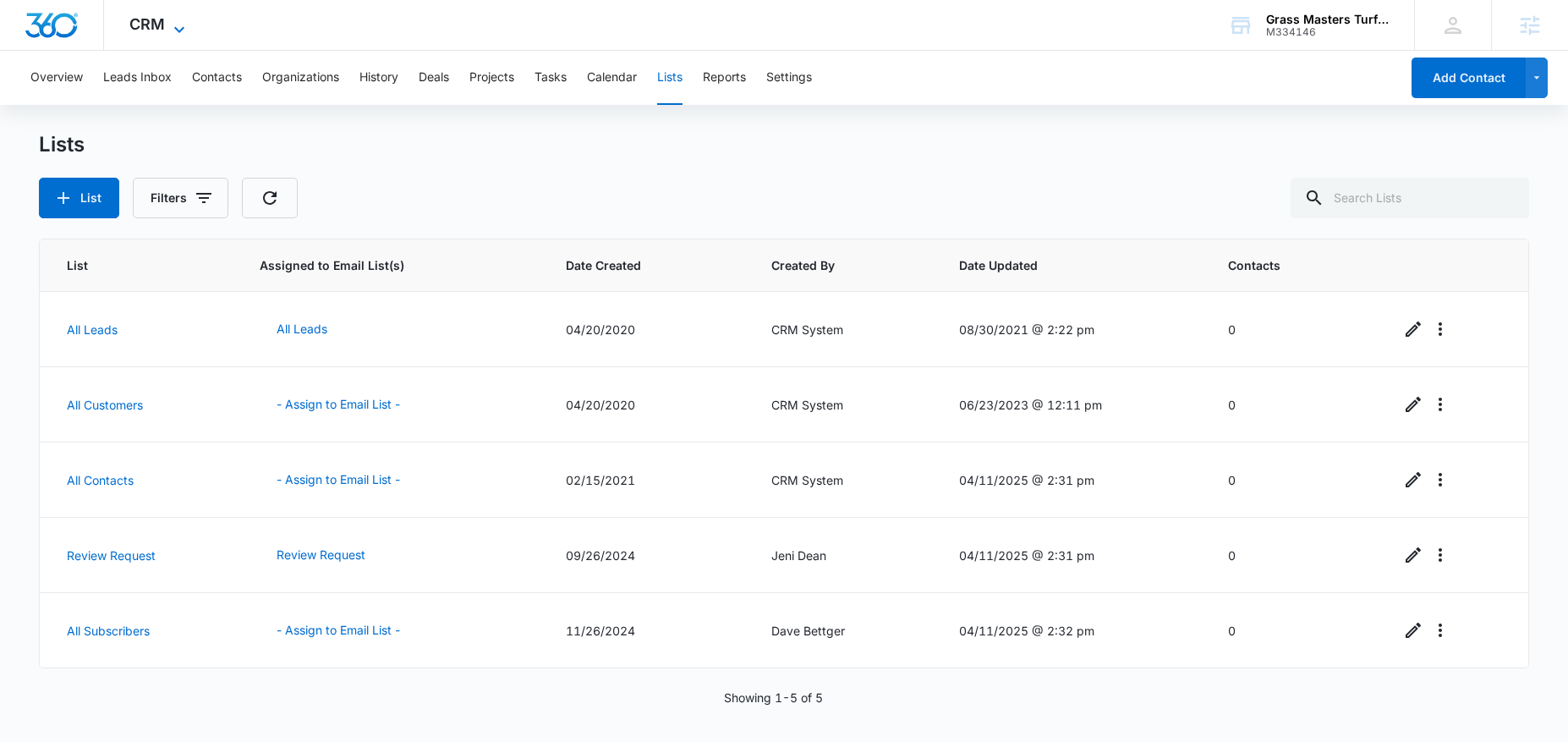 click on "CRM" at bounding box center (147, 24) 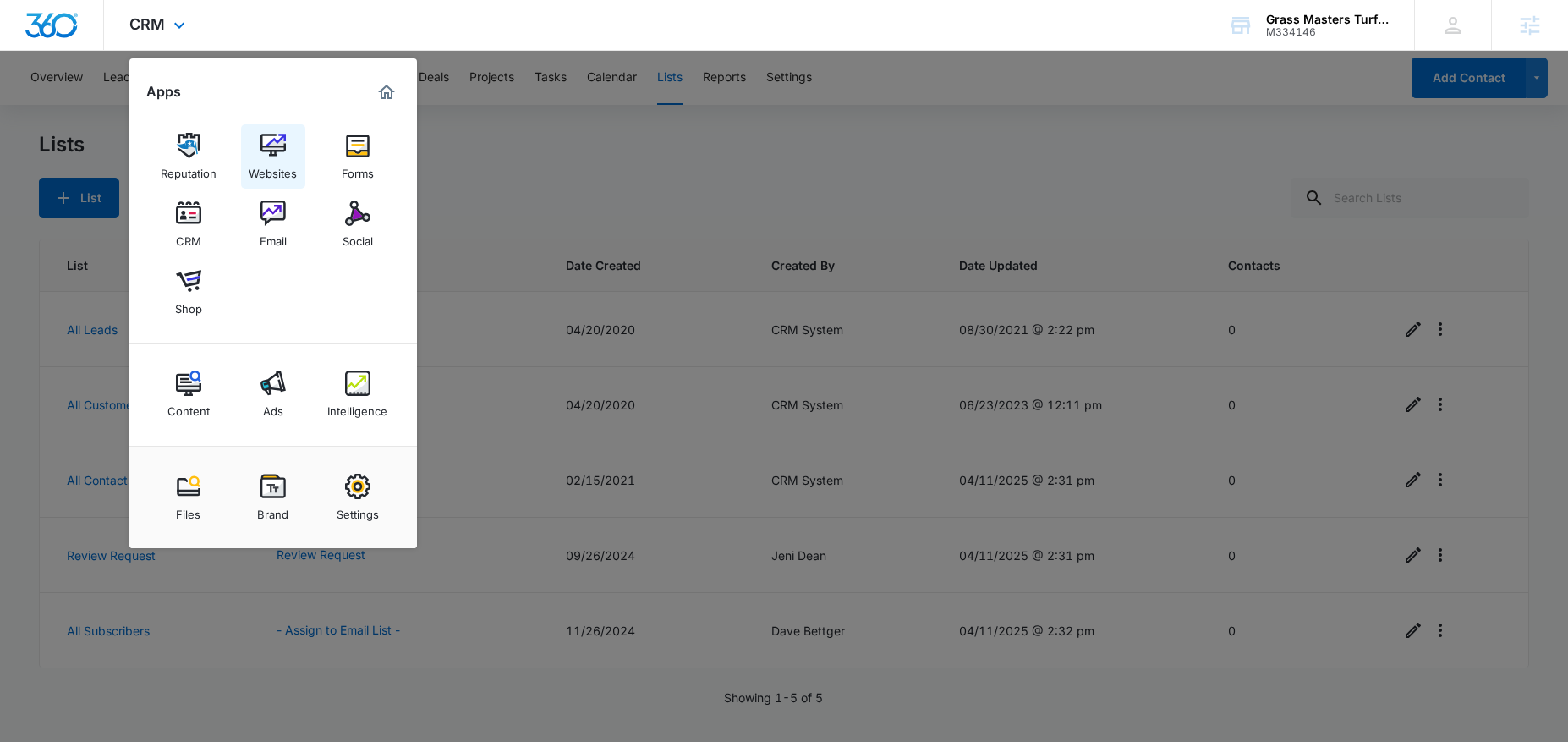click on "Websites" at bounding box center (272, 169) 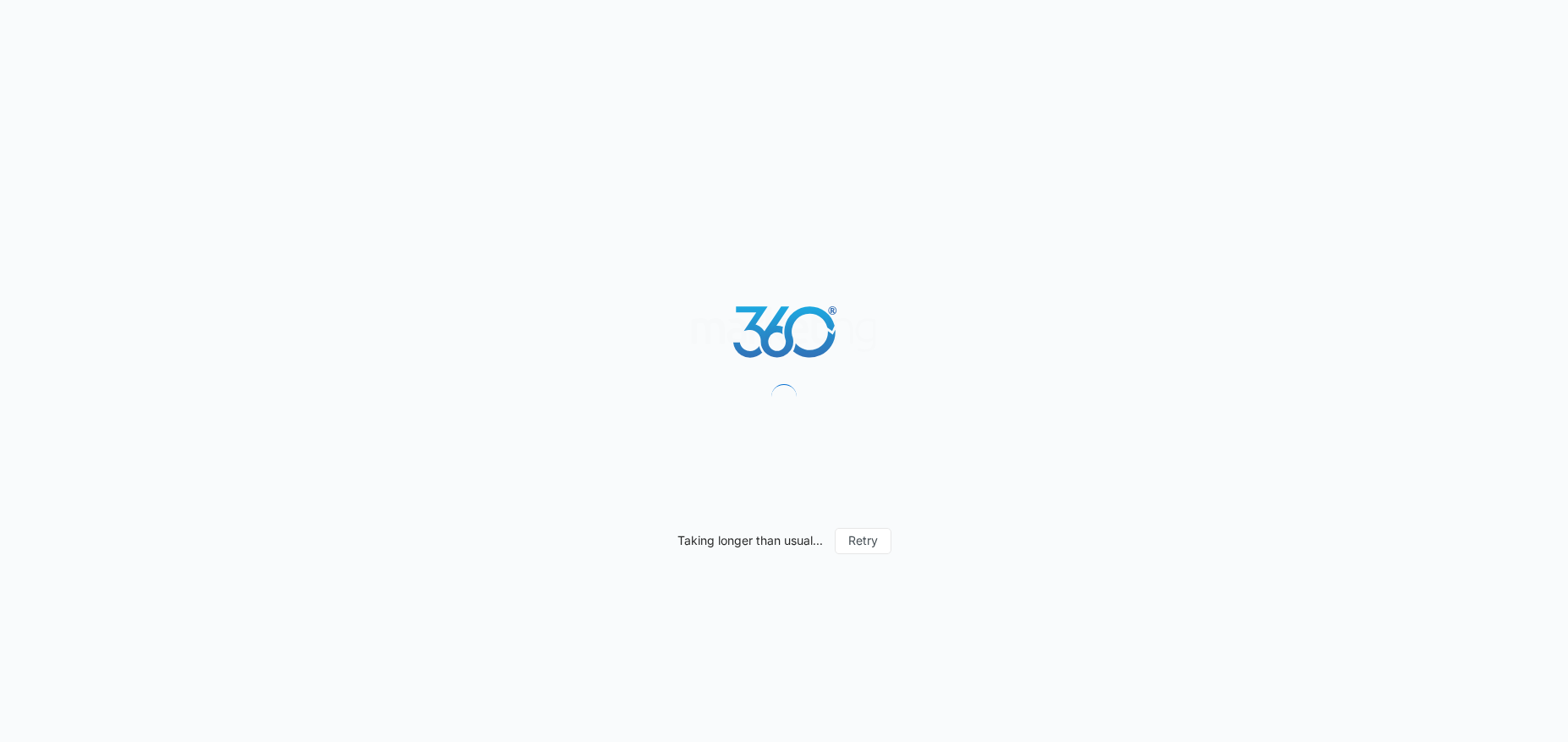 scroll, scrollTop: 0, scrollLeft: 0, axis: both 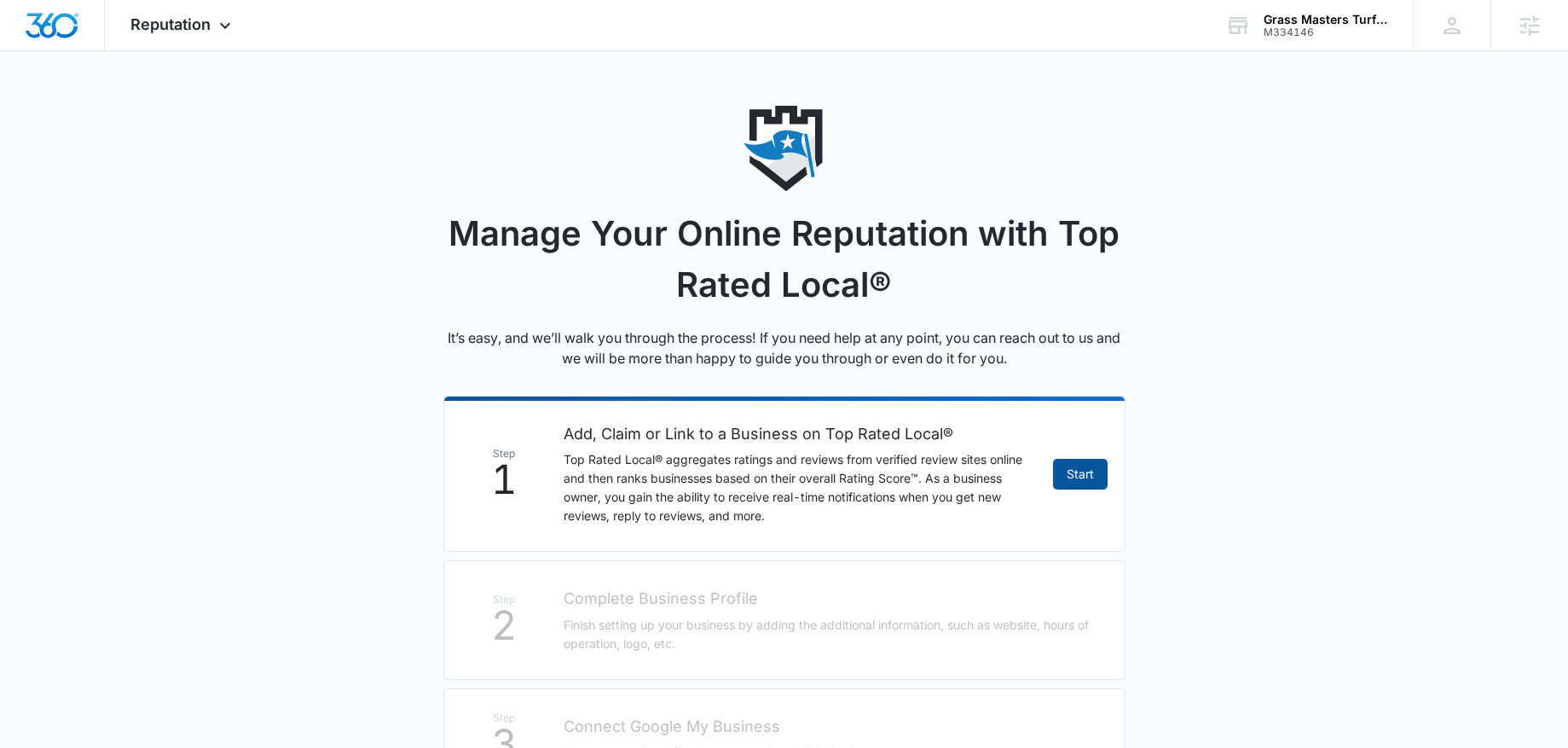 click on "Start" at bounding box center [1080, 474] 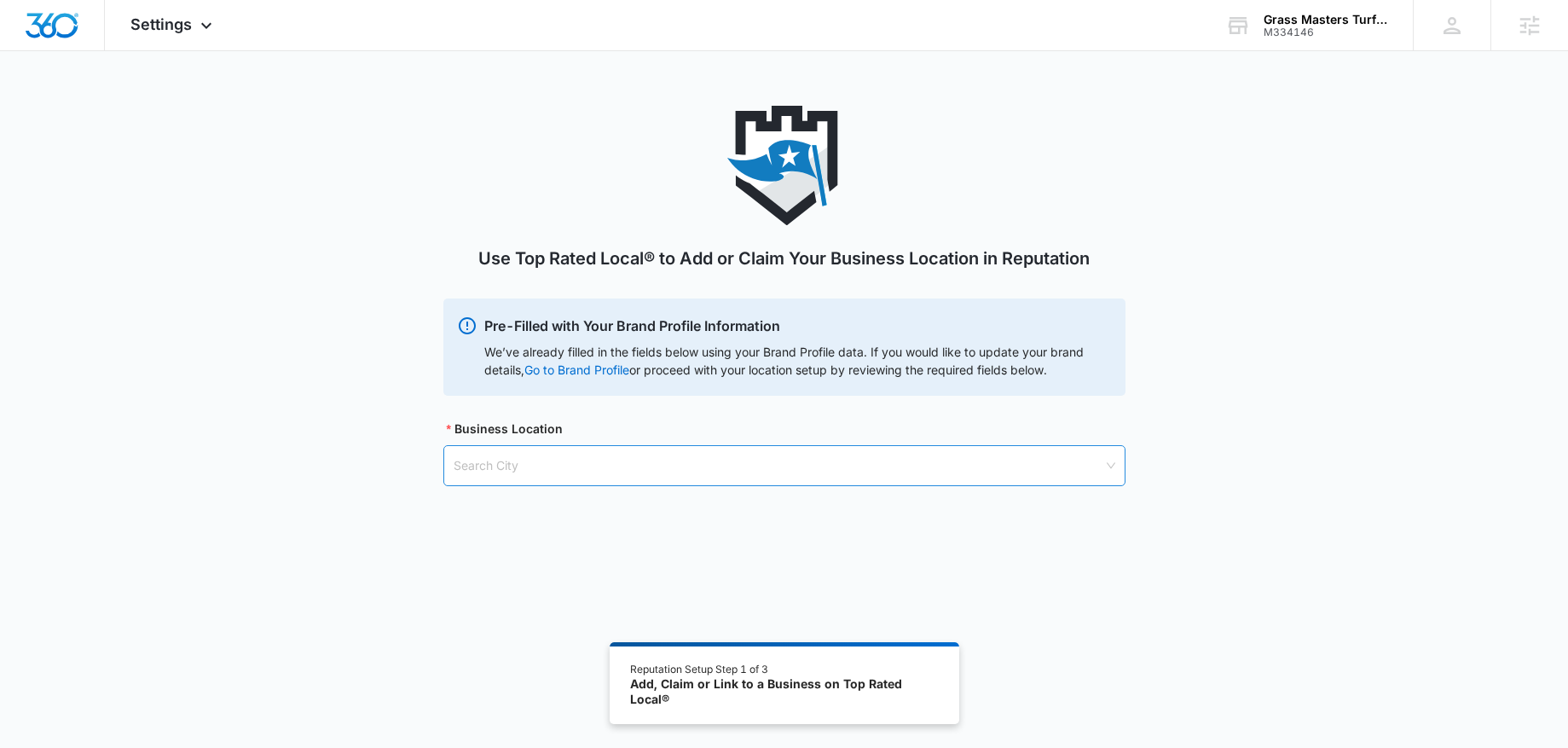 click at bounding box center [778, 466] 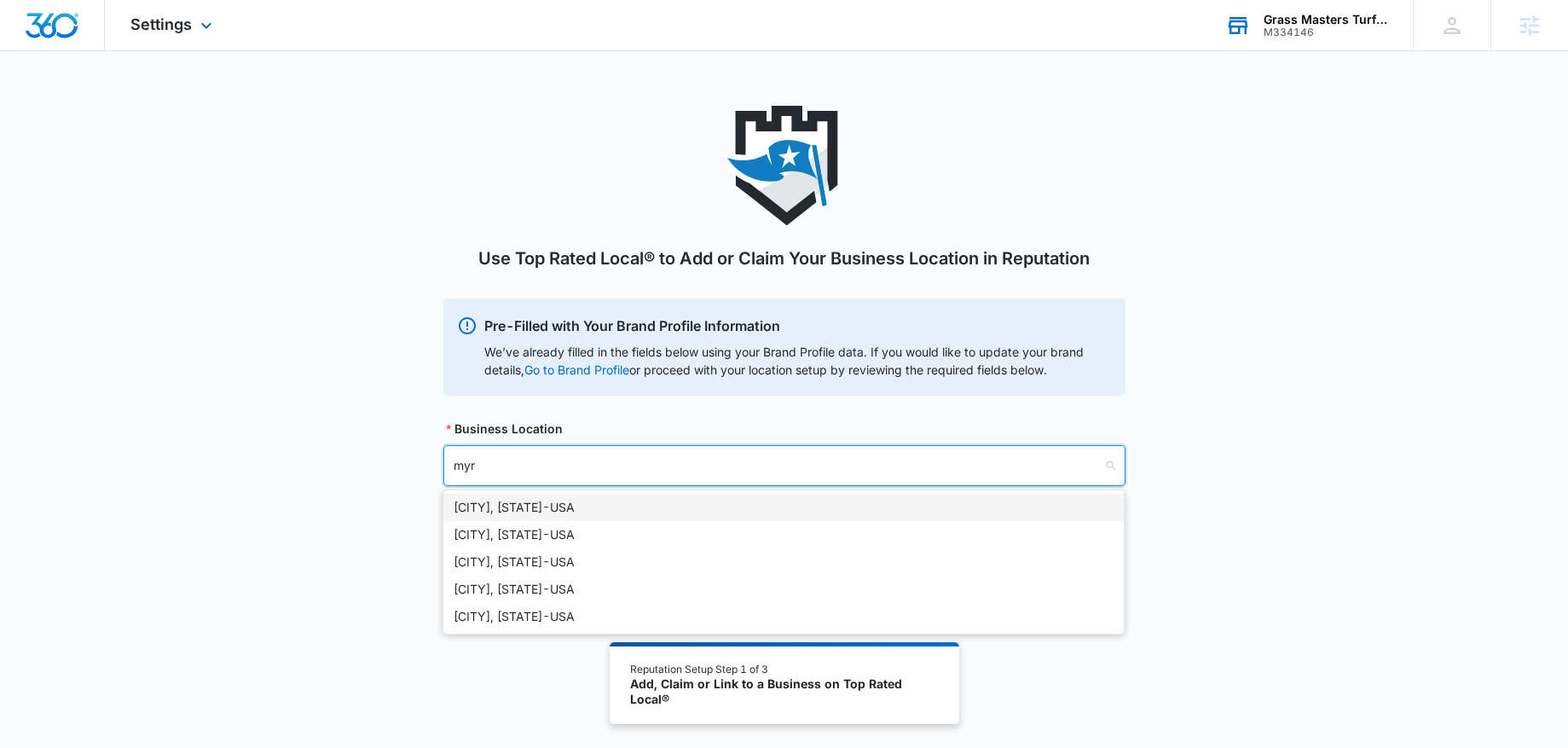 type on "myr" 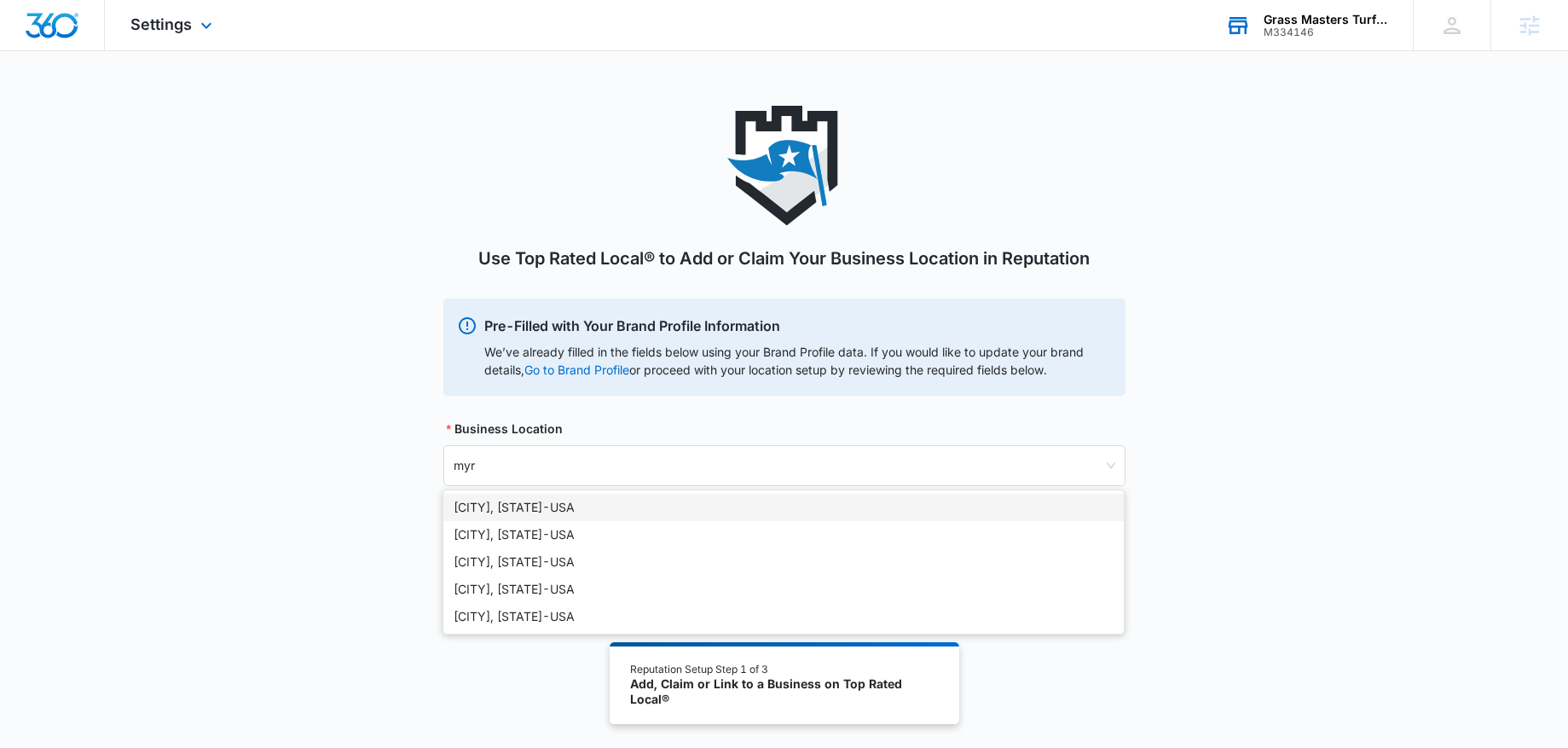 type 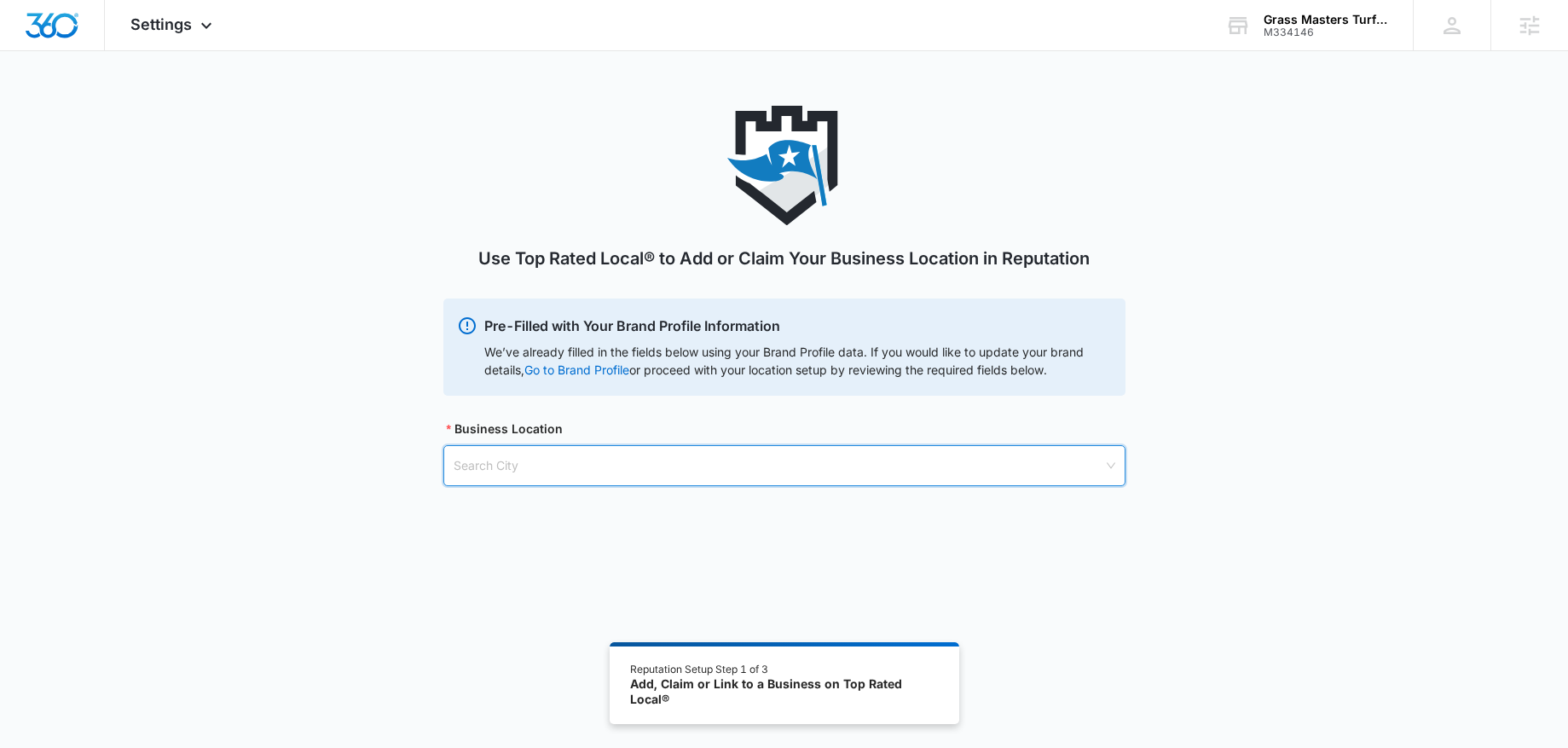 click at bounding box center (778, 466) 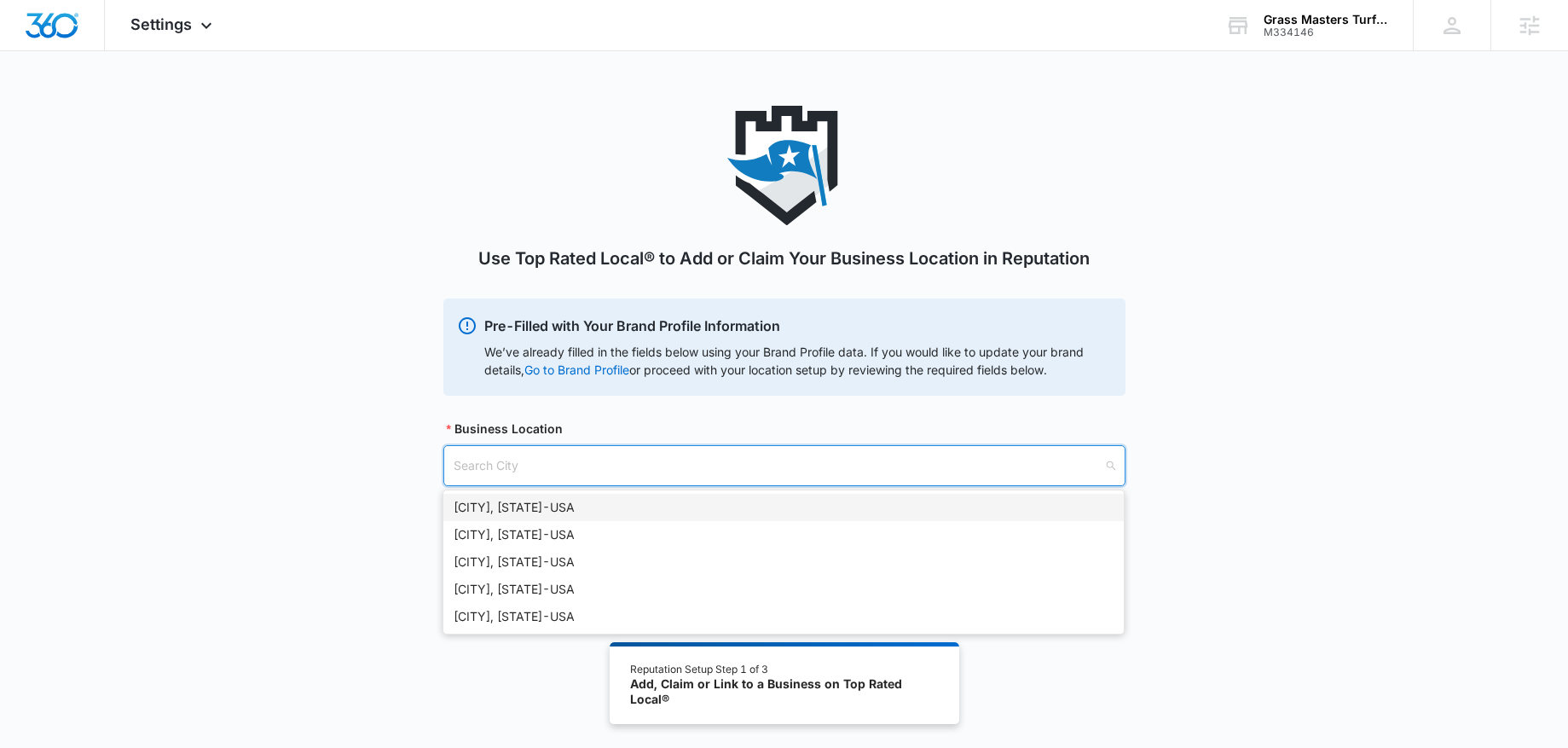 click on "[CITY], [STATE] - [COUNTRY]" at bounding box center [784, 507] 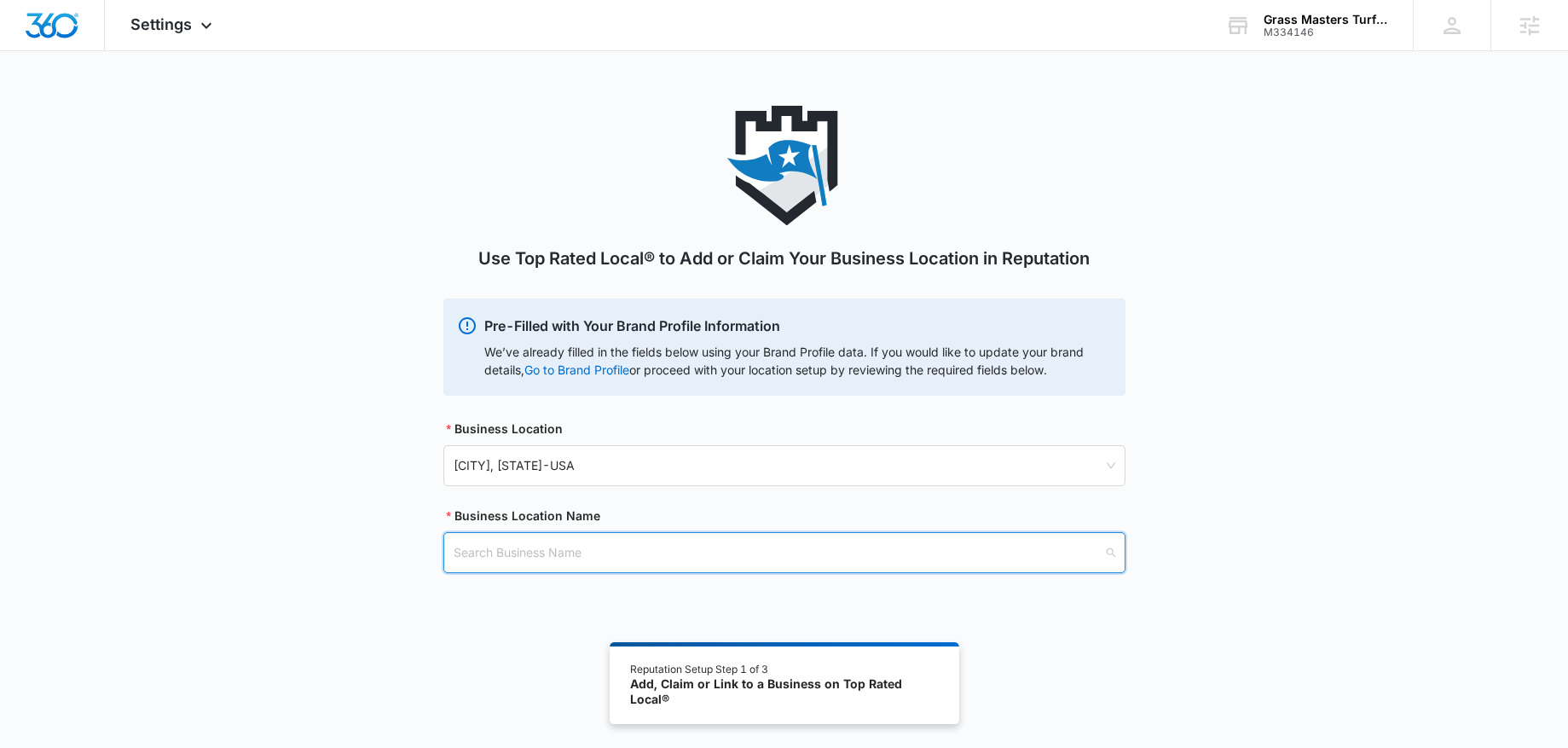 click at bounding box center (778, 553) 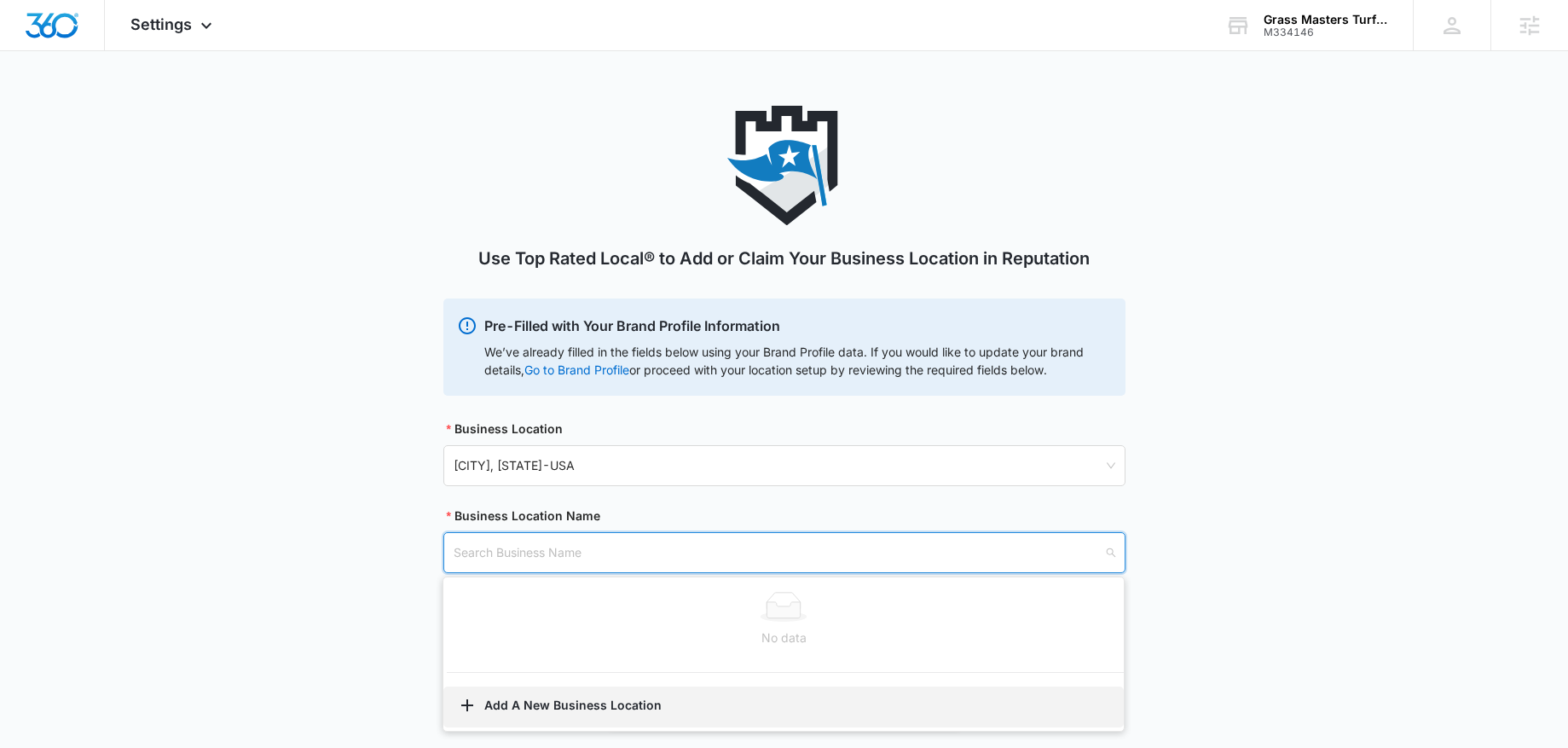 click on "Add A New Business Location" at bounding box center [784, 707] 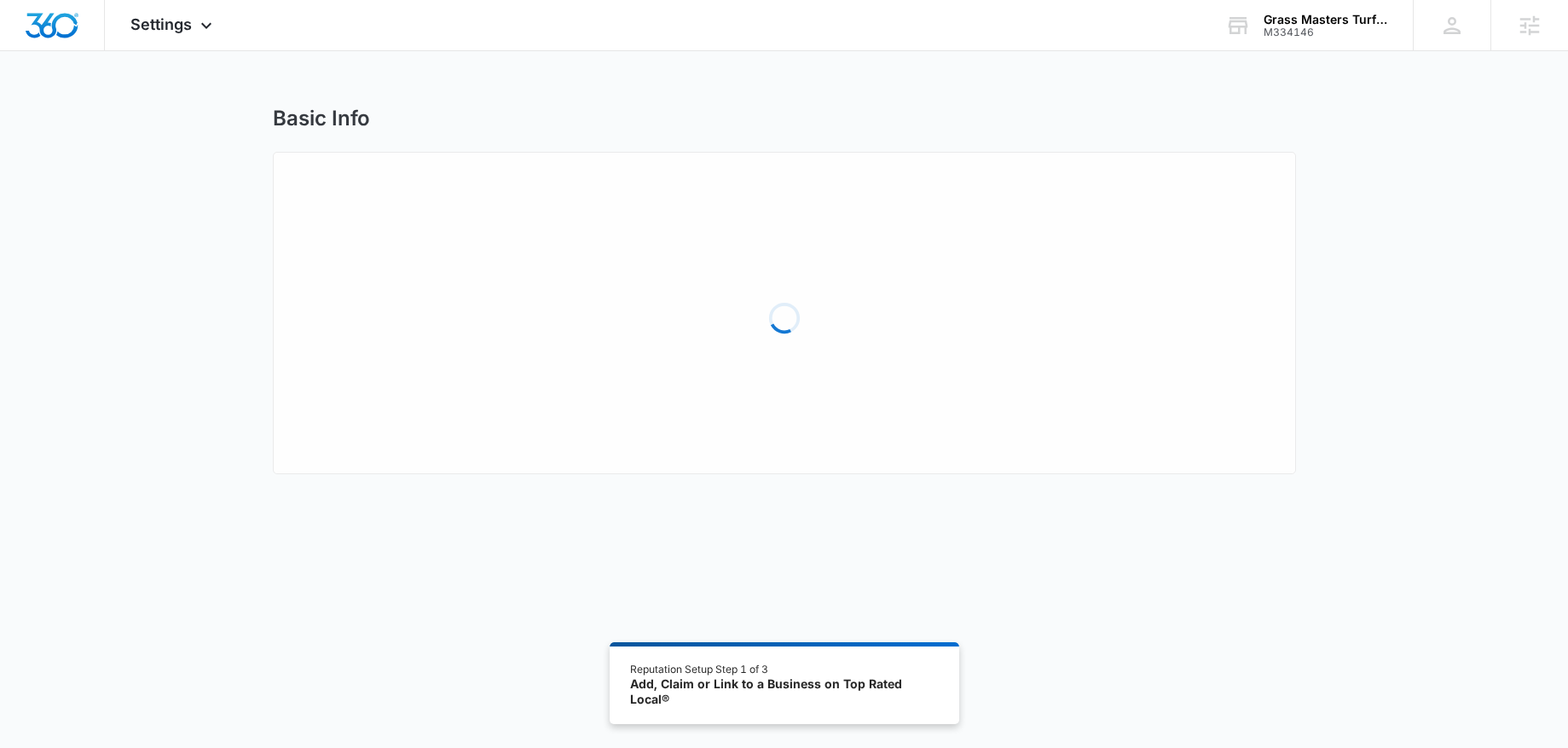 select on "South Carolina" 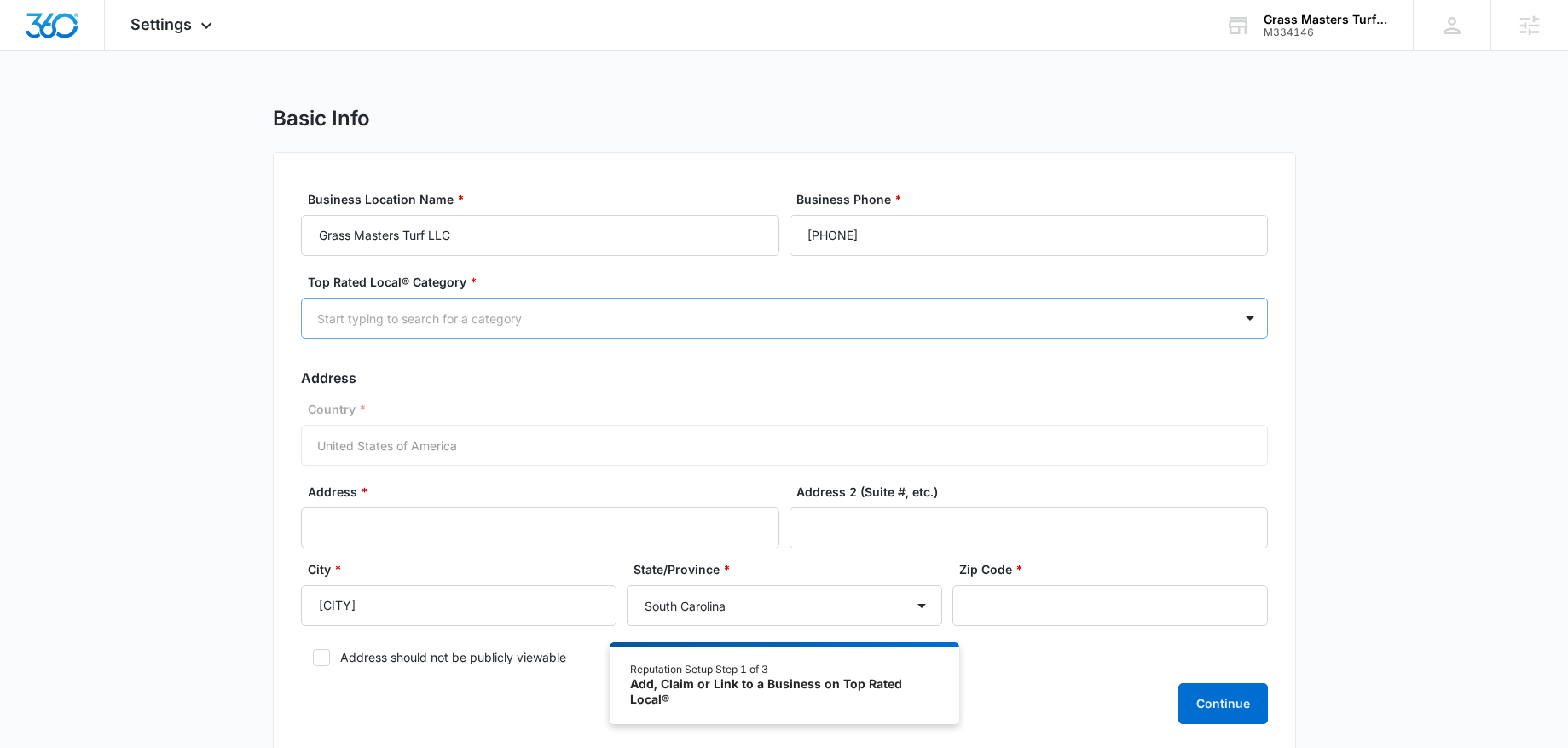 click at bounding box center (764, 318) 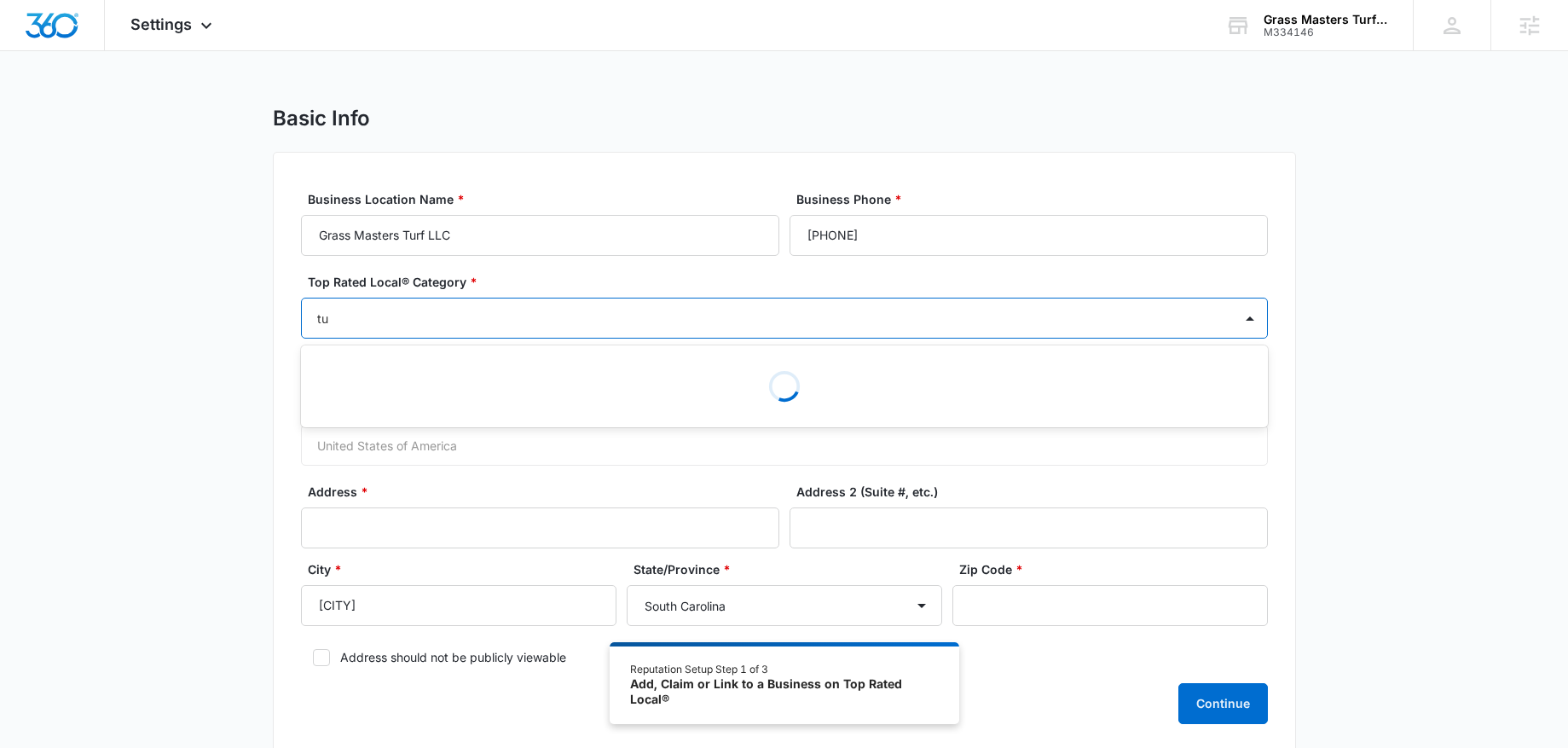 type on "t" 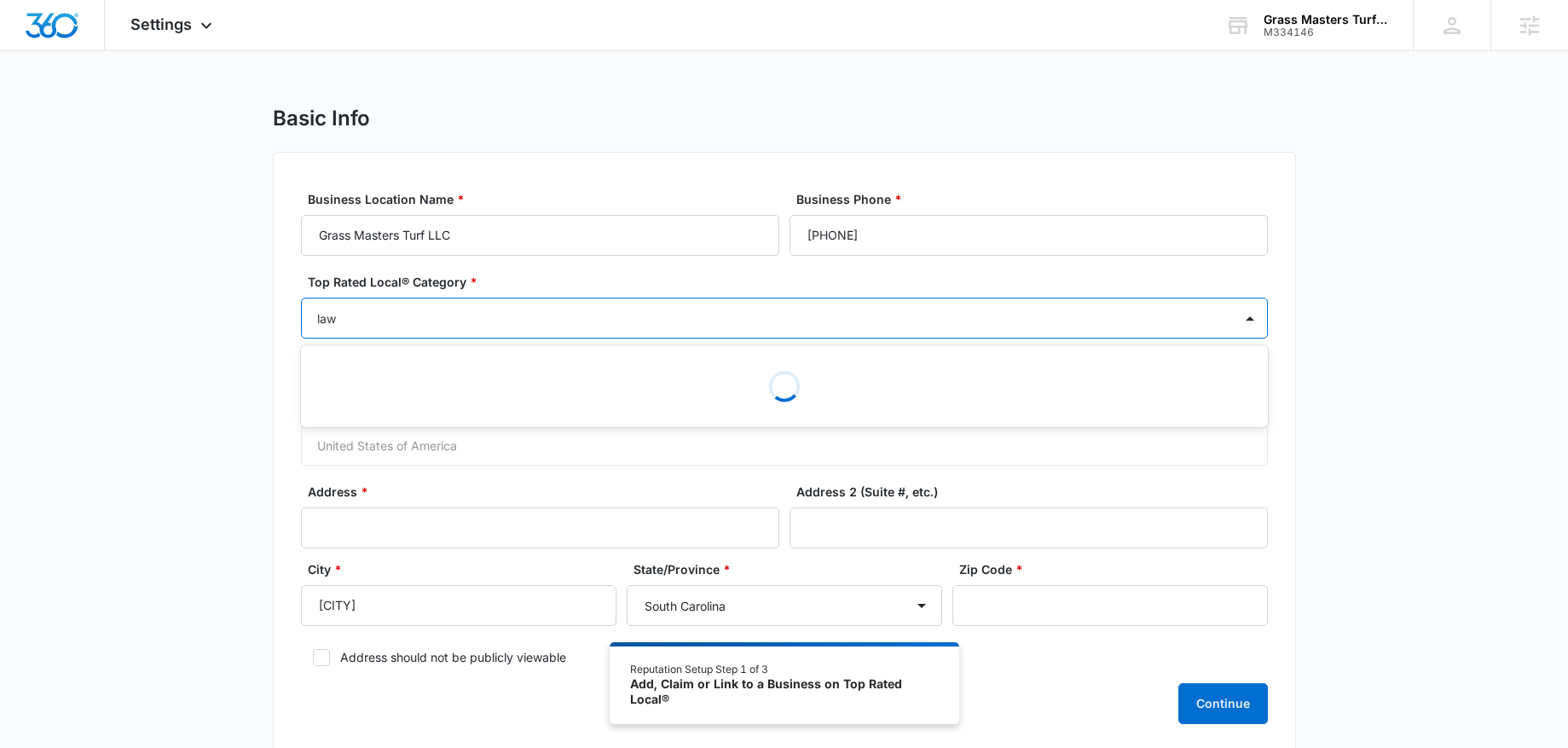 type on "lawn" 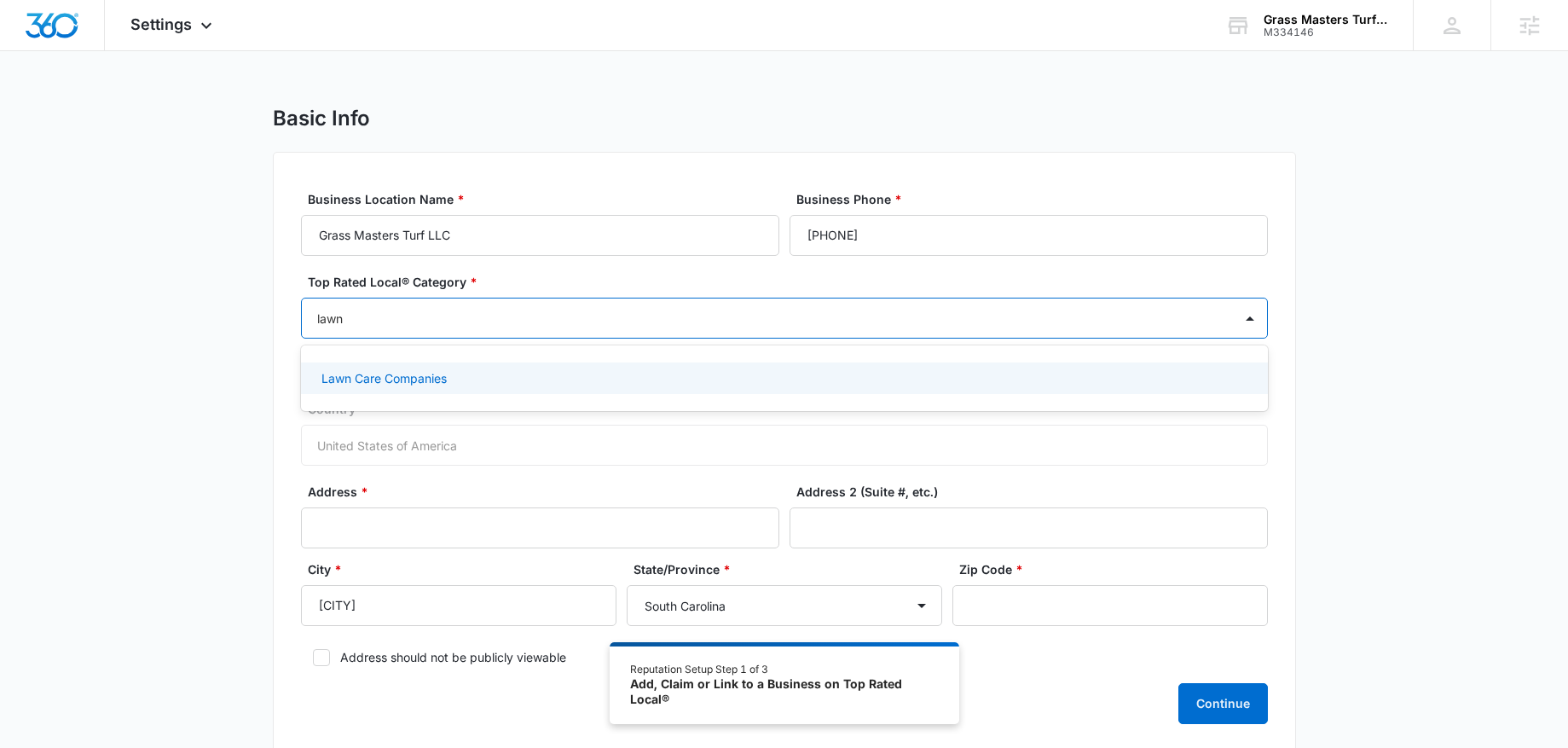 click on "Lawn Care Companies" at bounding box center [783, 378] 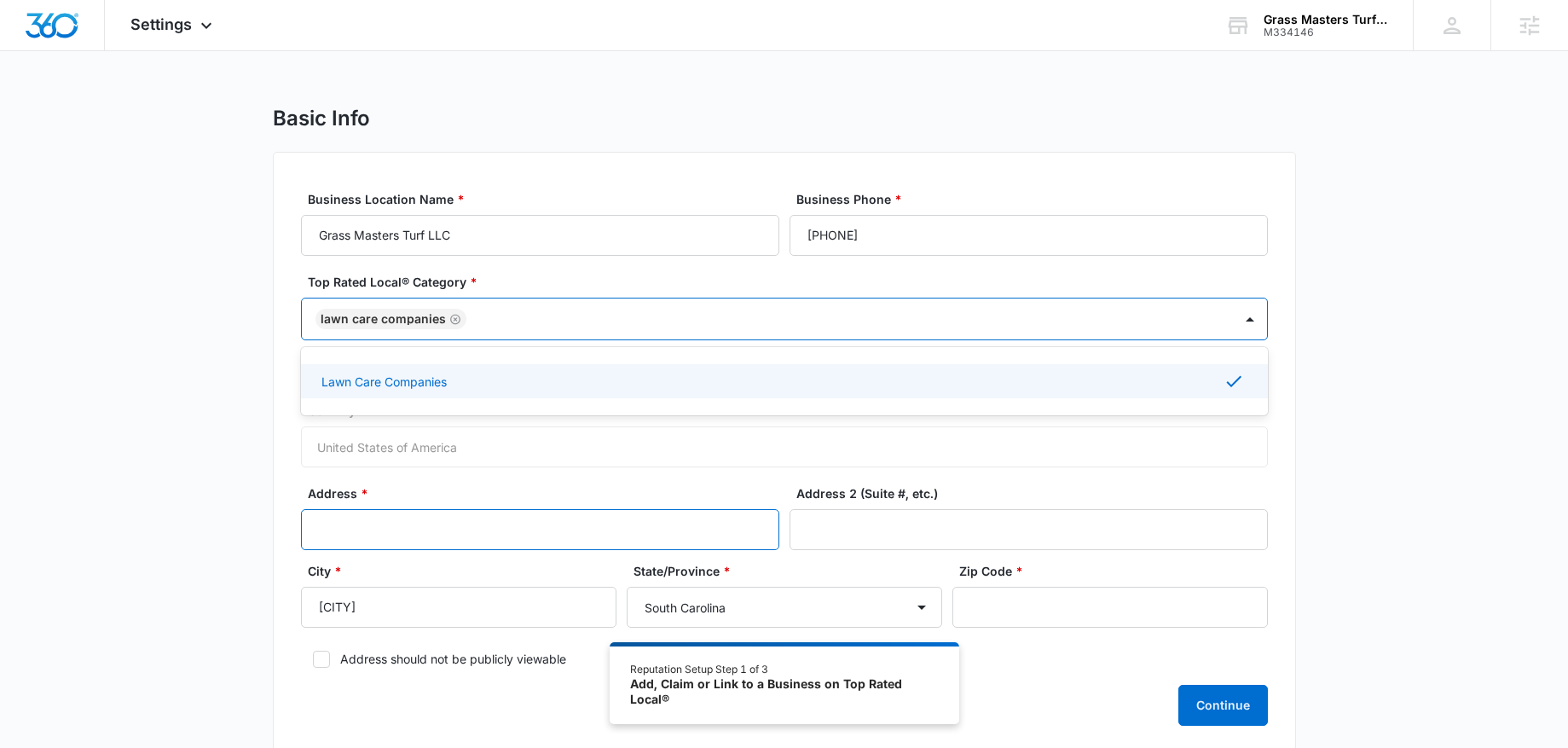 click on "Address *" at bounding box center (540, 530) 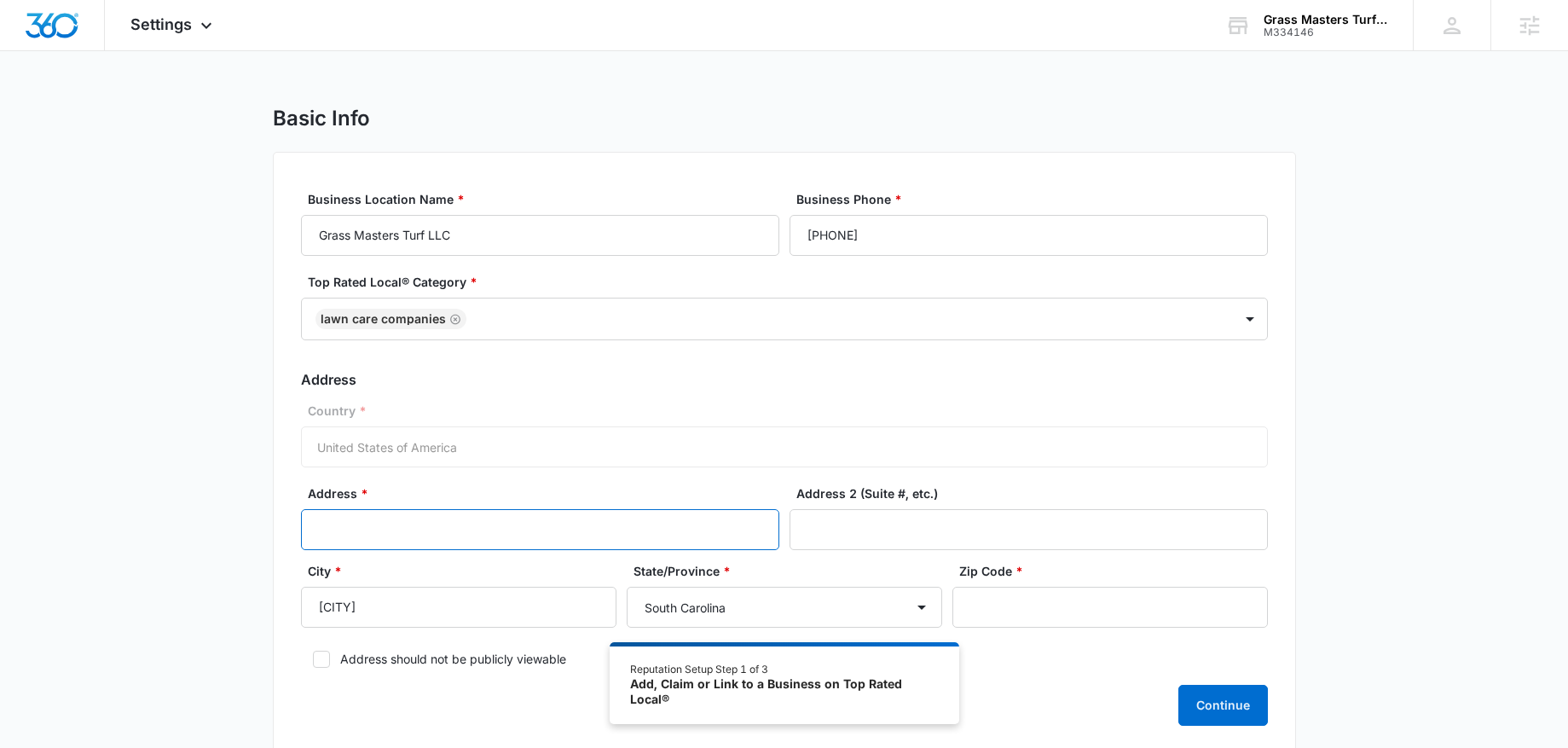 paste on "1495 Patricia Ct Loris, SC 29569" 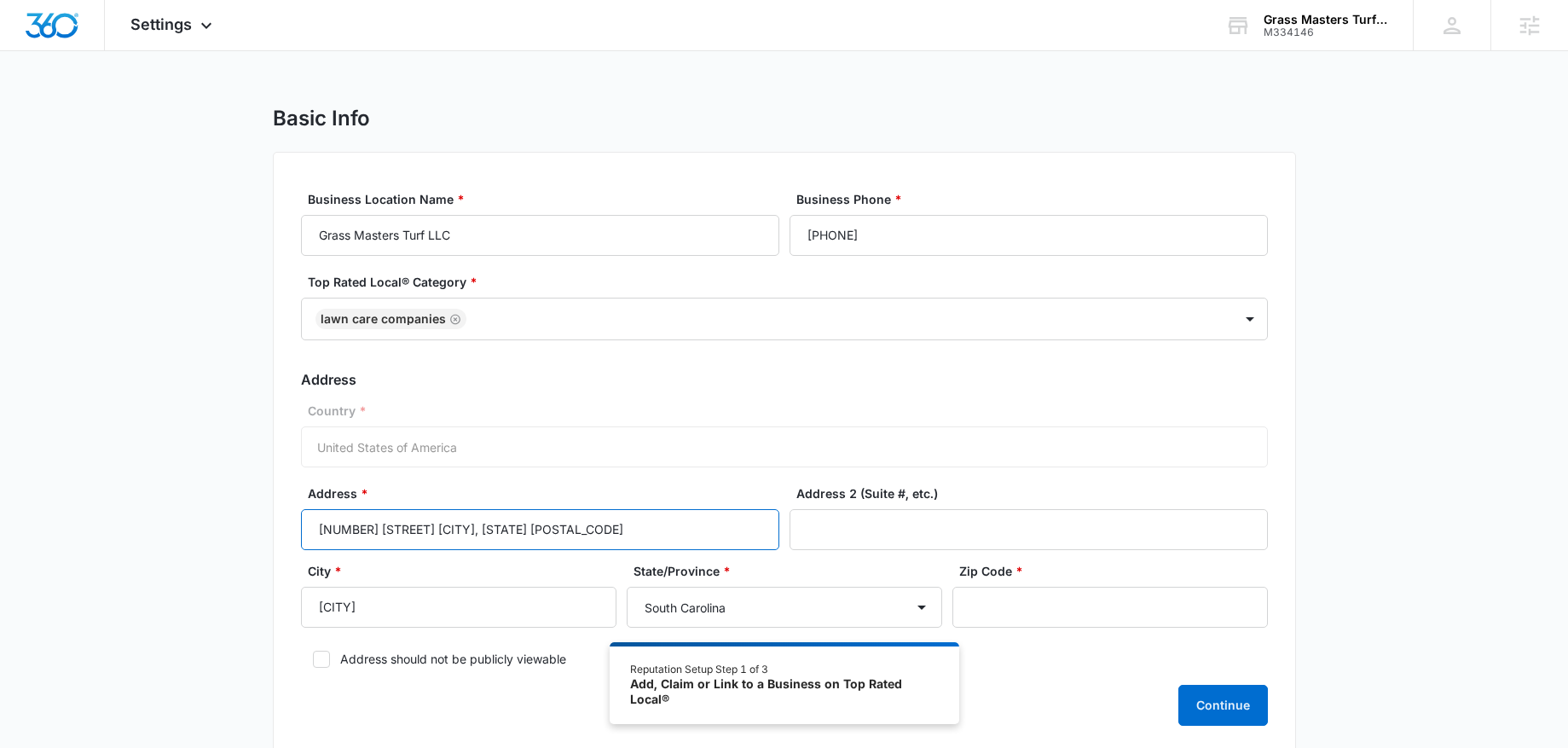 click on "1495 Patricia Ct Loris, SC 29569" at bounding box center [540, 530] 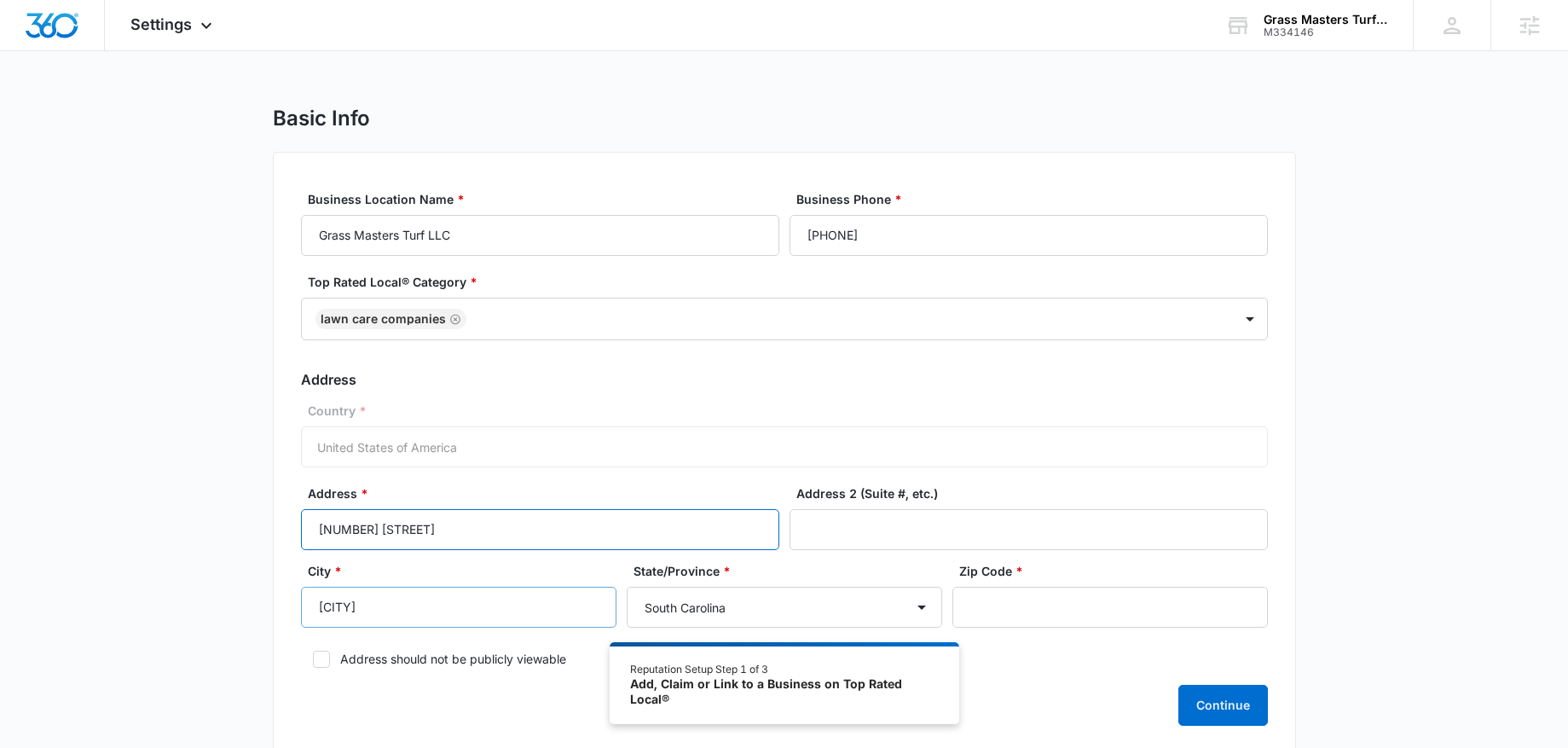 type on "1495 Patricia Ct" 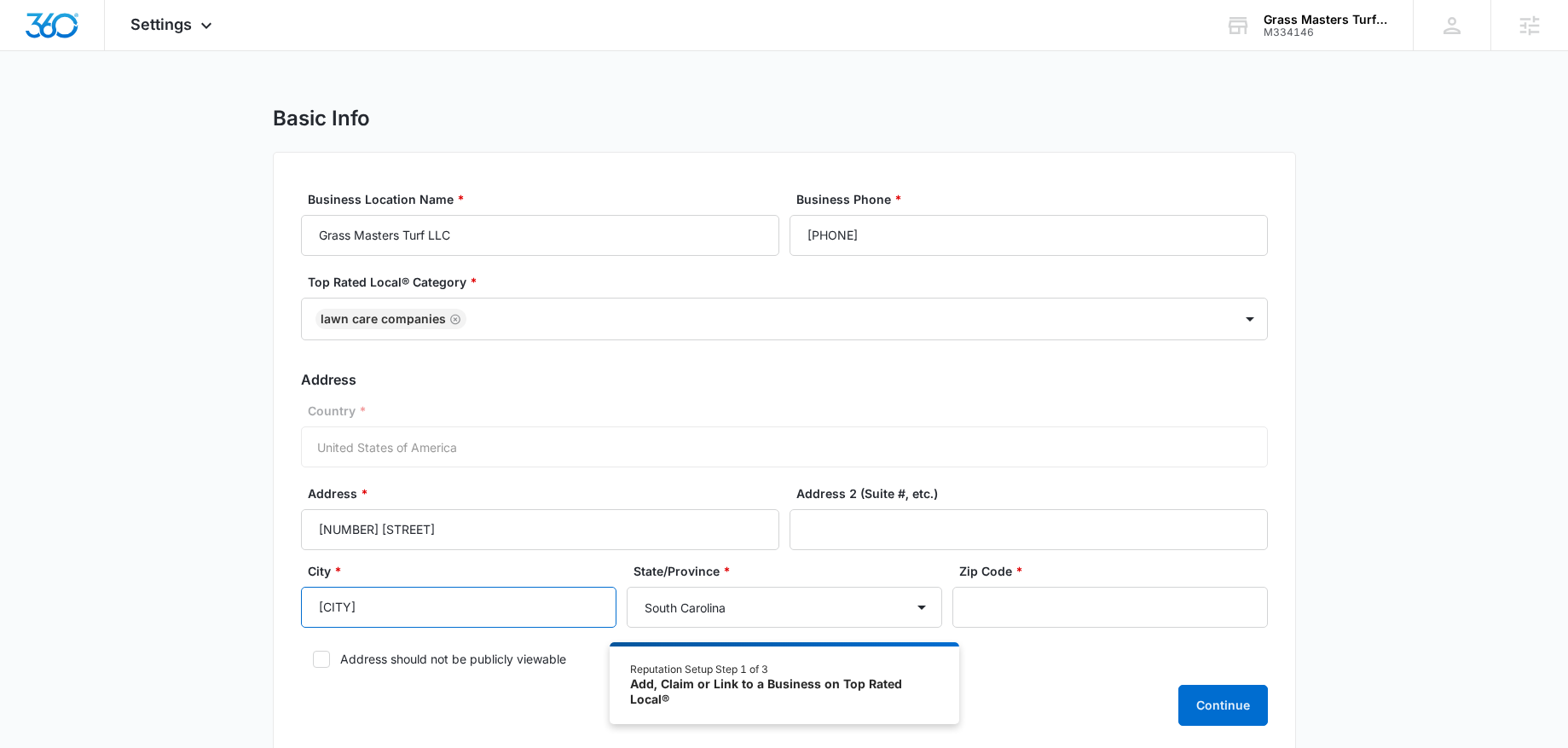 click on "Myrtle Beach" at bounding box center [459, 607] 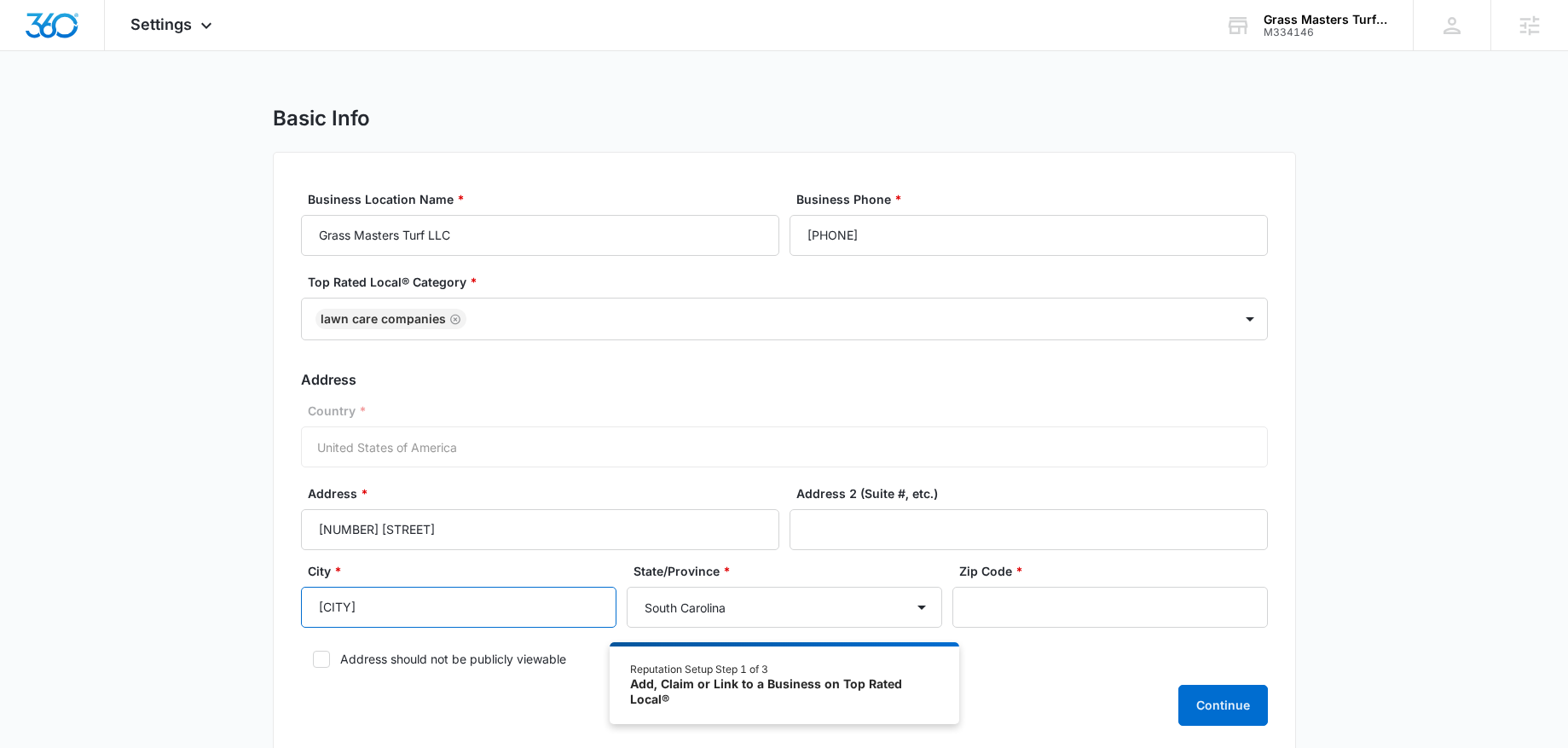 click on "Myrtle Beach" at bounding box center [459, 607] 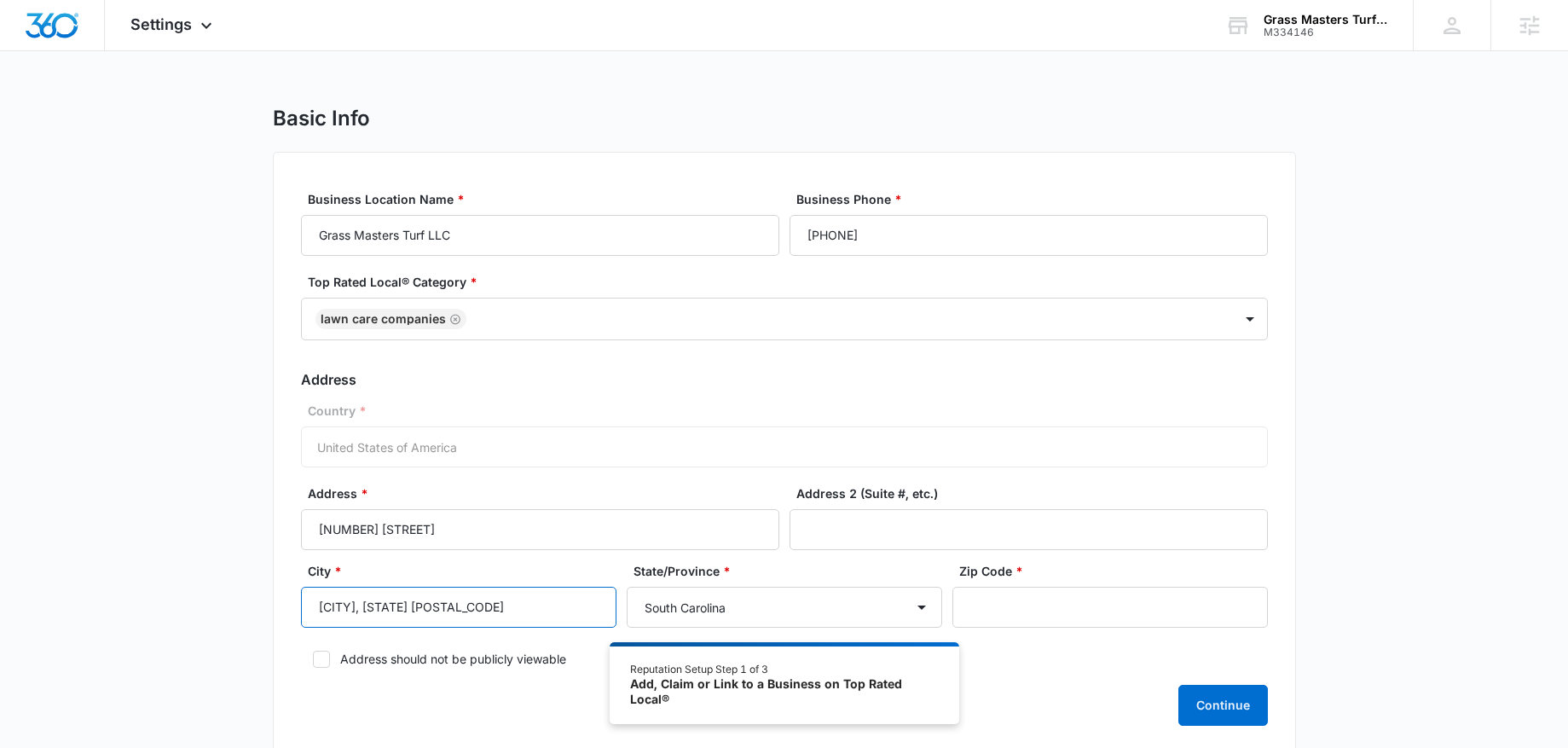 drag, startPoint x: 345, startPoint y: 610, endPoint x: 369, endPoint y: 609, distance: 24.02082 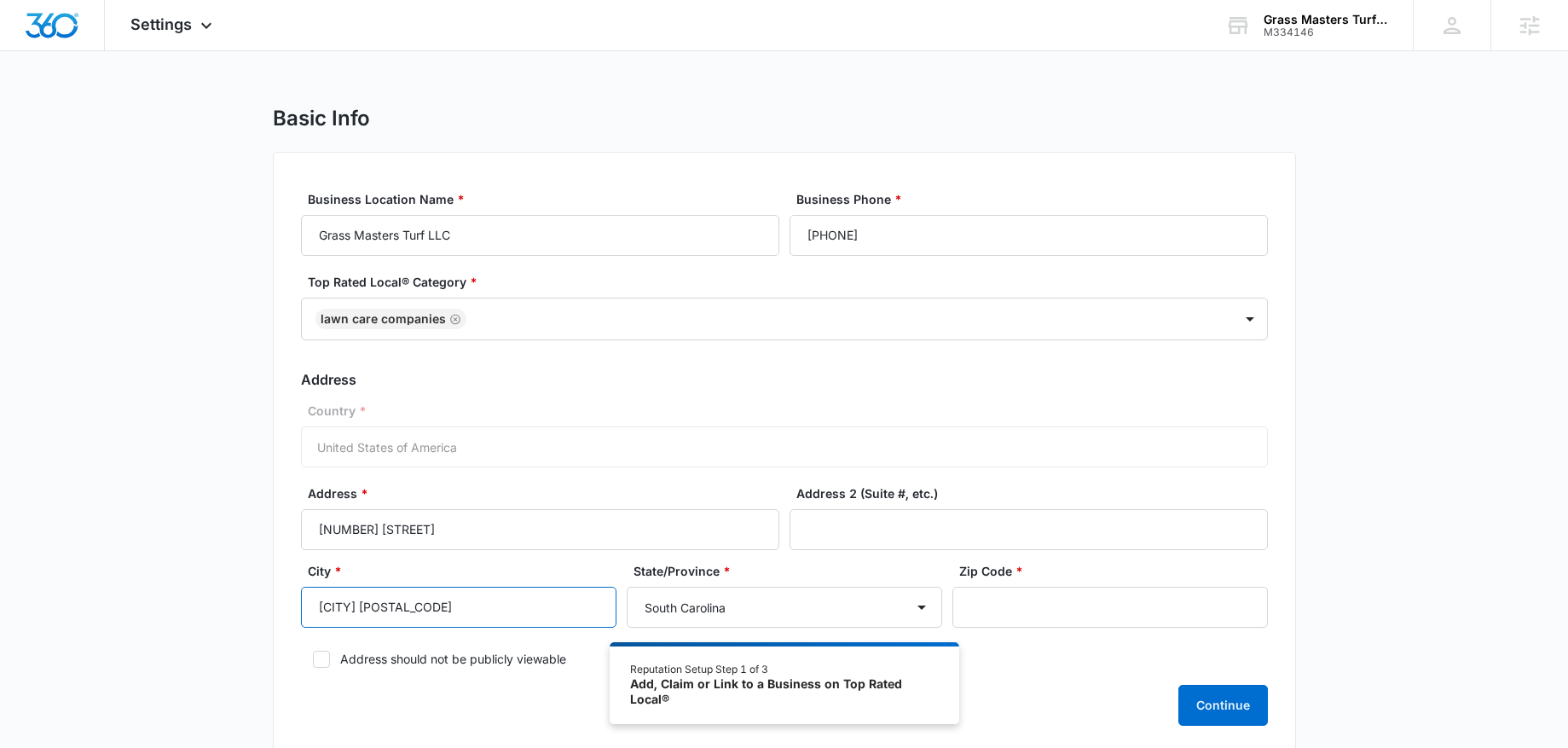 drag, startPoint x: 346, startPoint y: 606, endPoint x: 480, endPoint y: 617, distance: 134.4507 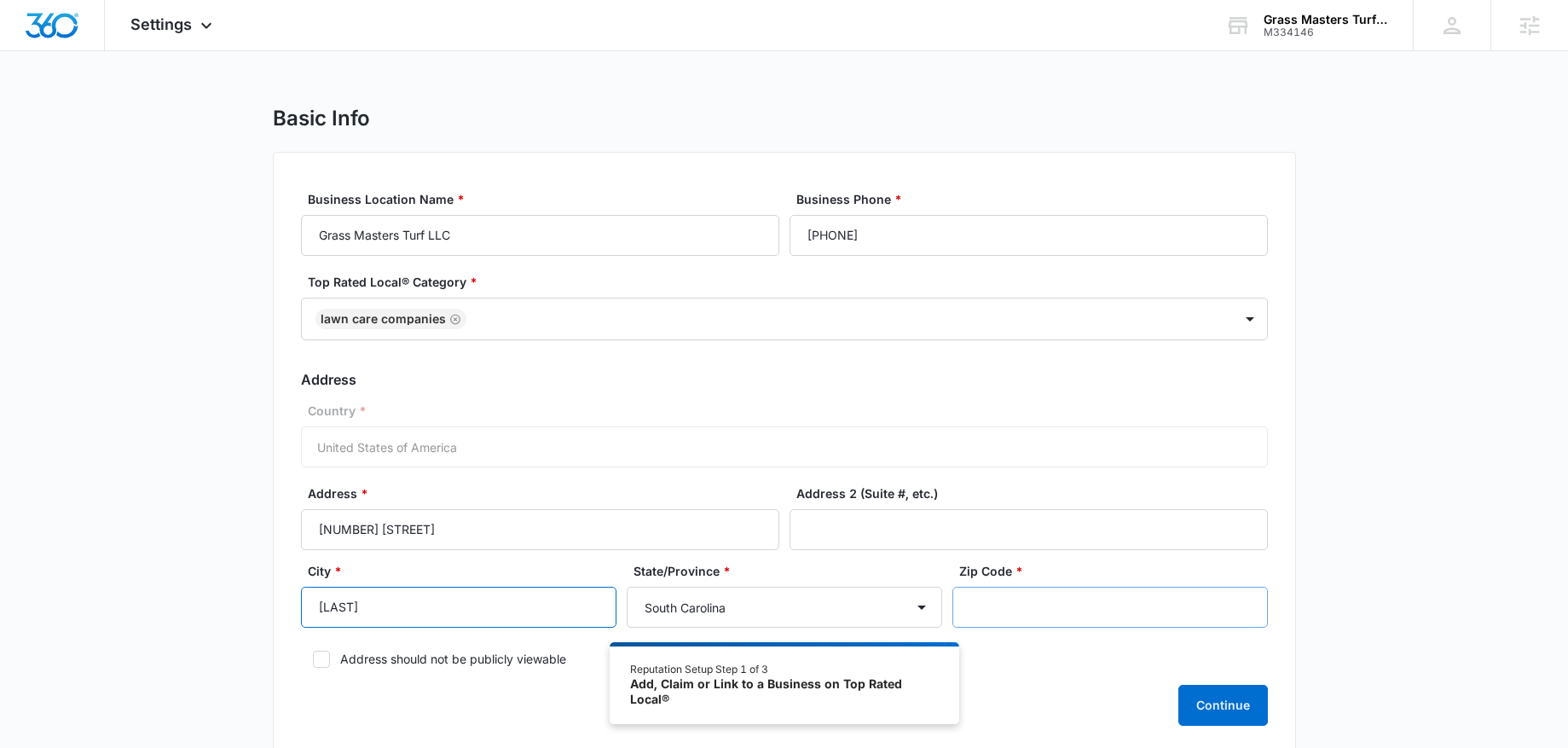 type on "Loris" 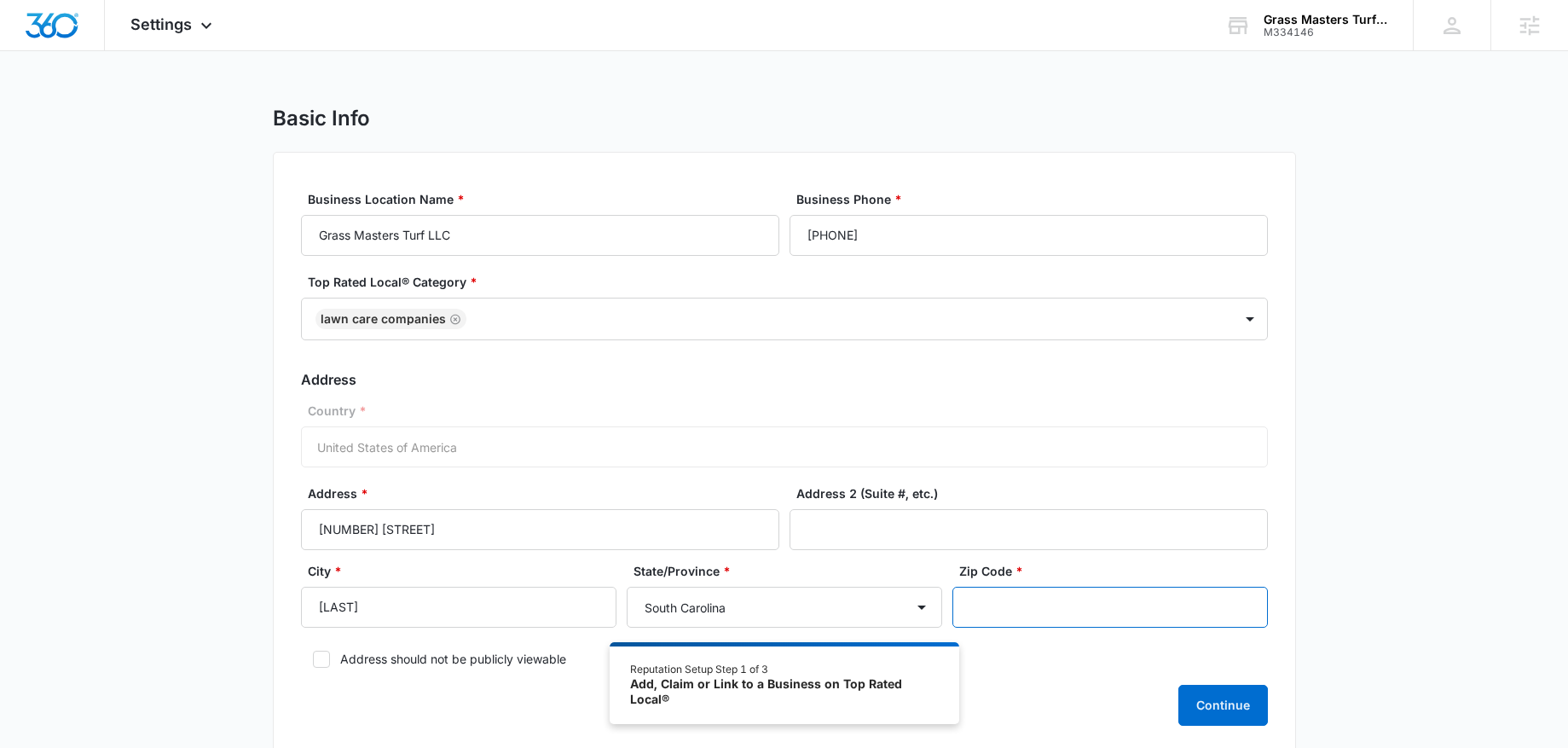 click on "Zip Code *" at bounding box center (1110, 607) 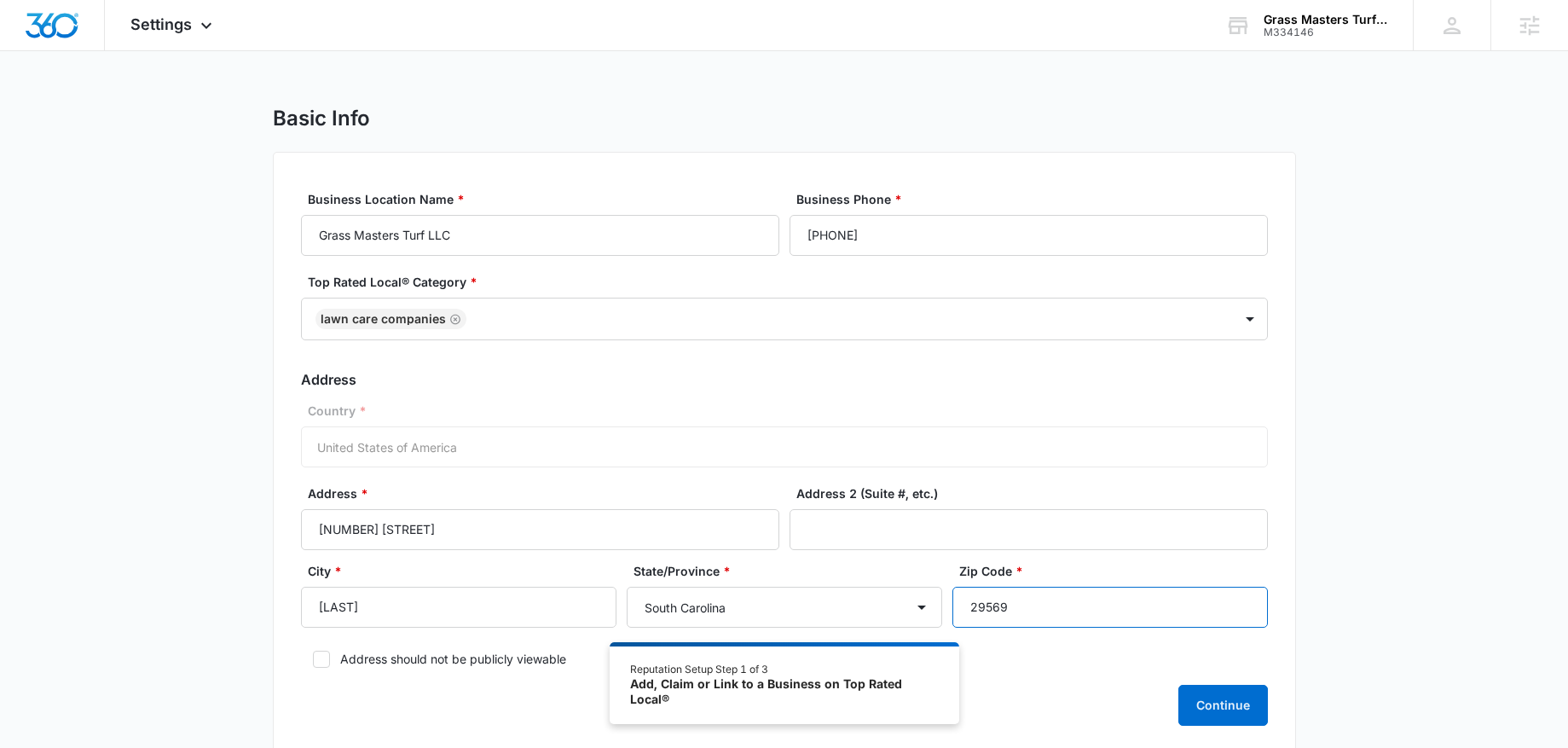 click on "29569" at bounding box center [1110, 607] 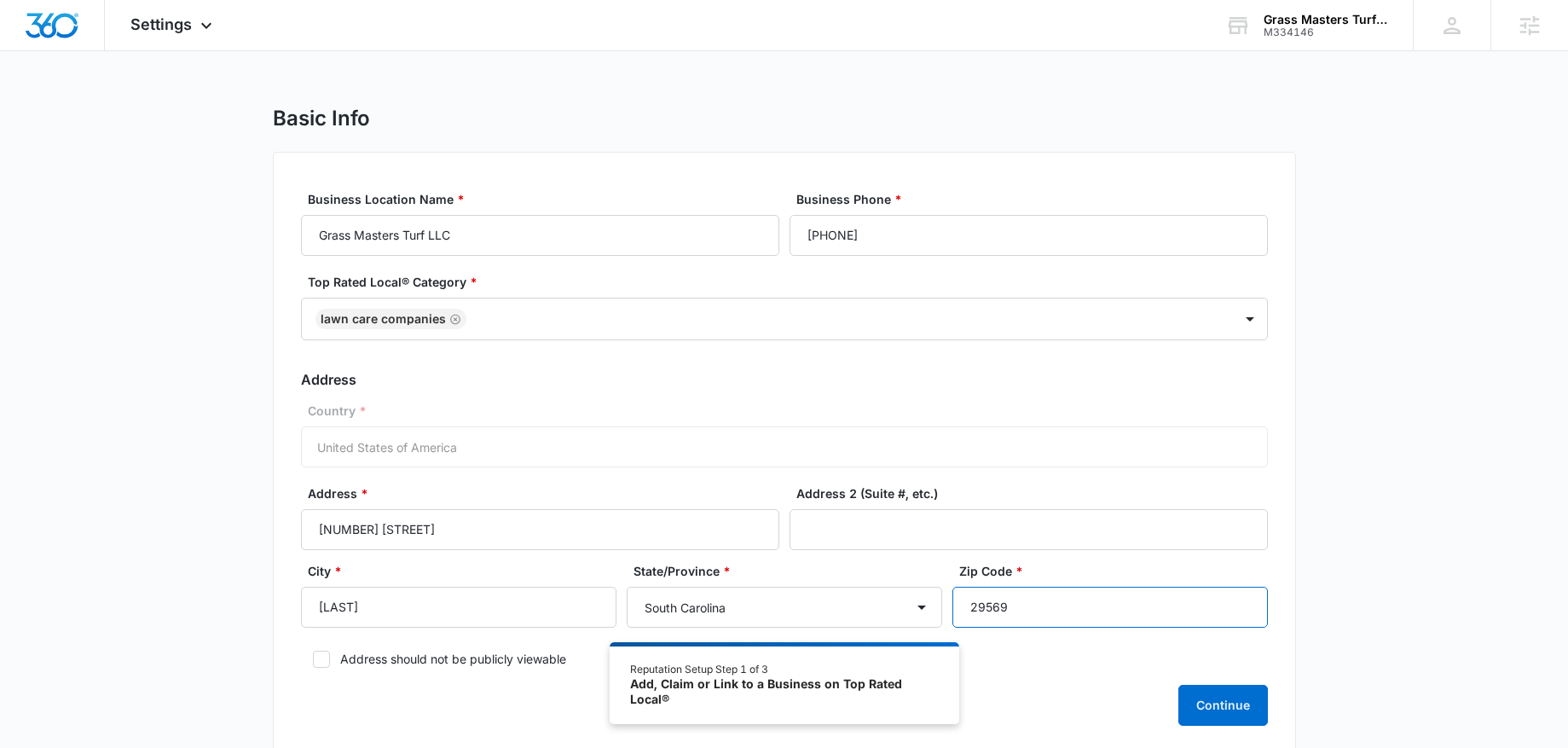 type on "29569" 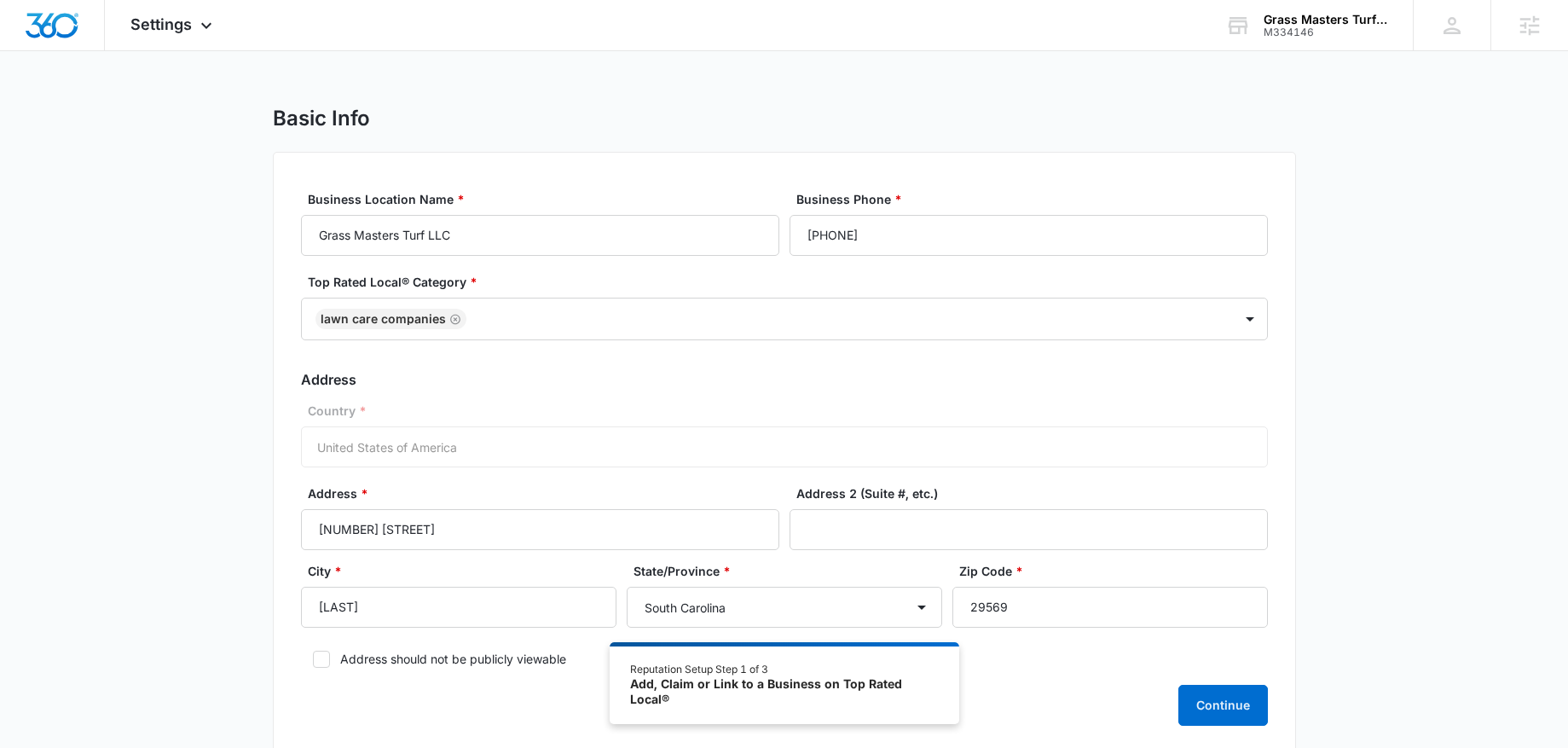 click on "Address should not be publicly viewable" at bounding box center (784, 658) 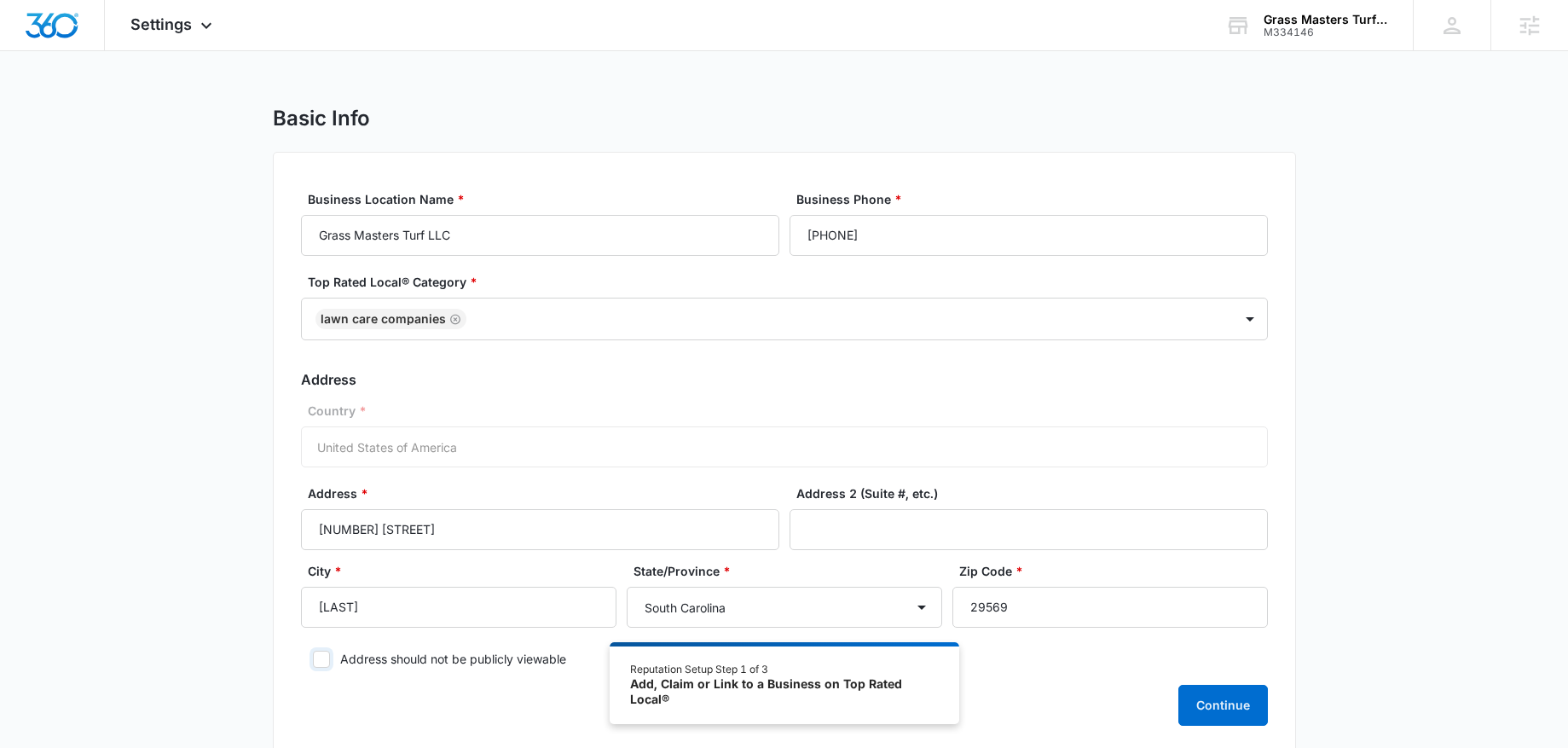 click on "Address should not be publicly viewable" at bounding box center [307, 659] 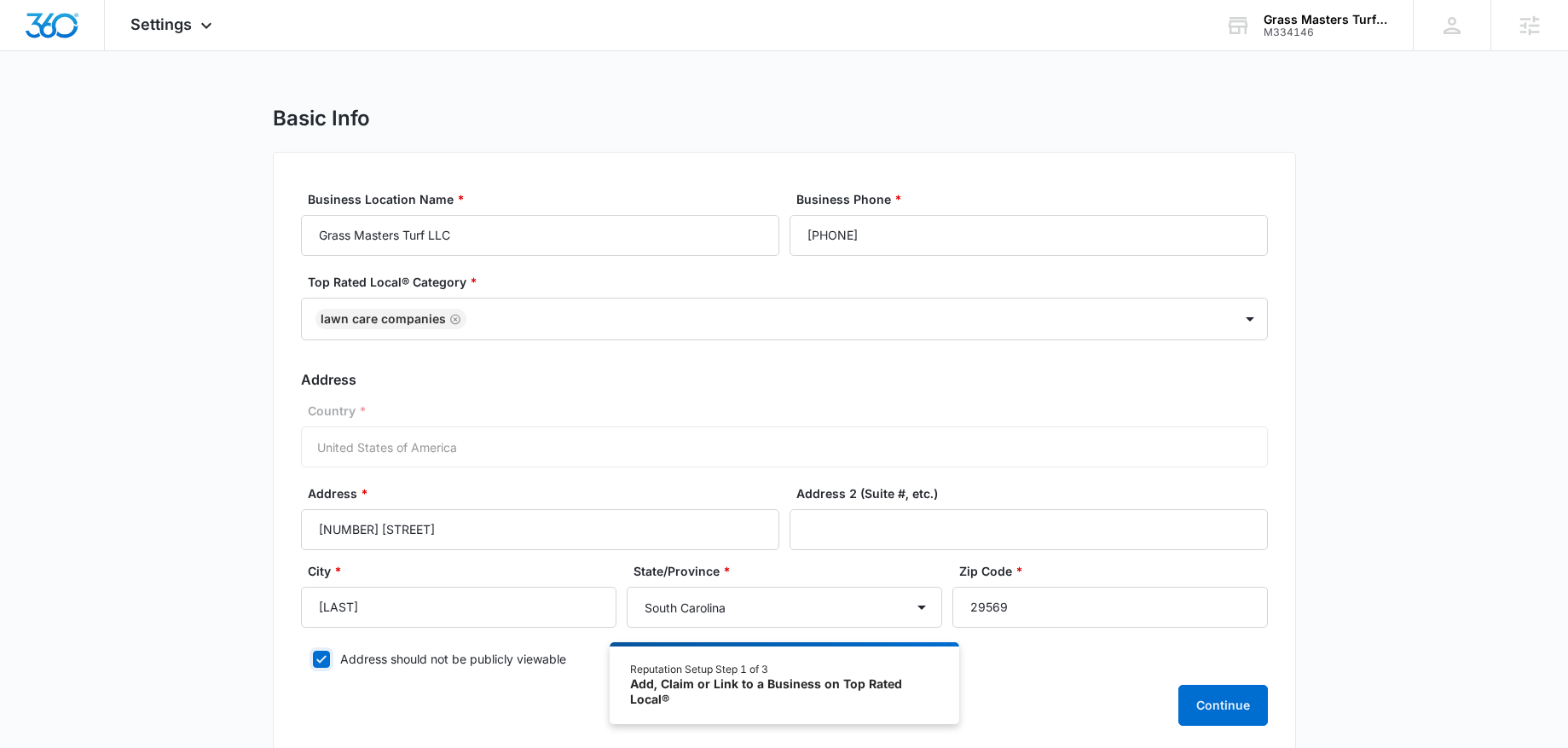checkbox on "true" 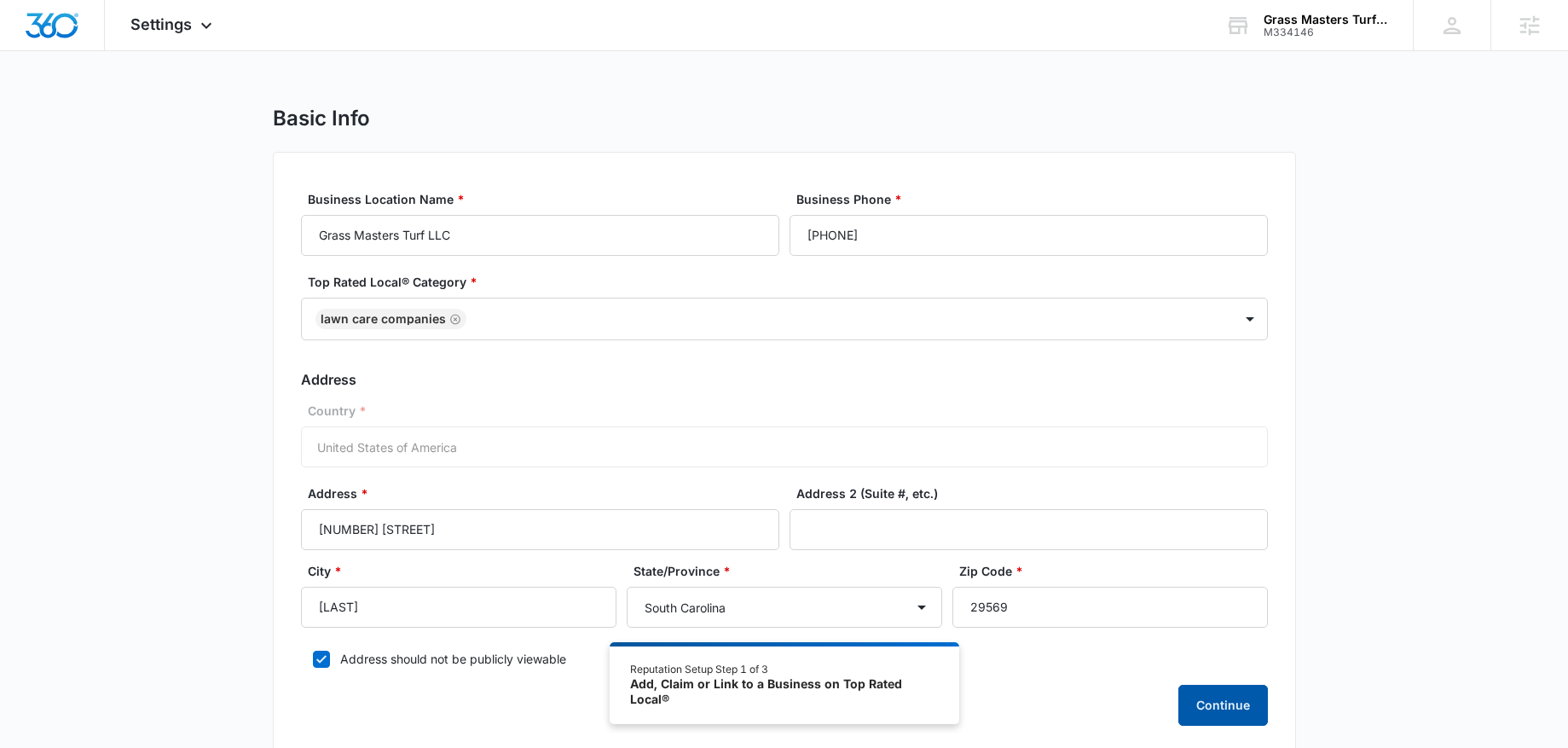 click on "Continue" at bounding box center (1223, 705) 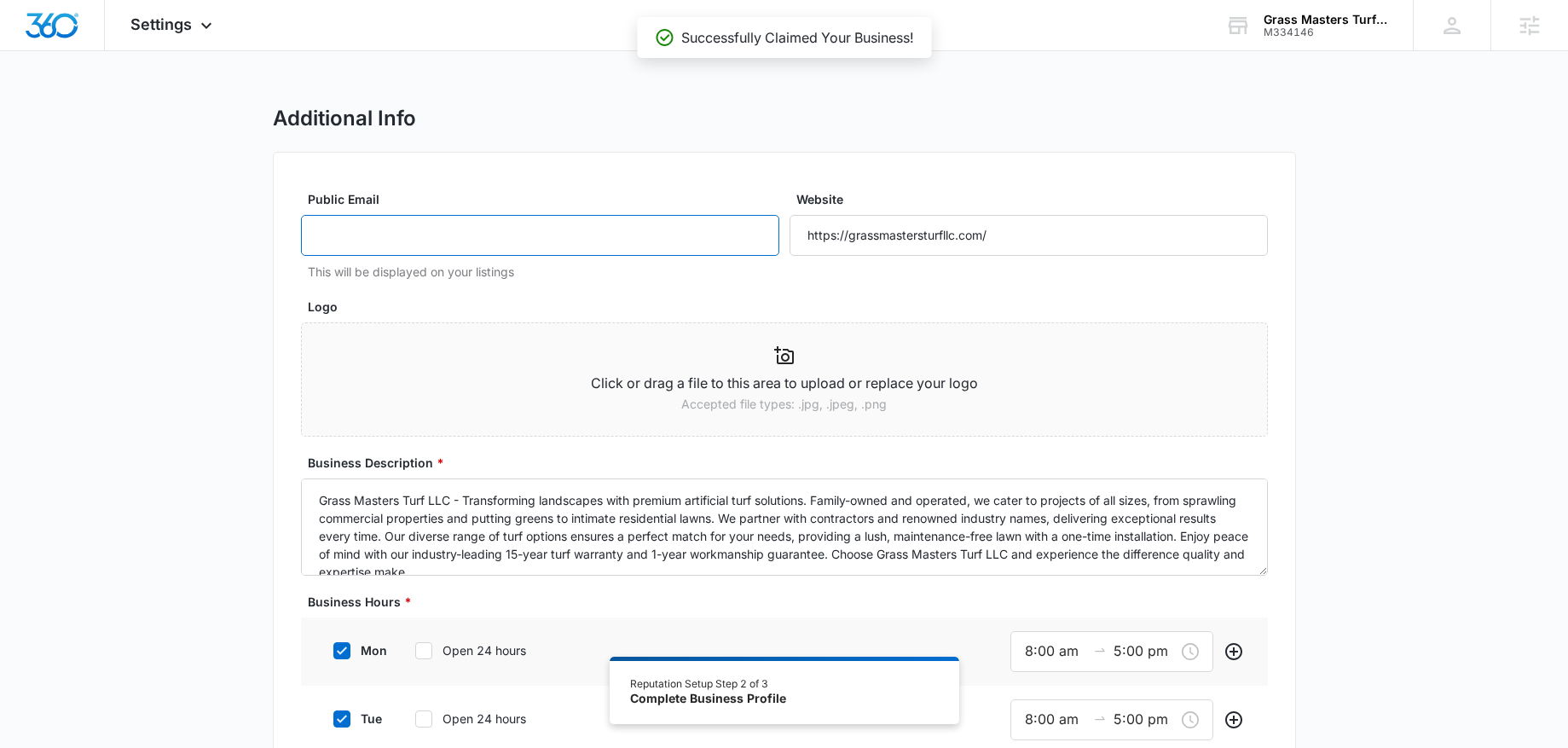 click on "Public Email" at bounding box center (540, 235) 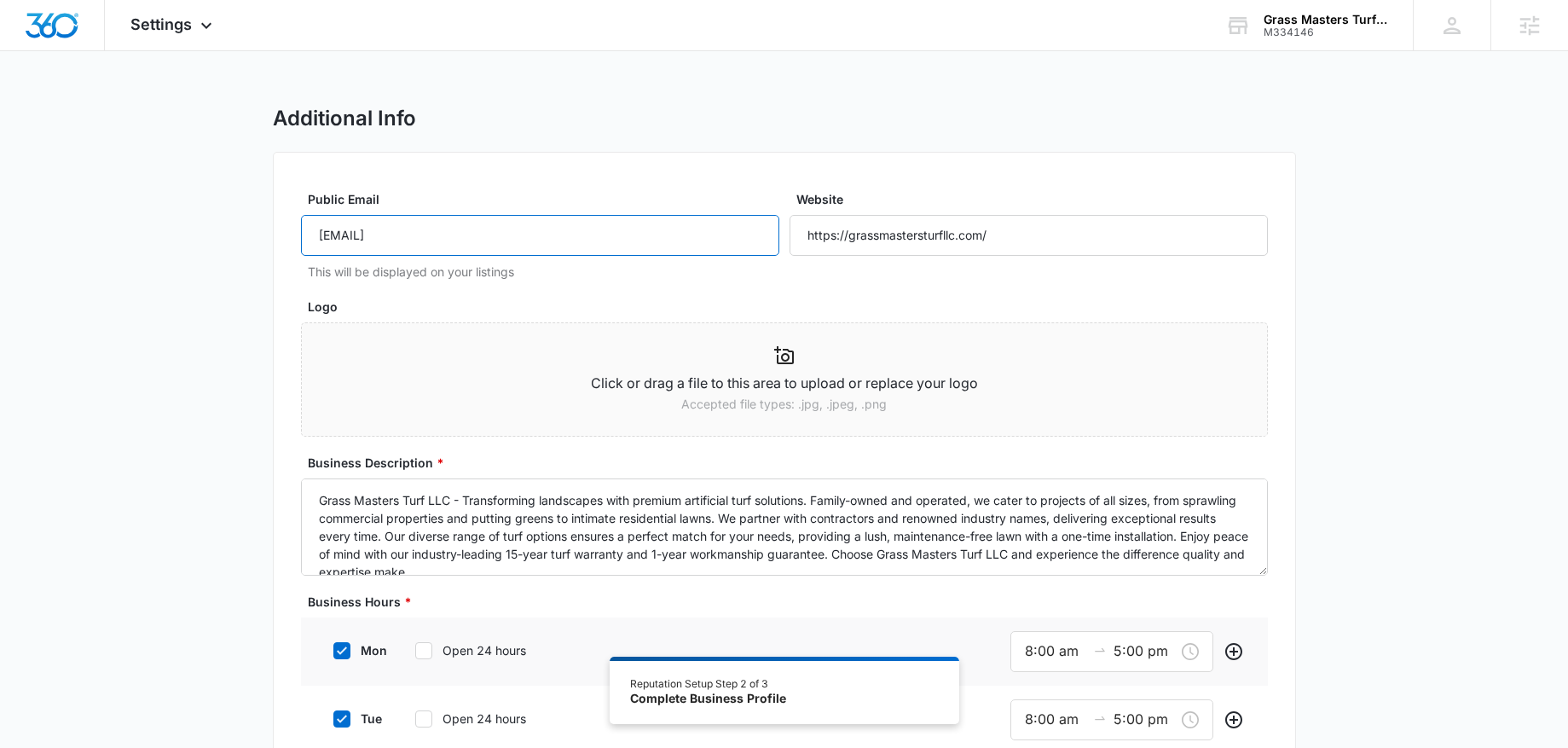 click on "anthonyabonza@gmail.com" at bounding box center (540, 235) 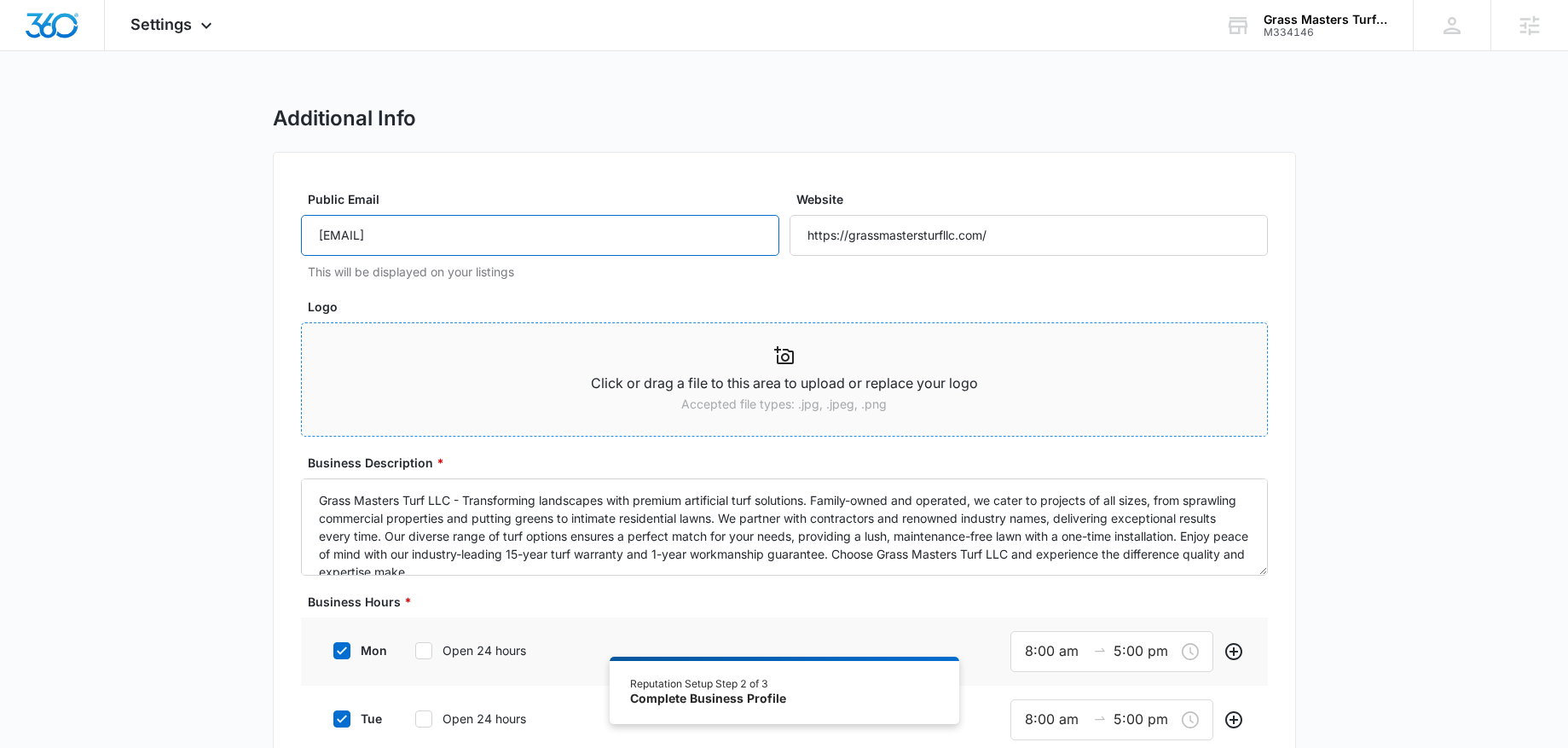 type on "anthonyabonza@icloud.com" 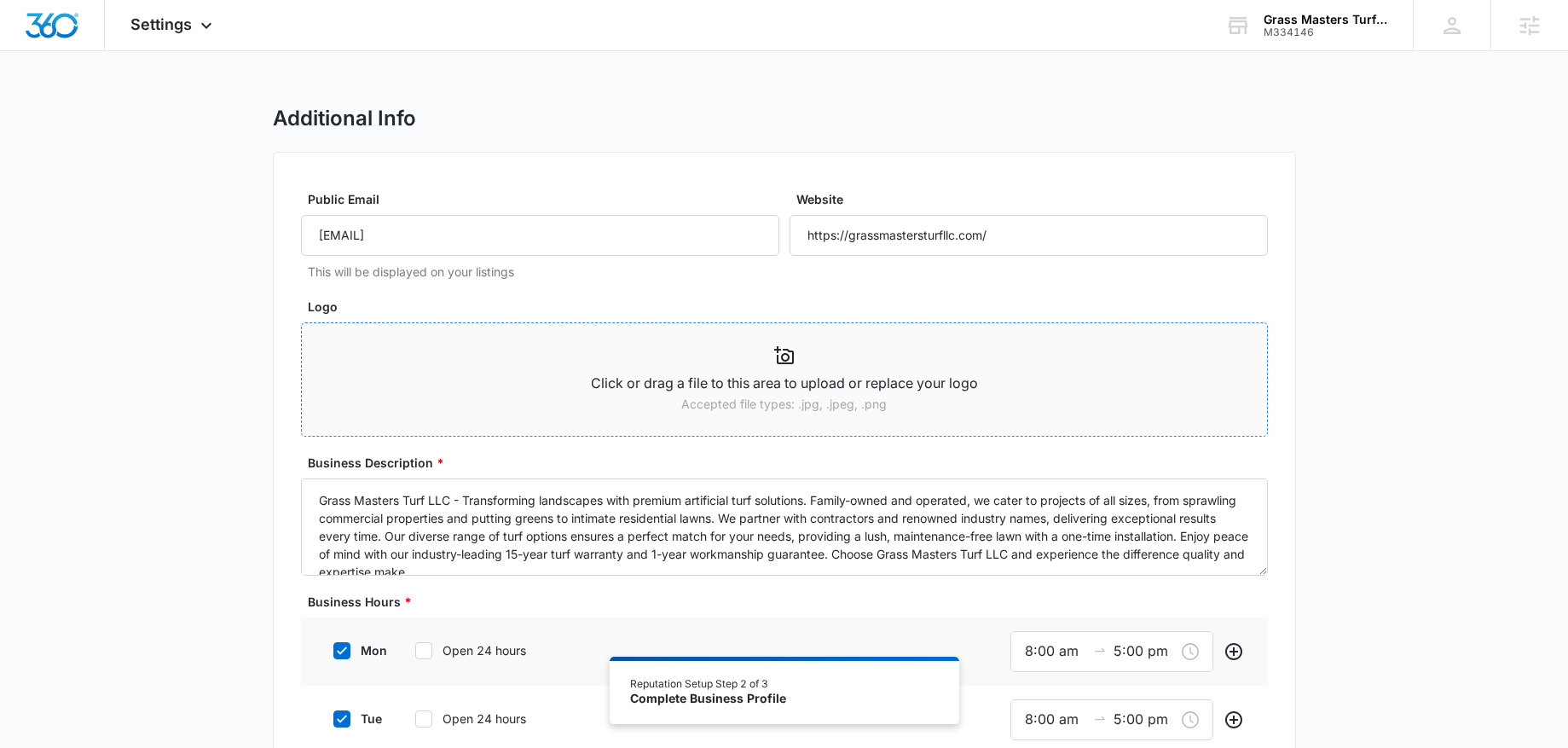 click at bounding box center [784, 356] 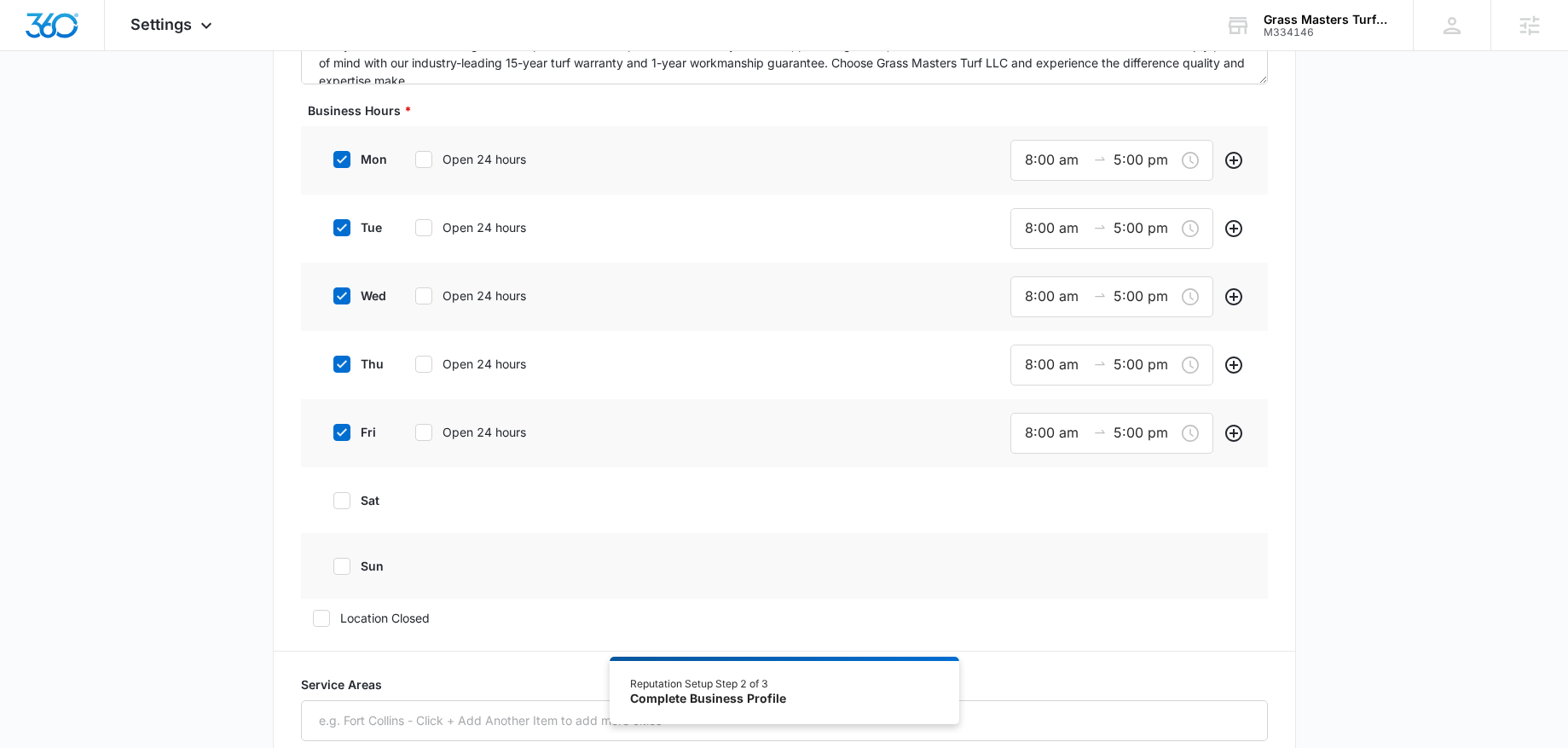 scroll, scrollTop: 585, scrollLeft: 0, axis: vertical 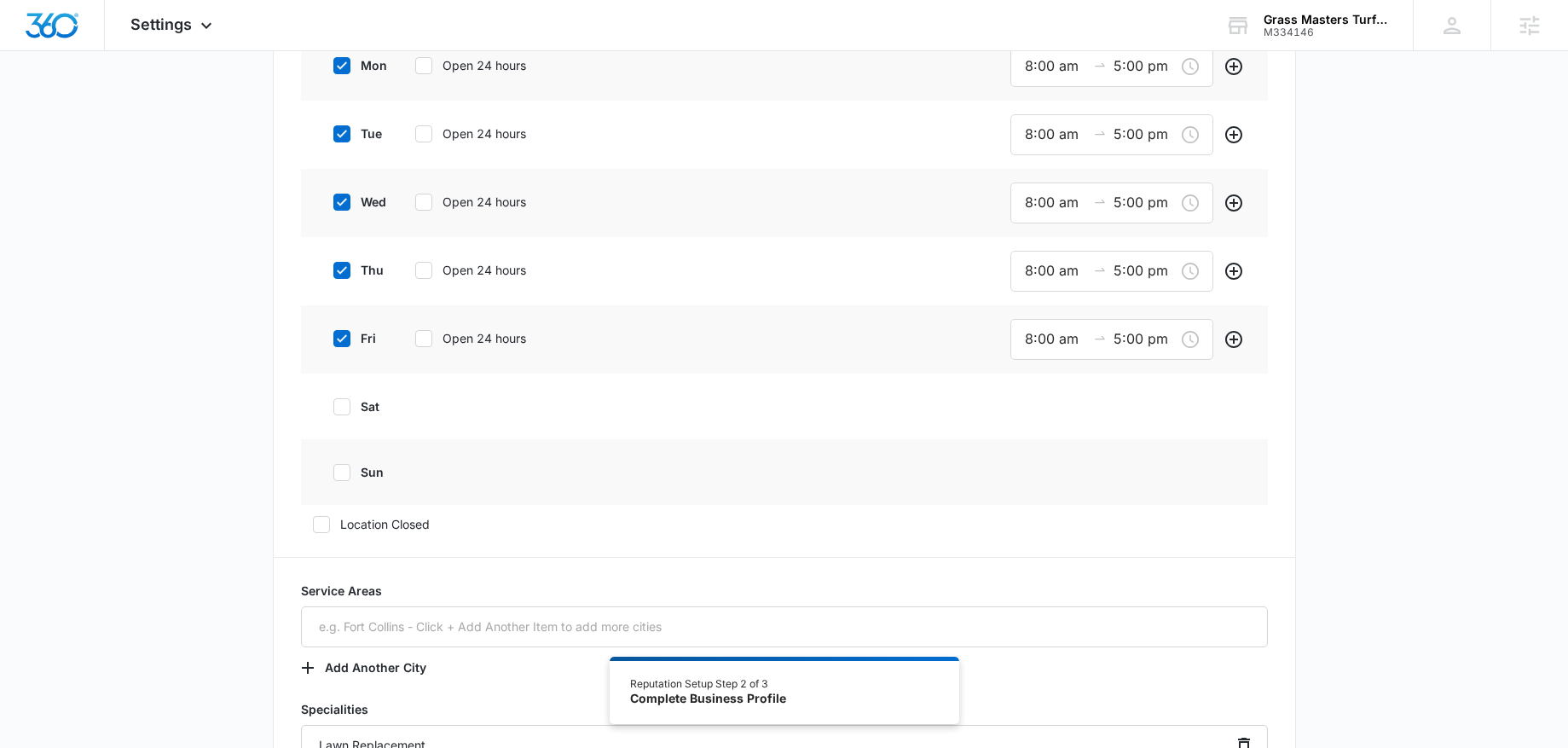 click on "fri Open 24 hours" at bounding box center [450, 338] 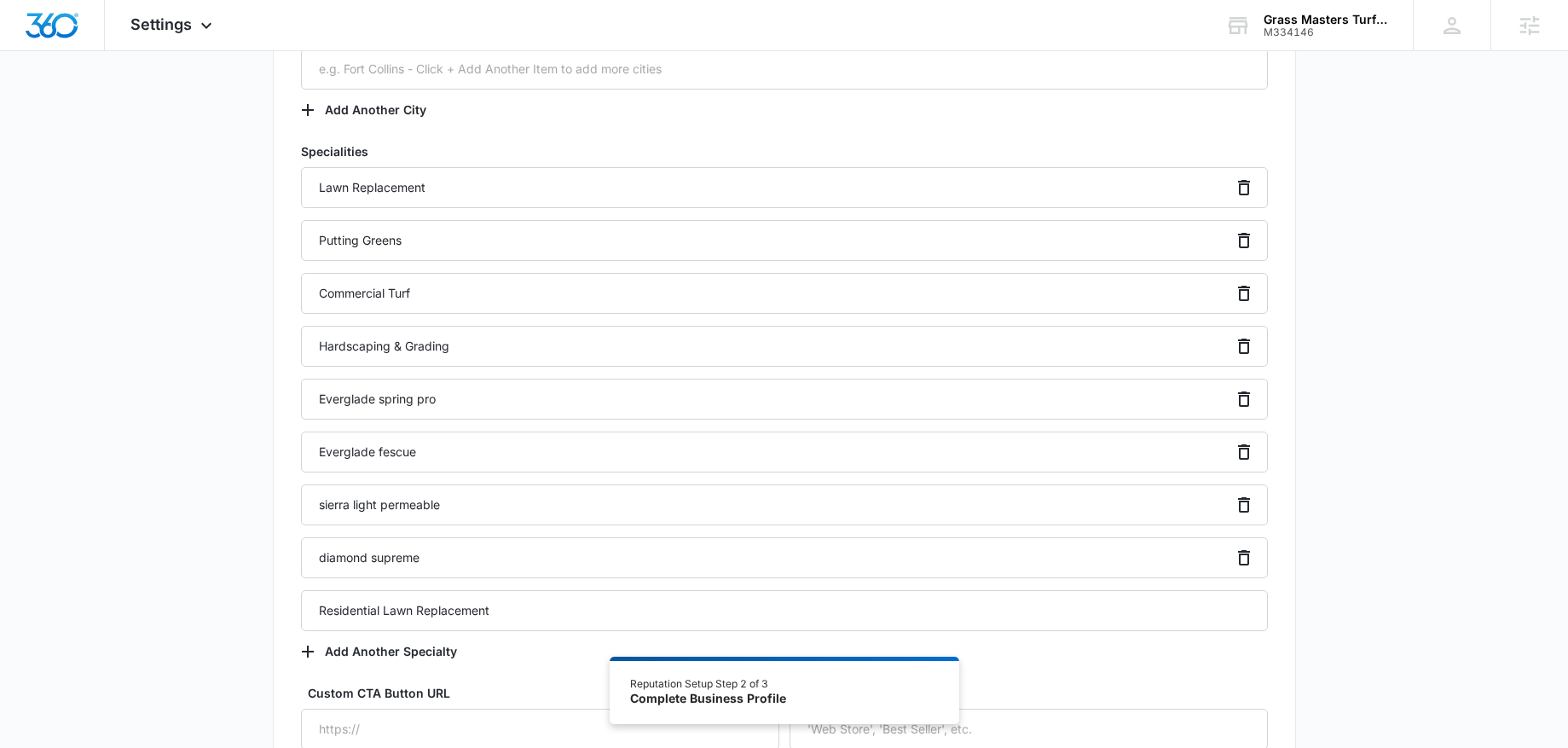 scroll, scrollTop: 1439, scrollLeft: 0, axis: vertical 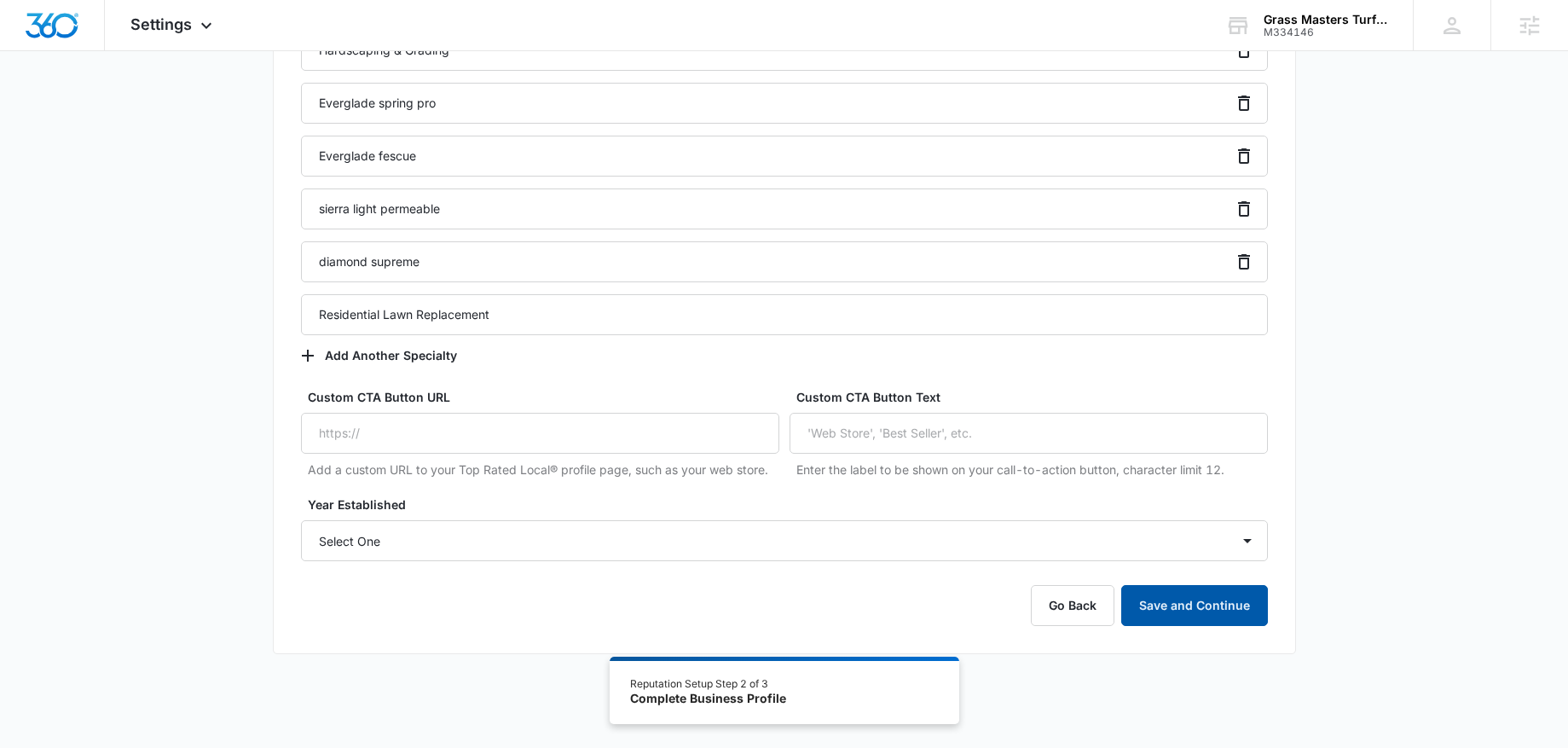 click on "Save and Continue" at bounding box center (1195, 606) 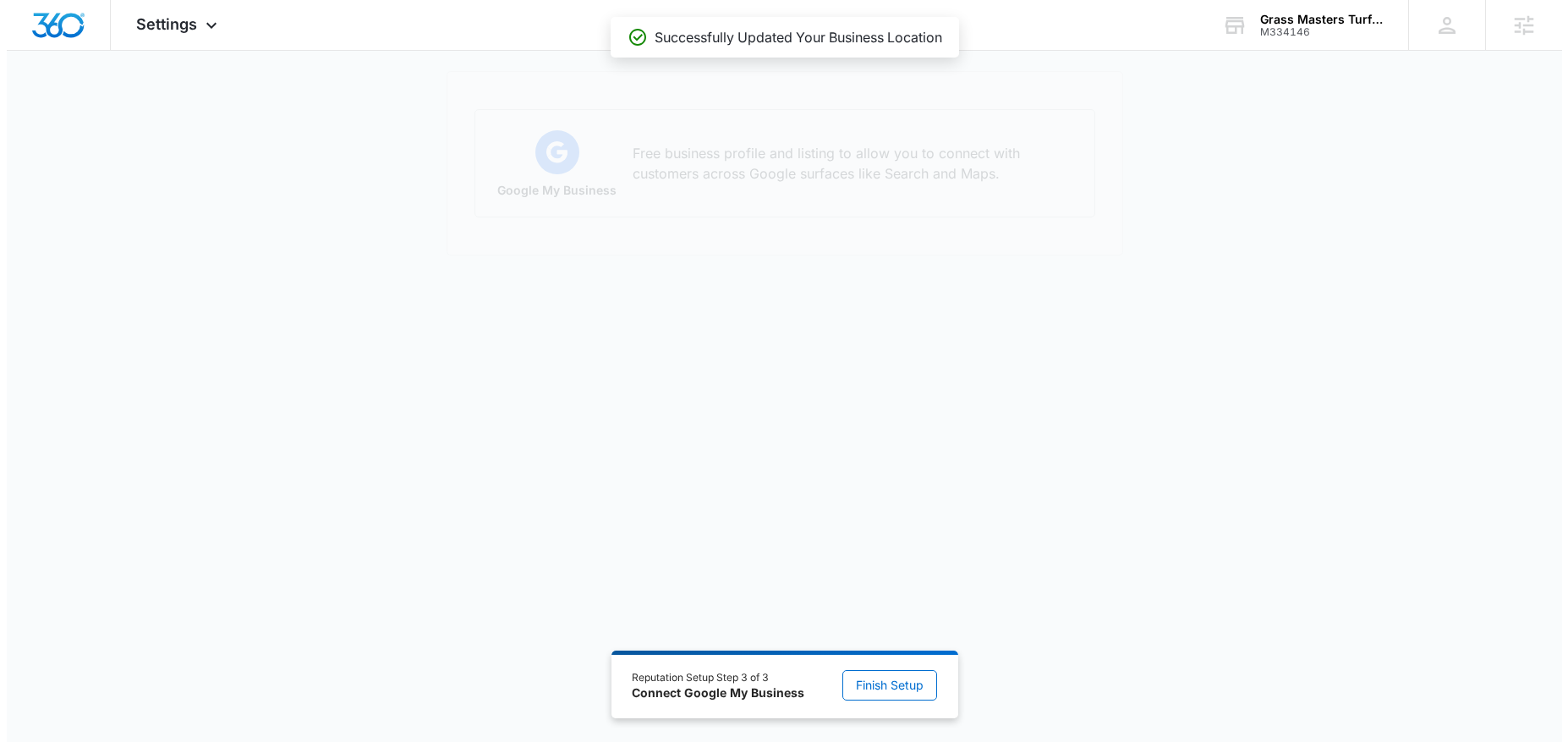 scroll, scrollTop: 0, scrollLeft: 0, axis: both 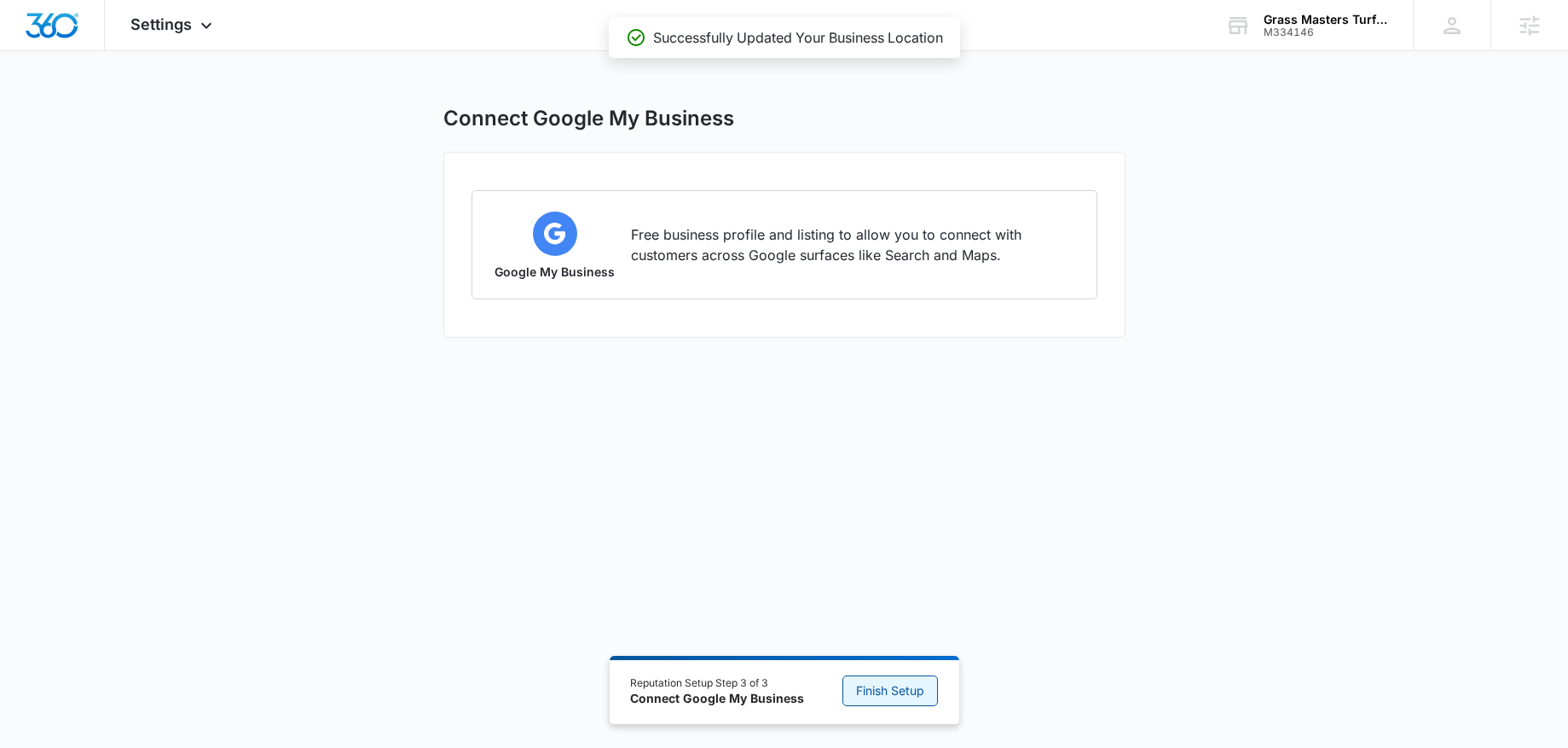 click on "Finish Setup" at bounding box center (890, 691) 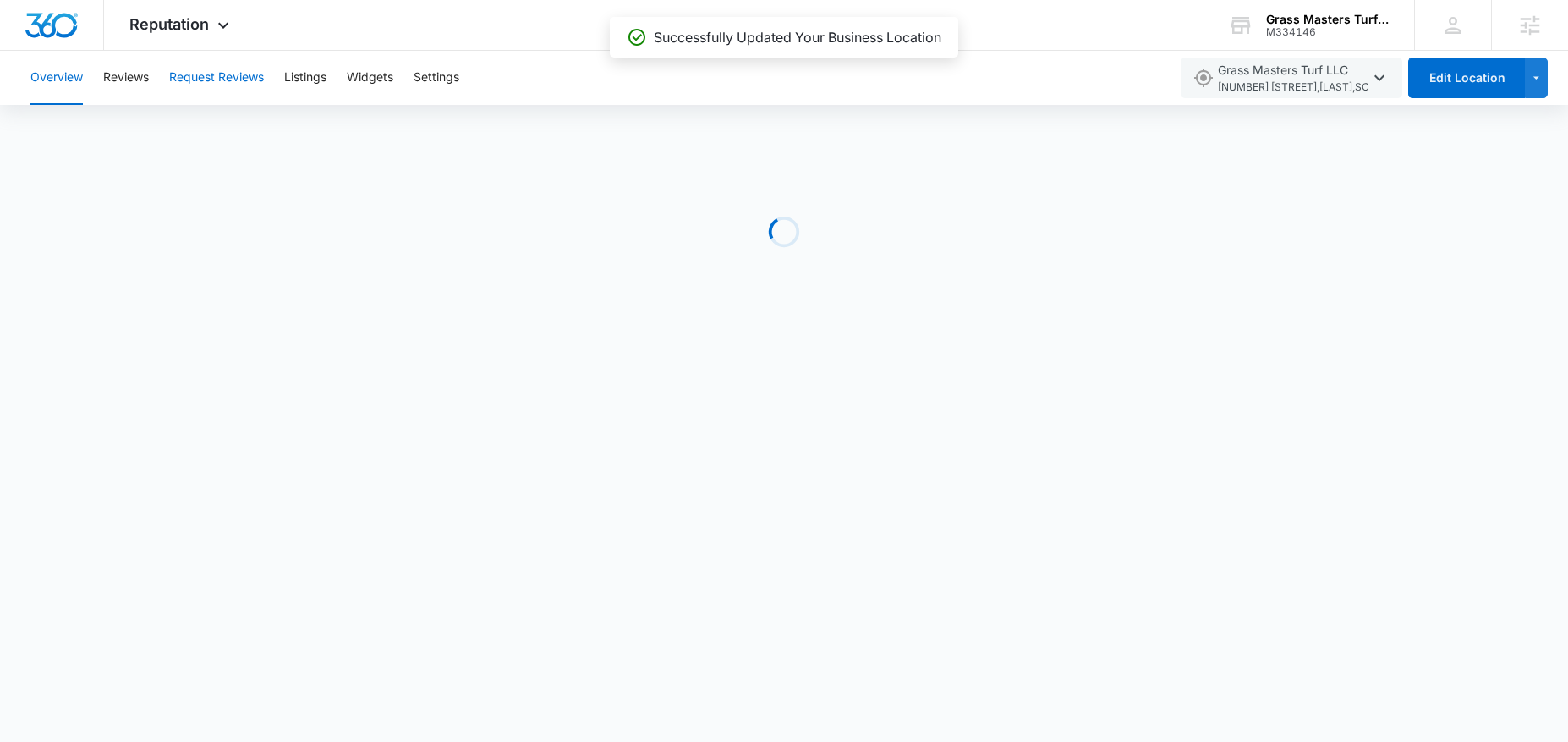 click on "Request Reviews" at bounding box center [217, 78] 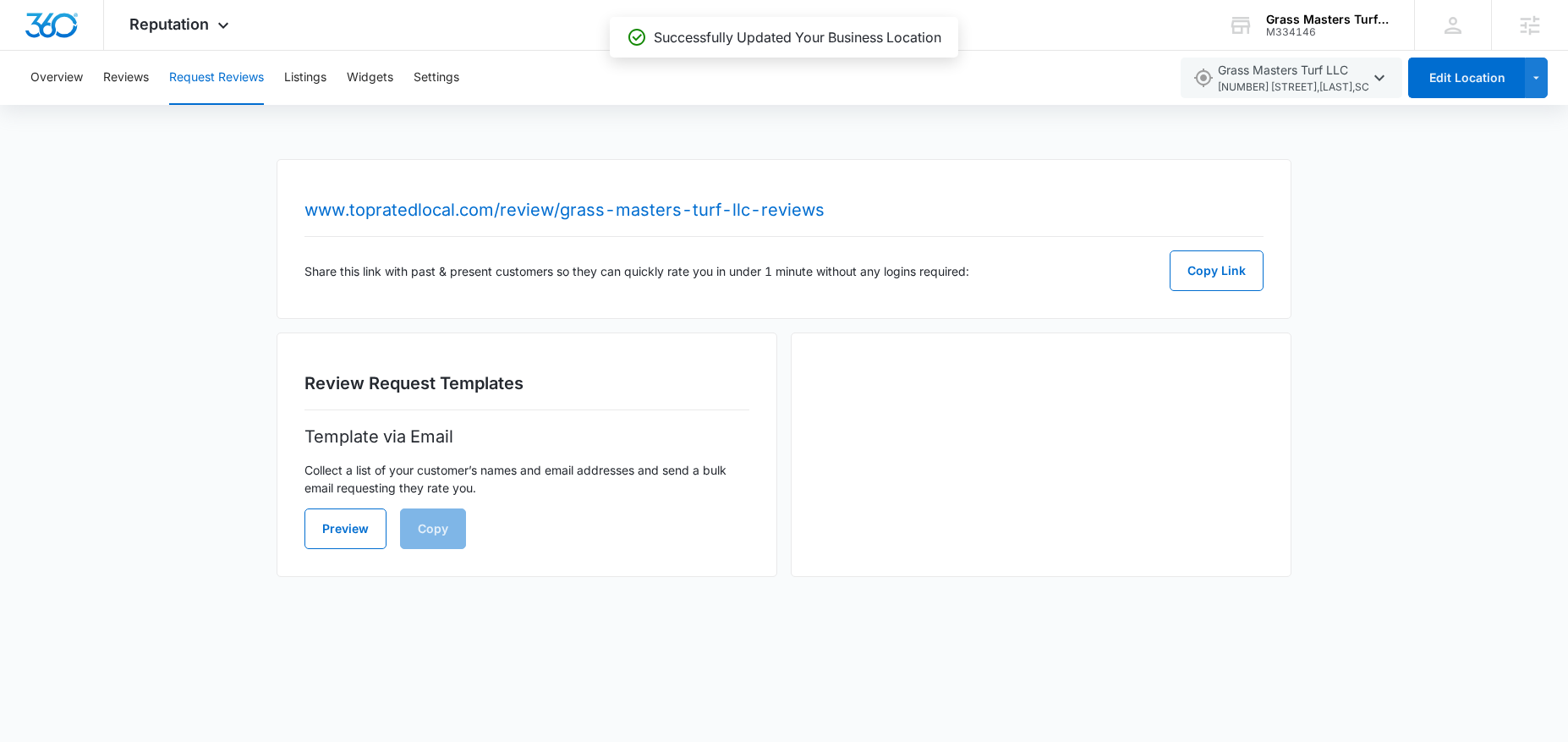 click on "www.topratedlocal.com/review/grass-masters-turf-llc-reviews Share this link with past & present customers so they can quickly rate you in under 1 minute without any logins required:   Copy Link" at bounding box center [784, 239] 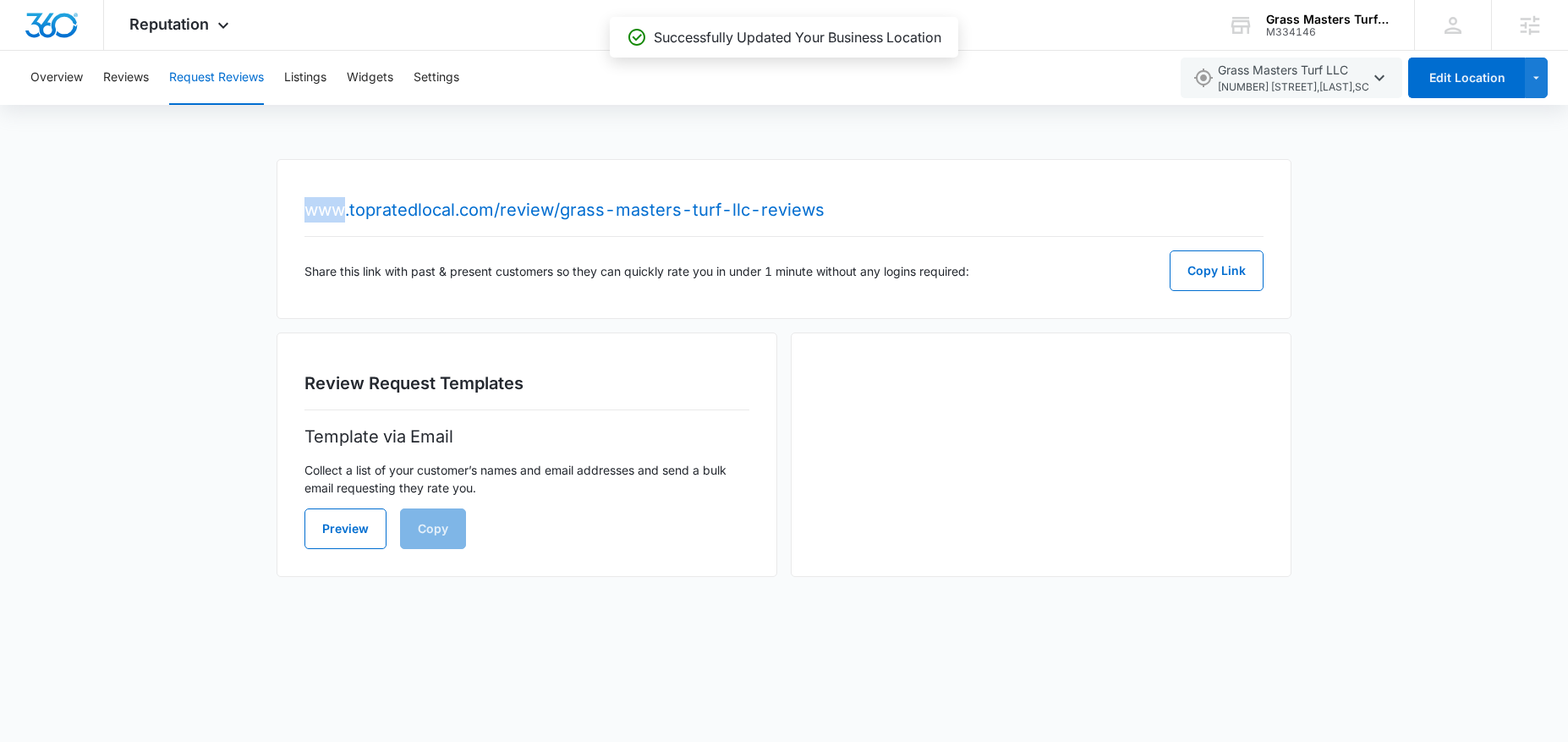 click on "www.topratedlocal.com/review/grass-masters-turf-llc-reviews Share this link with past & present customers so they can quickly rate you in under 1 minute without any logins required:   Copy Link" at bounding box center (784, 239) 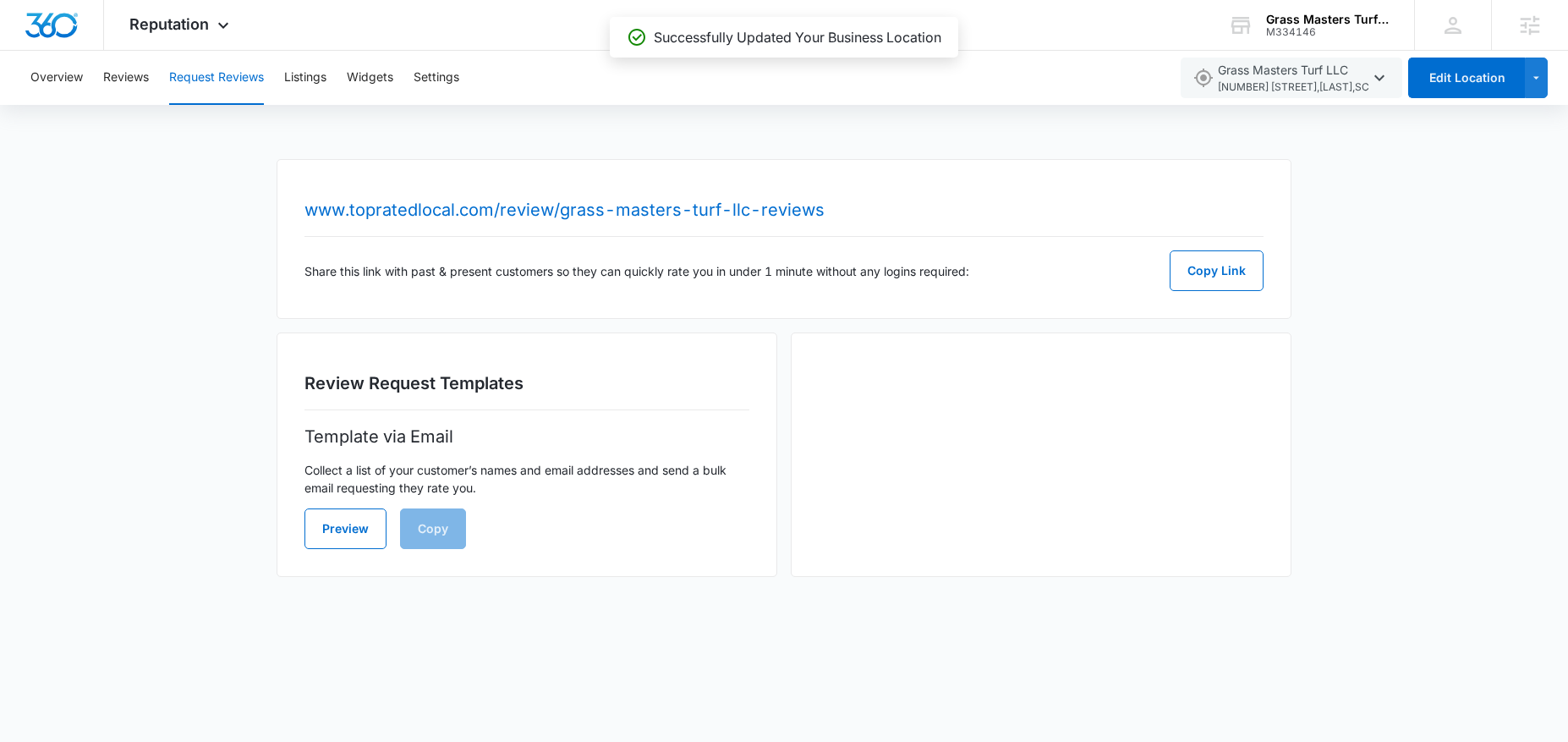 click on "www.topratedlocal.com/review/grass-masters-turf-llc-reviews Share this link with past & present customers so they can quickly rate you in under 1 minute without any logins required:   Copy Link" at bounding box center [784, 239] 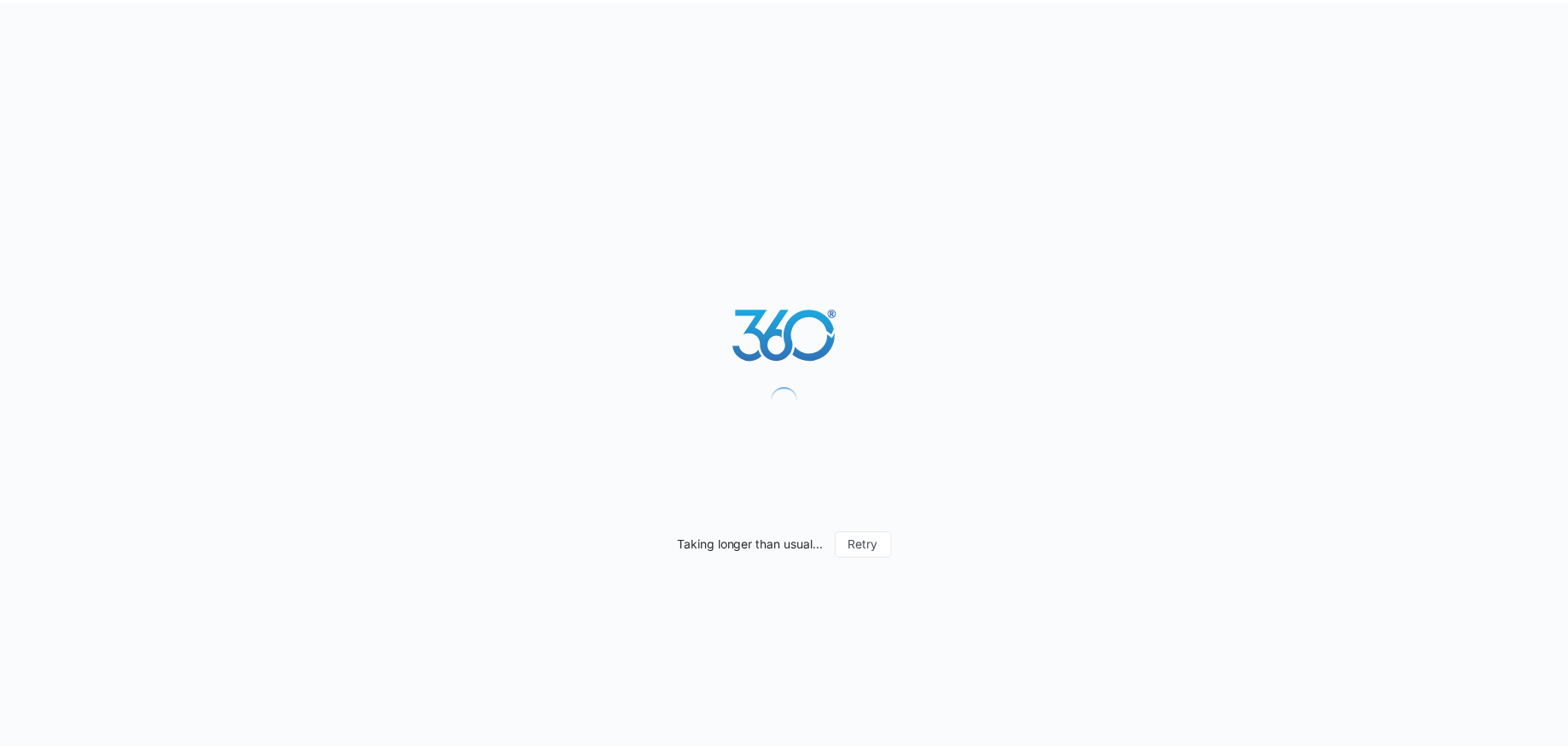 scroll, scrollTop: 0, scrollLeft: 0, axis: both 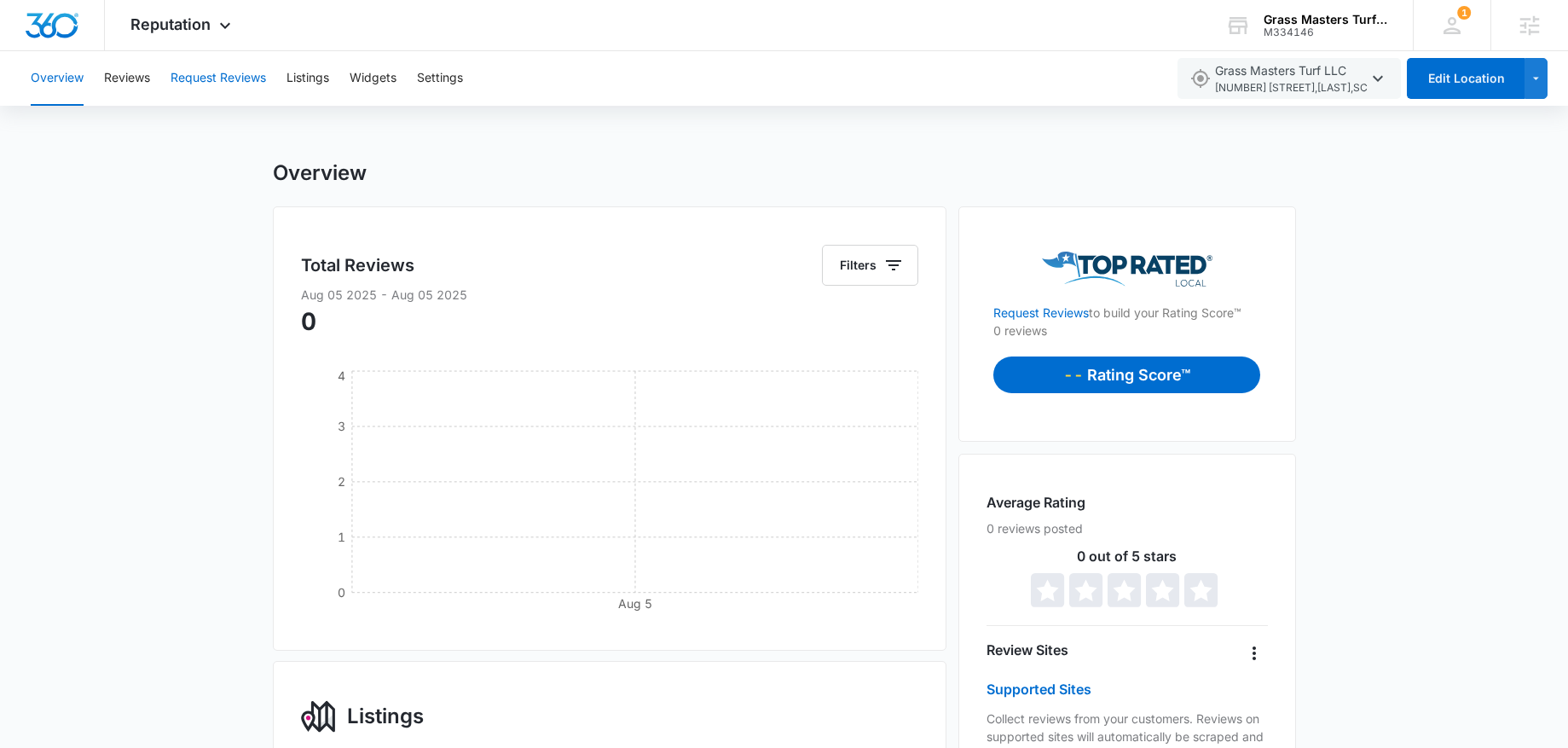 click on "Request Reviews" at bounding box center (218, 78) 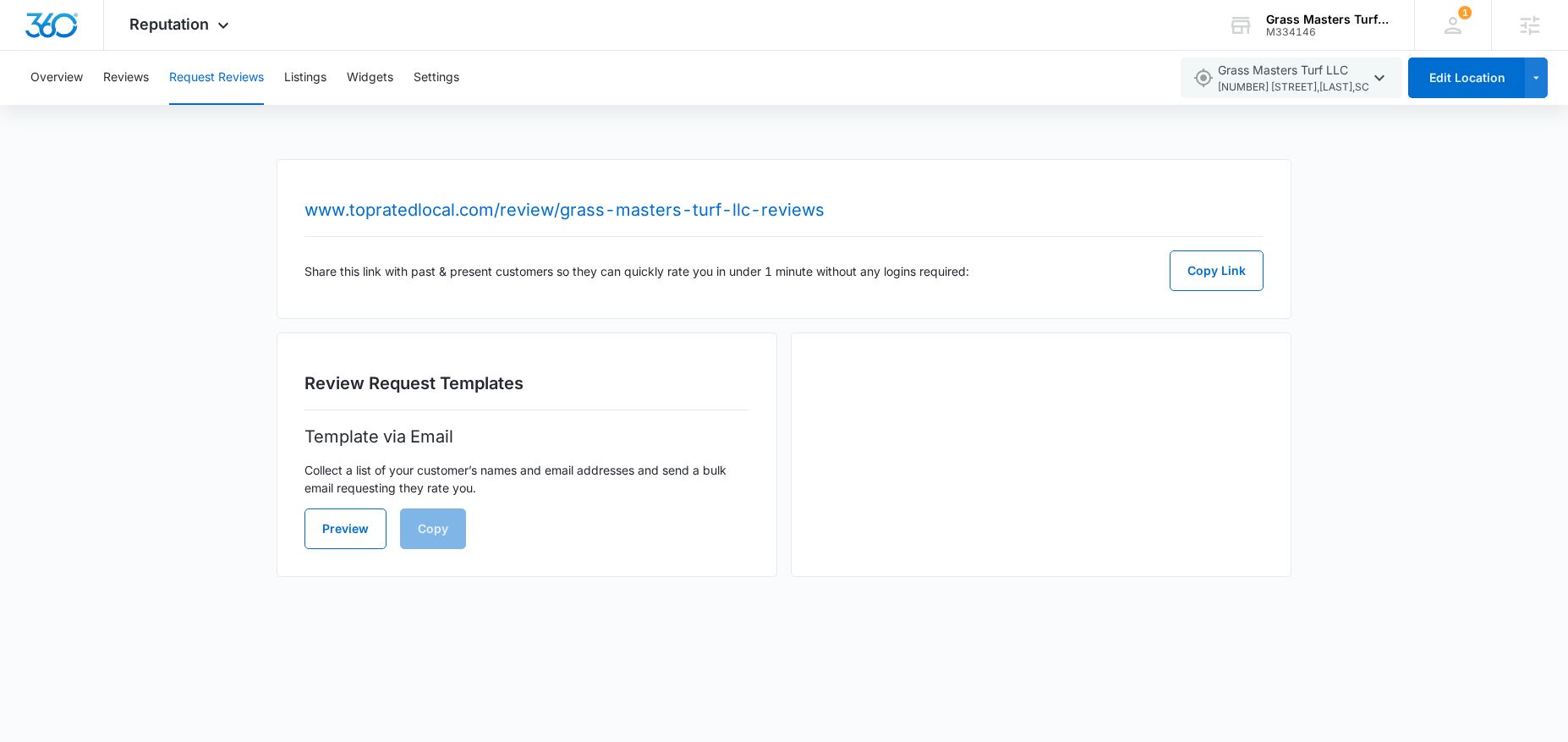 click on "www.topratedlocal.com/review/grass-masters-turf-llc-reviews Share this link with past & present customers so they can quickly rate you in under 1 minute without any logins required:   Copy Link Review Request Templates Template via Email Collect a list of your customer’s names and email addresses and send a bulk email requesting they rate you. Preview Copy" at bounding box center [784, 378] 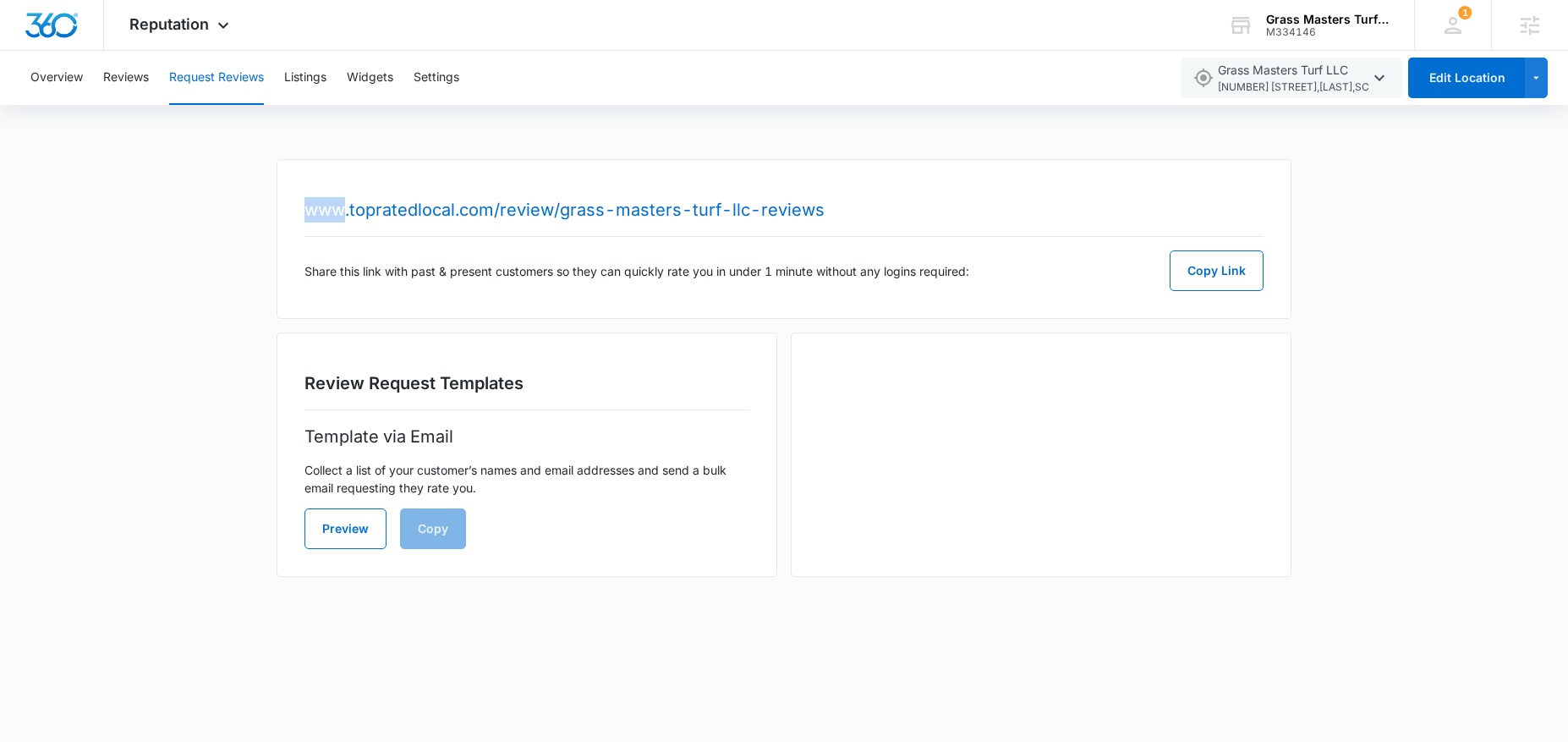 click on "www.topratedlocal.com/review/grass-masters-turf-llc-reviews Share this link with past & present customers so they can quickly rate you in under 1 minute without any logins required:   Copy Link Review Request Templates Template via Email Collect a list of your customer’s names and email addresses and send a bulk email requesting they rate you. Preview Copy" at bounding box center (784, 378) 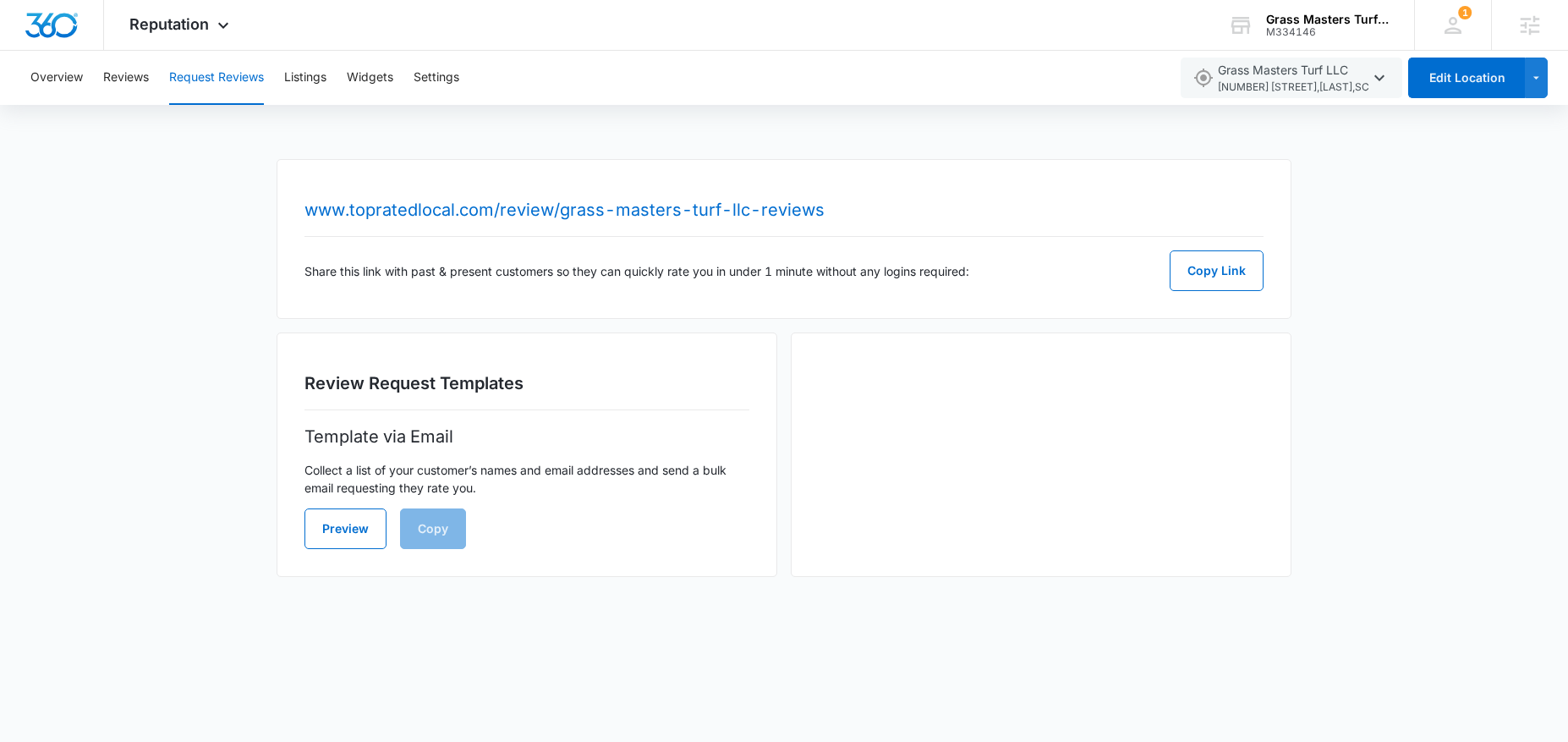 click on "www.topratedlocal.com/review/grass-masters-turf-llc-reviews Share this link with past & present customers so they can quickly rate you in under 1 minute without any logins required:   Copy Link Review Request Templates Template via Email Collect a list of your customer’s names and email addresses and send a bulk email requesting they rate you. Preview Copy" at bounding box center (784, 378) 